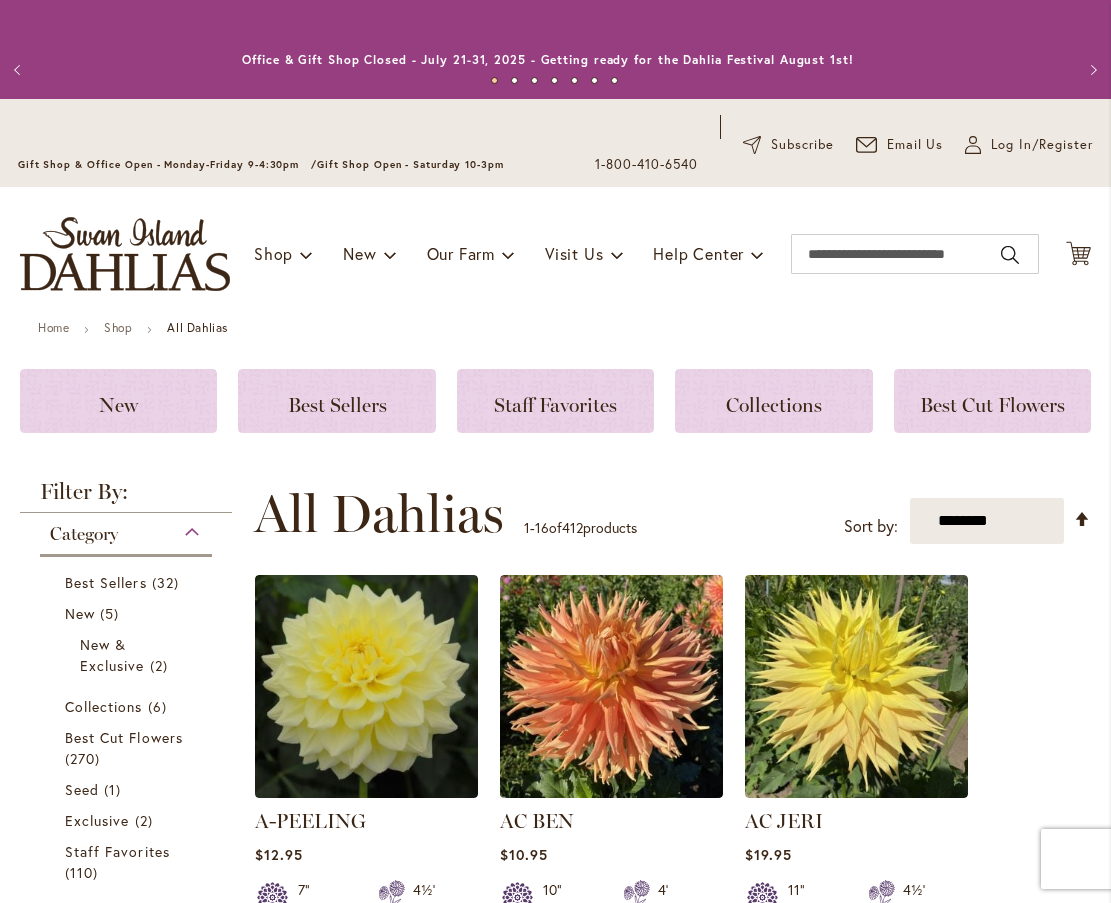 scroll, scrollTop: 0, scrollLeft: 0, axis: both 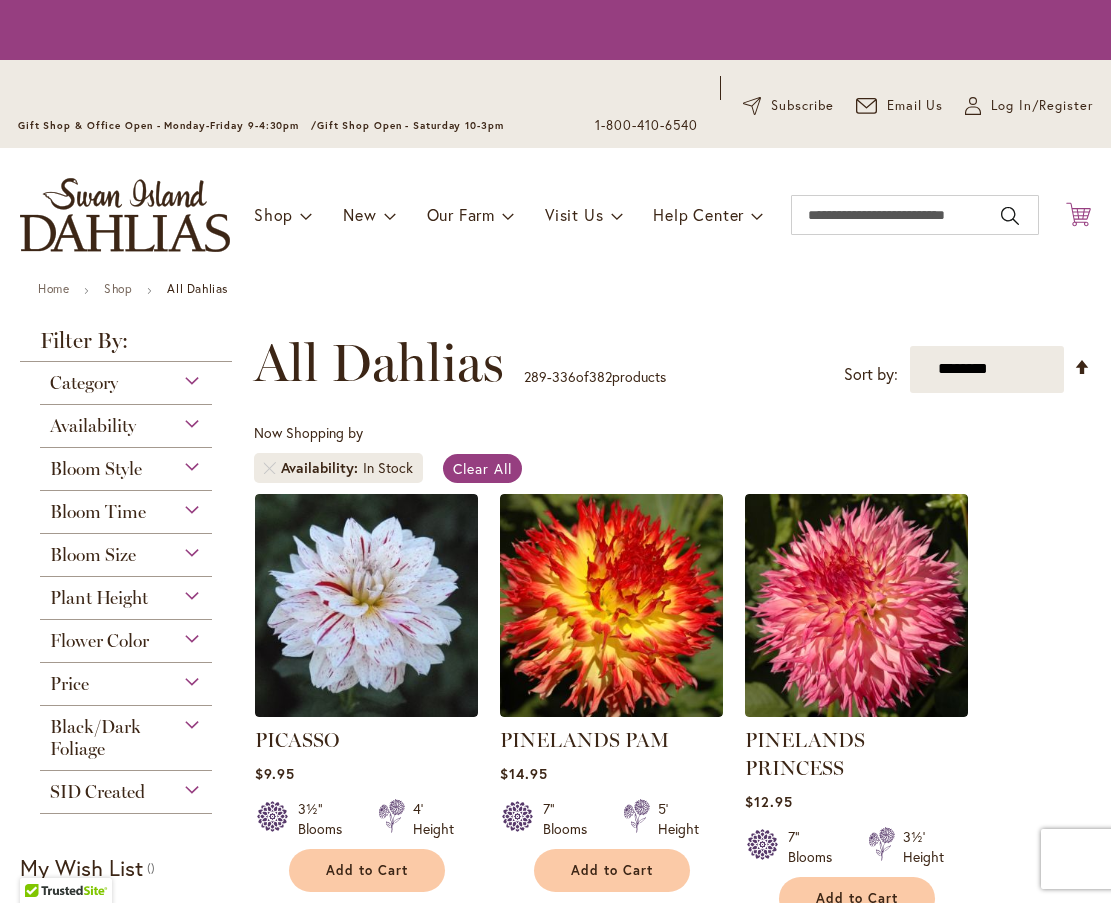 click on "Cart
.cls-1 {
fill: #231f20;
}" 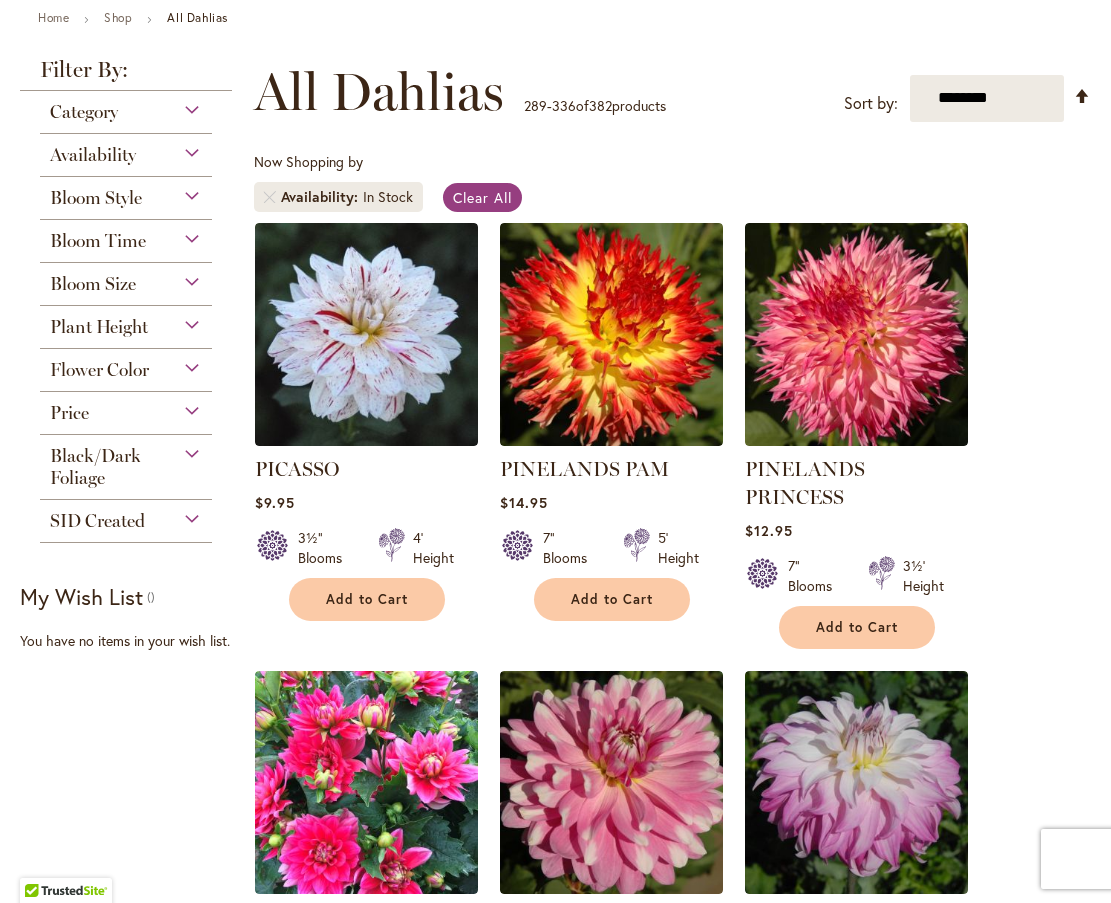 scroll, scrollTop: 0, scrollLeft: 0, axis: both 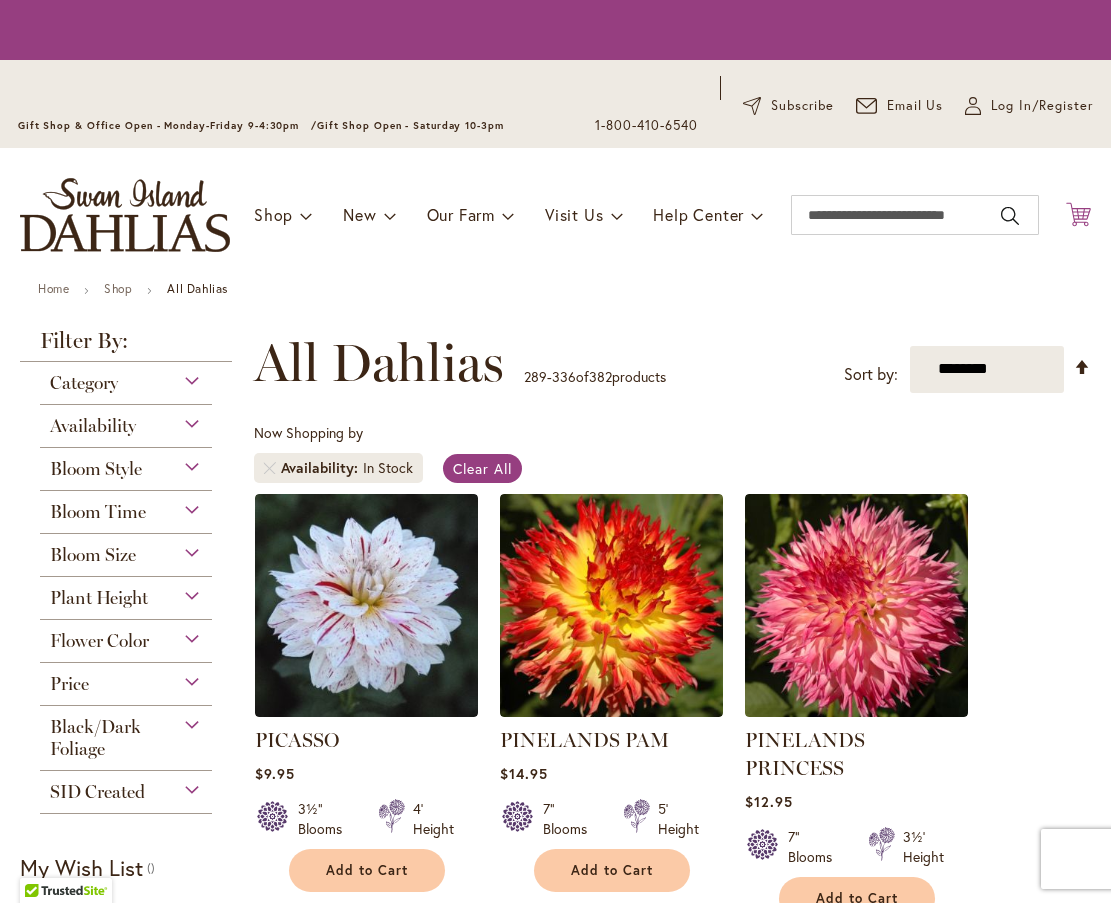 click 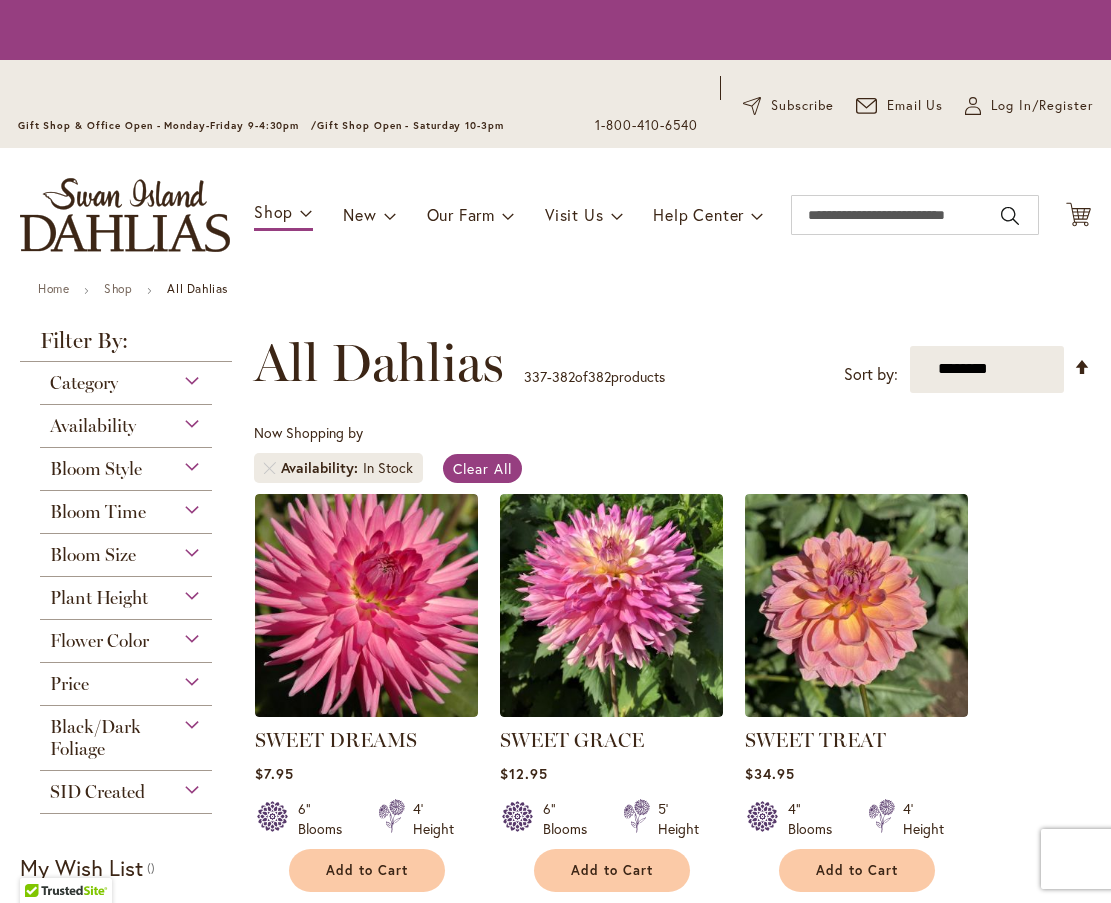 scroll, scrollTop: 0, scrollLeft: 0, axis: both 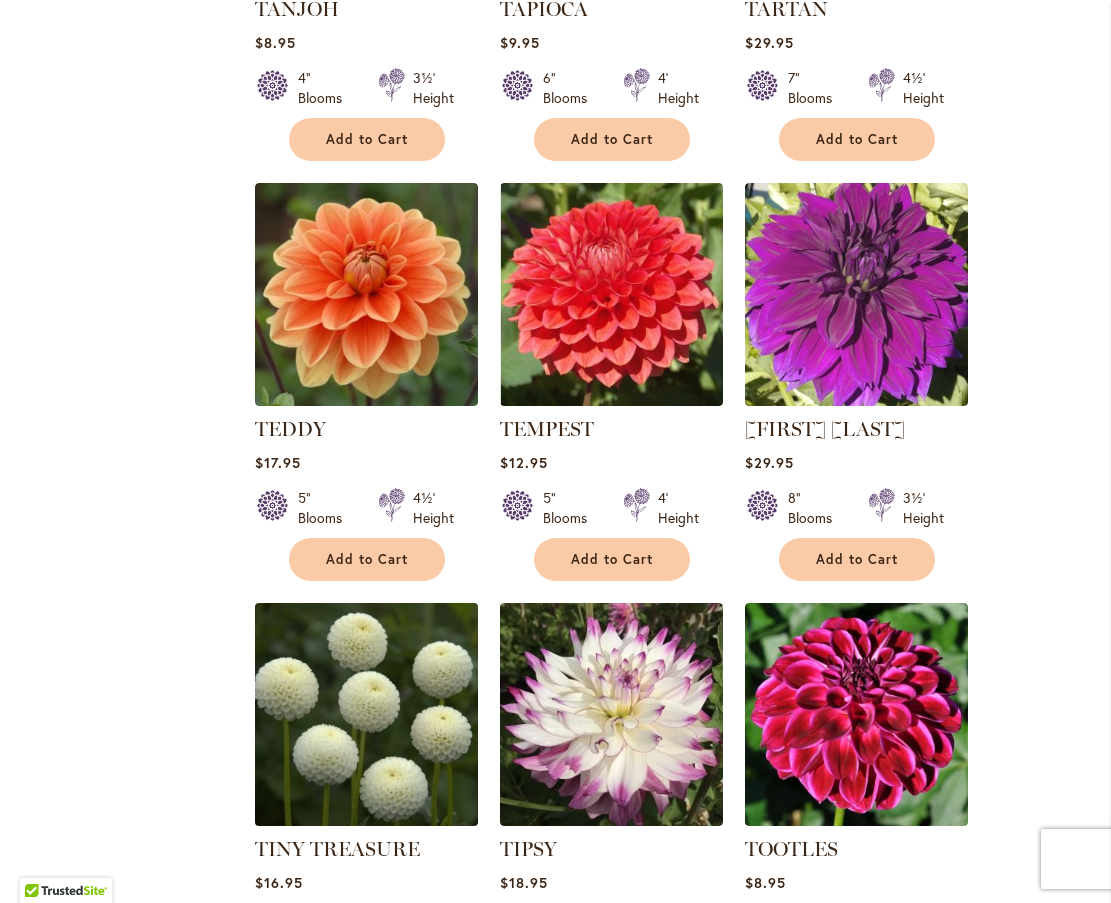 click at bounding box center (366, 714) 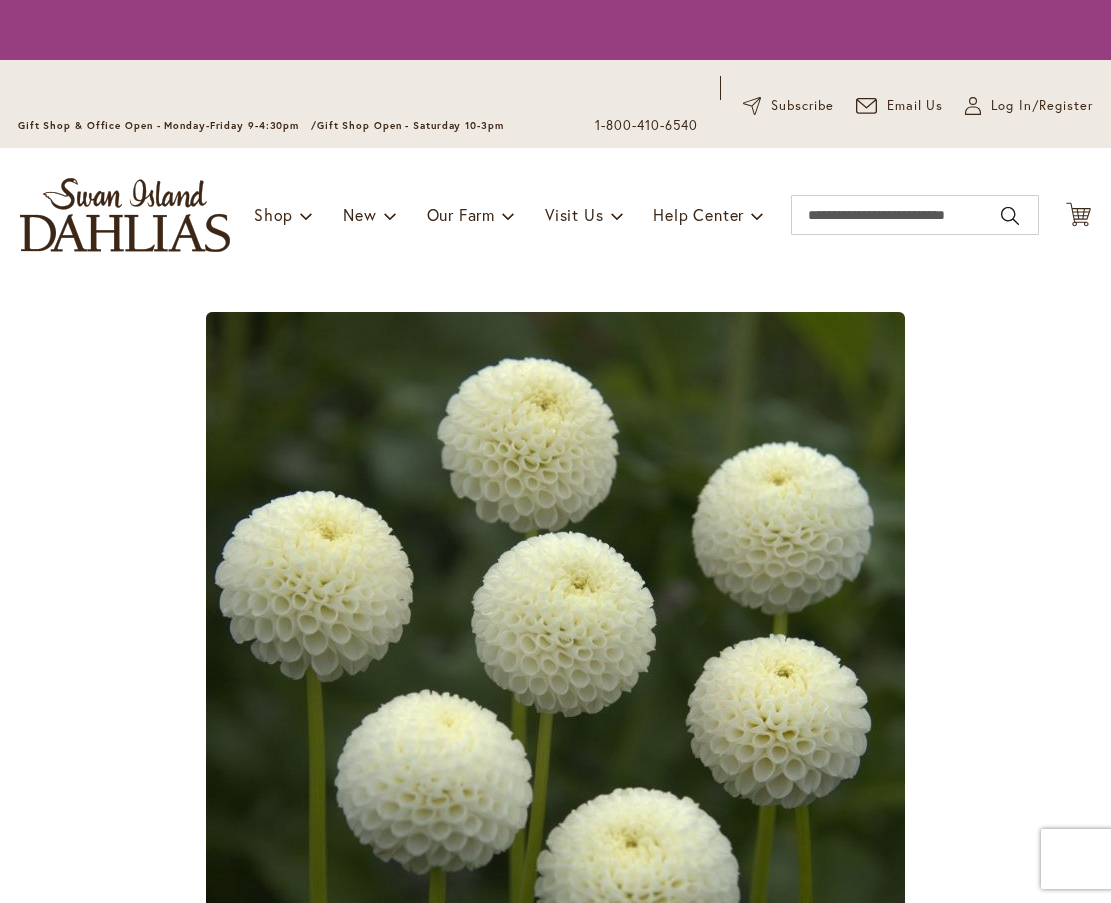 scroll, scrollTop: 0, scrollLeft: 0, axis: both 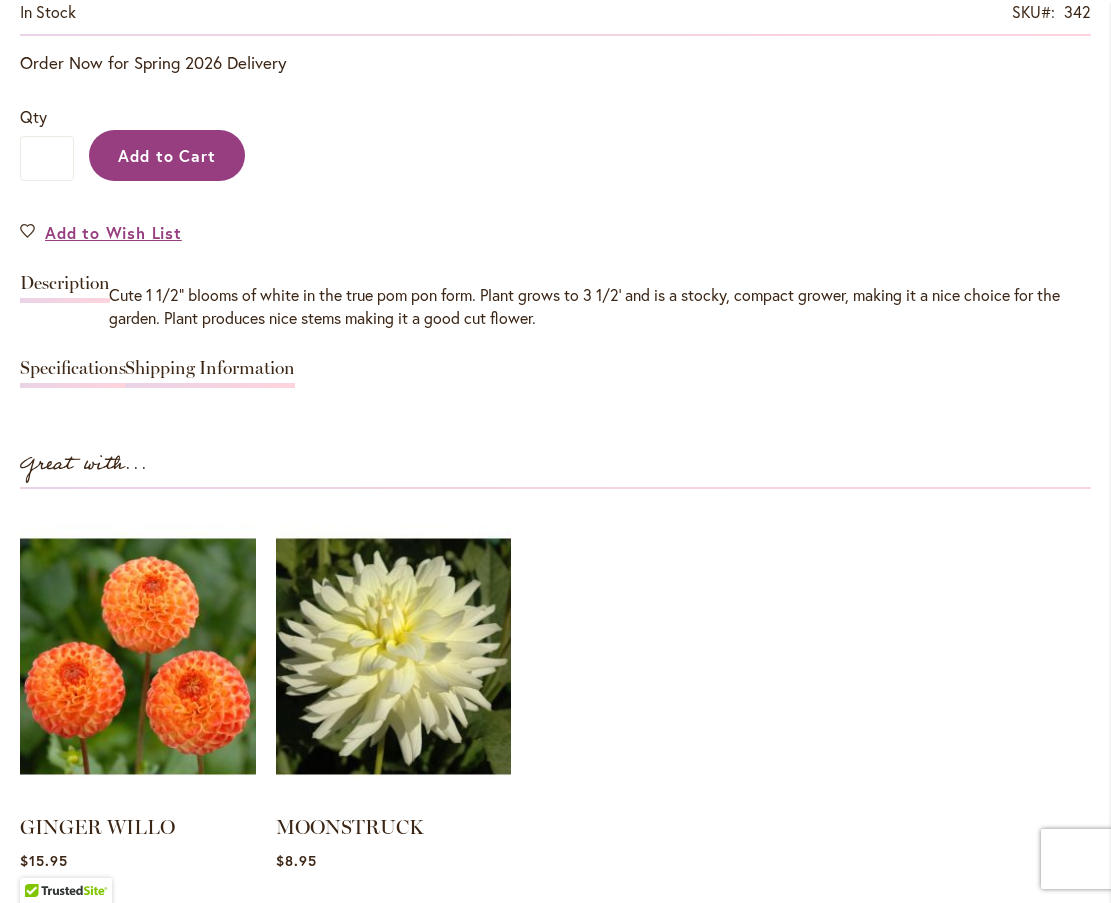 click on "Add to Cart" at bounding box center (167, 155) 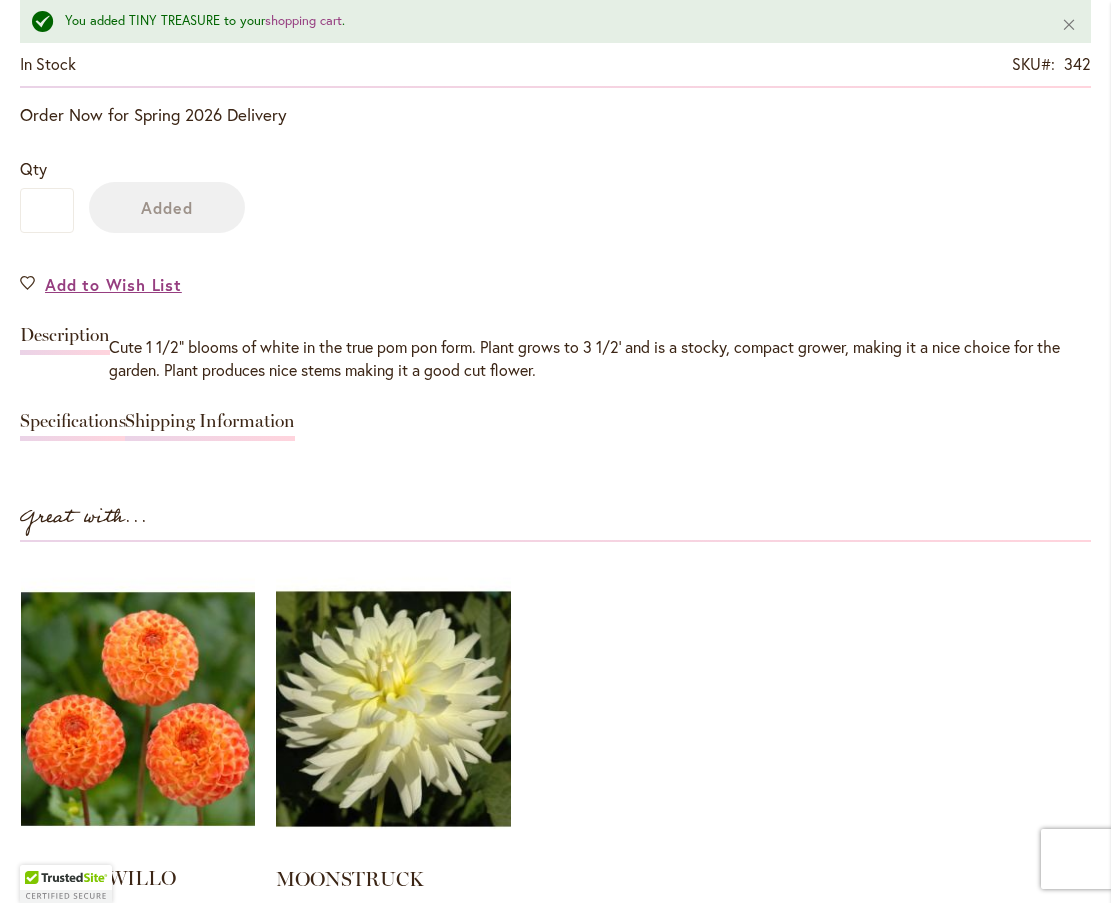 scroll, scrollTop: 1689, scrollLeft: 0, axis: vertical 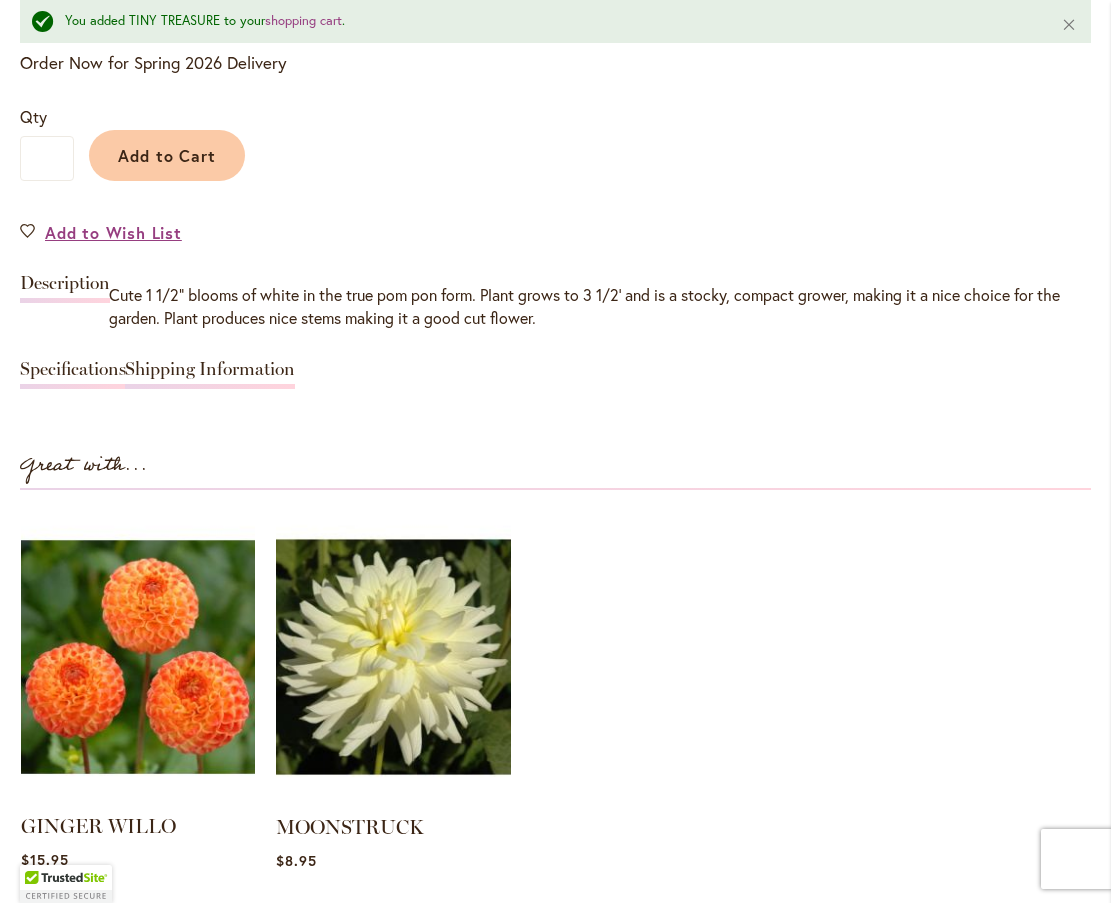 click at bounding box center [138, 657] 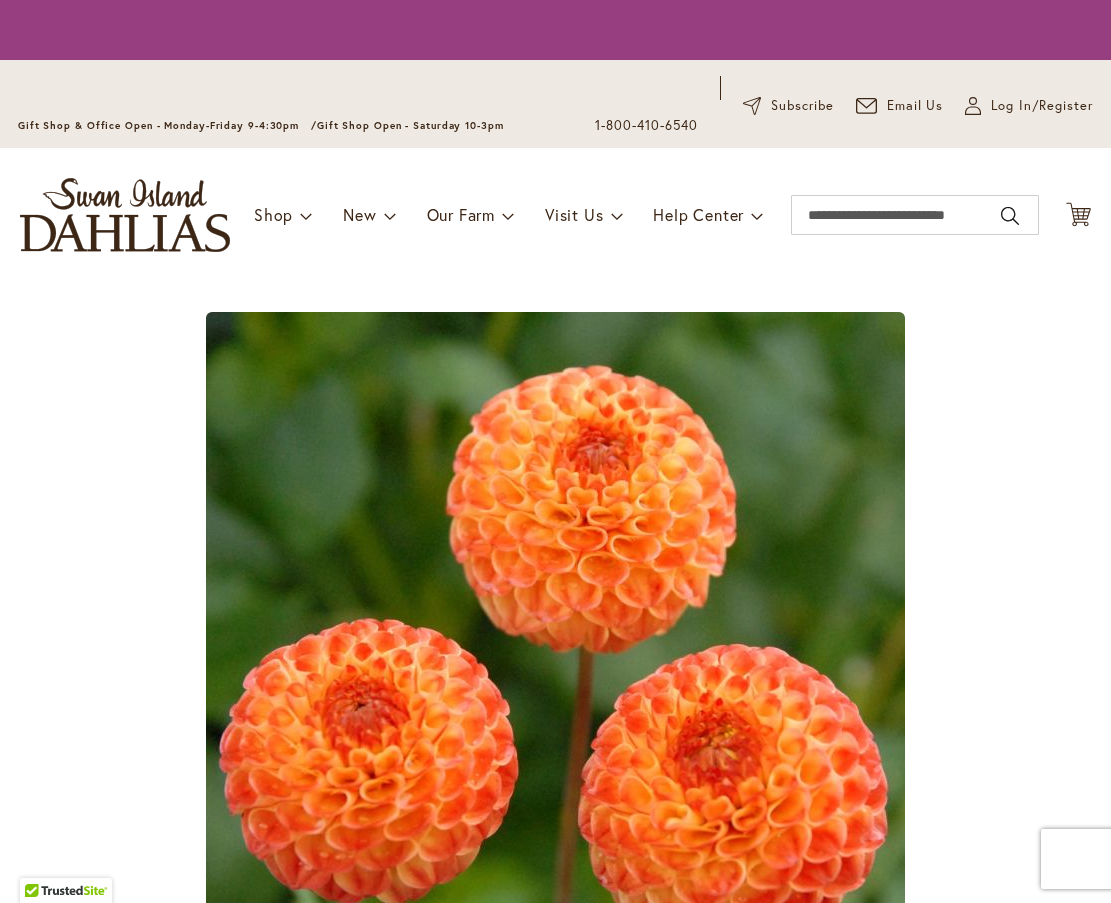 scroll, scrollTop: 0, scrollLeft: 0, axis: both 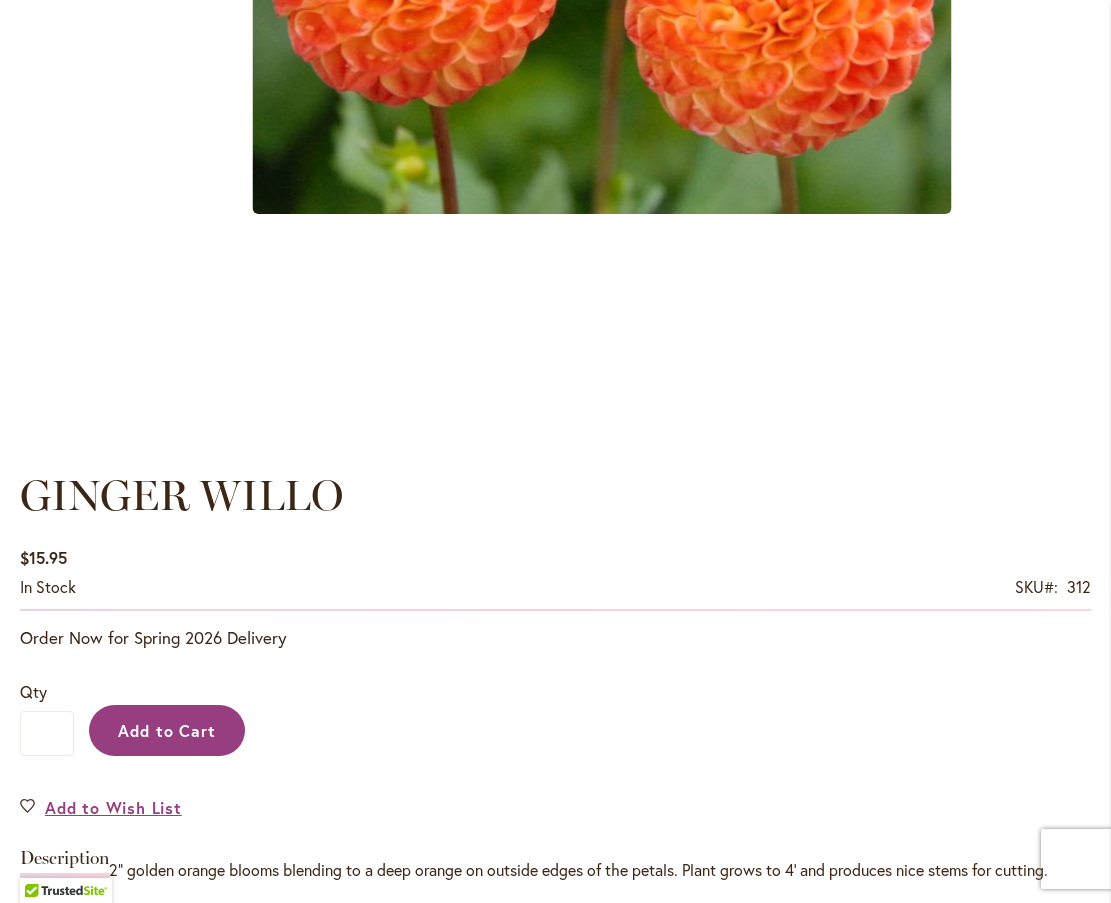 click on "Add to Cart" at bounding box center [167, 730] 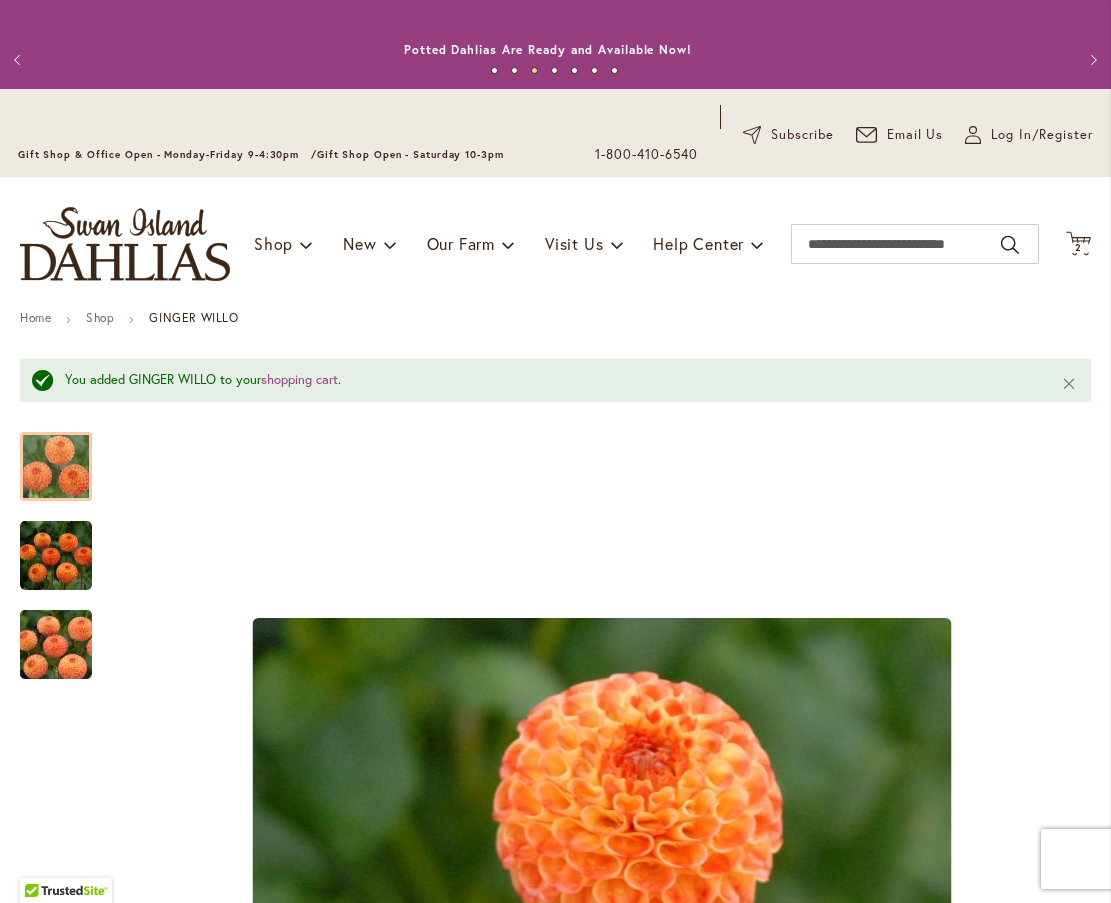 scroll, scrollTop: 0, scrollLeft: 0, axis: both 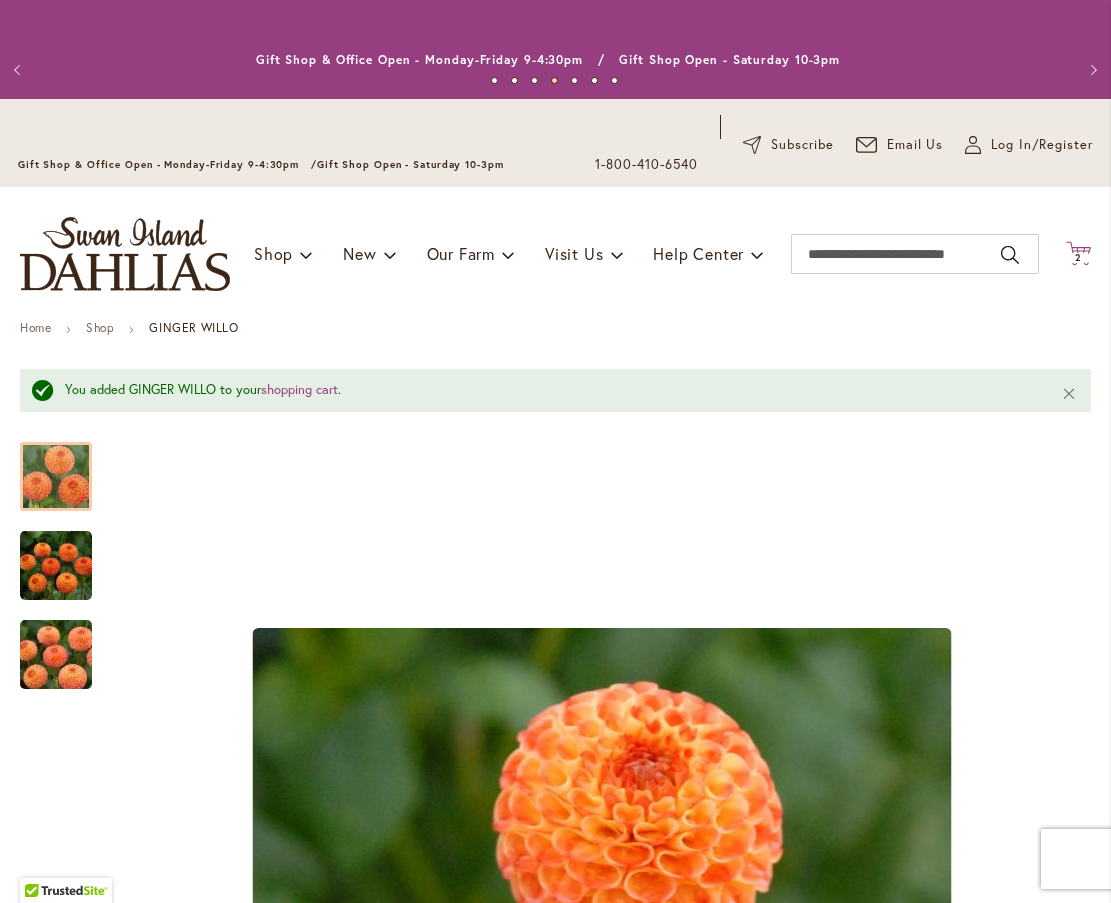 click on "Cart
.cls-1 {
fill: #231f20;
}" 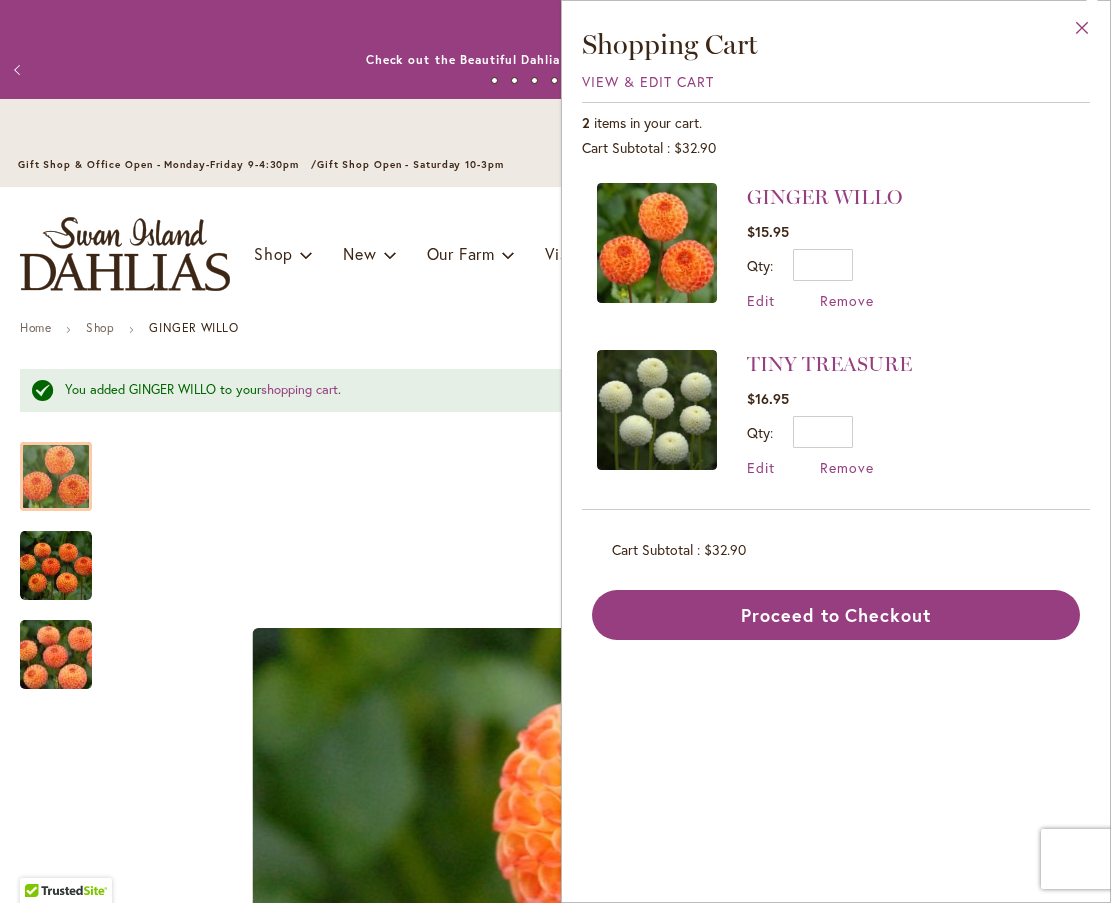 click on "Close" at bounding box center [1082, 32] 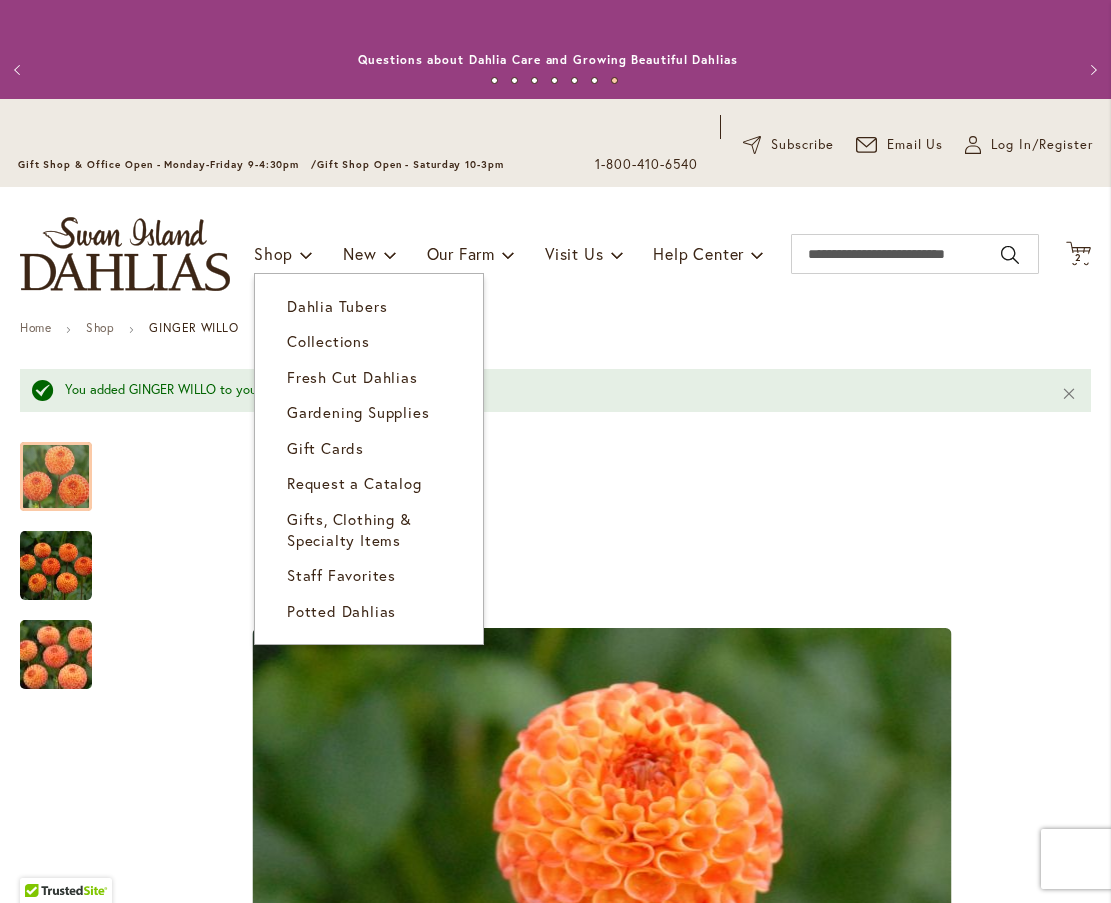 click on "Dahlia Tubers" at bounding box center [337, 306] 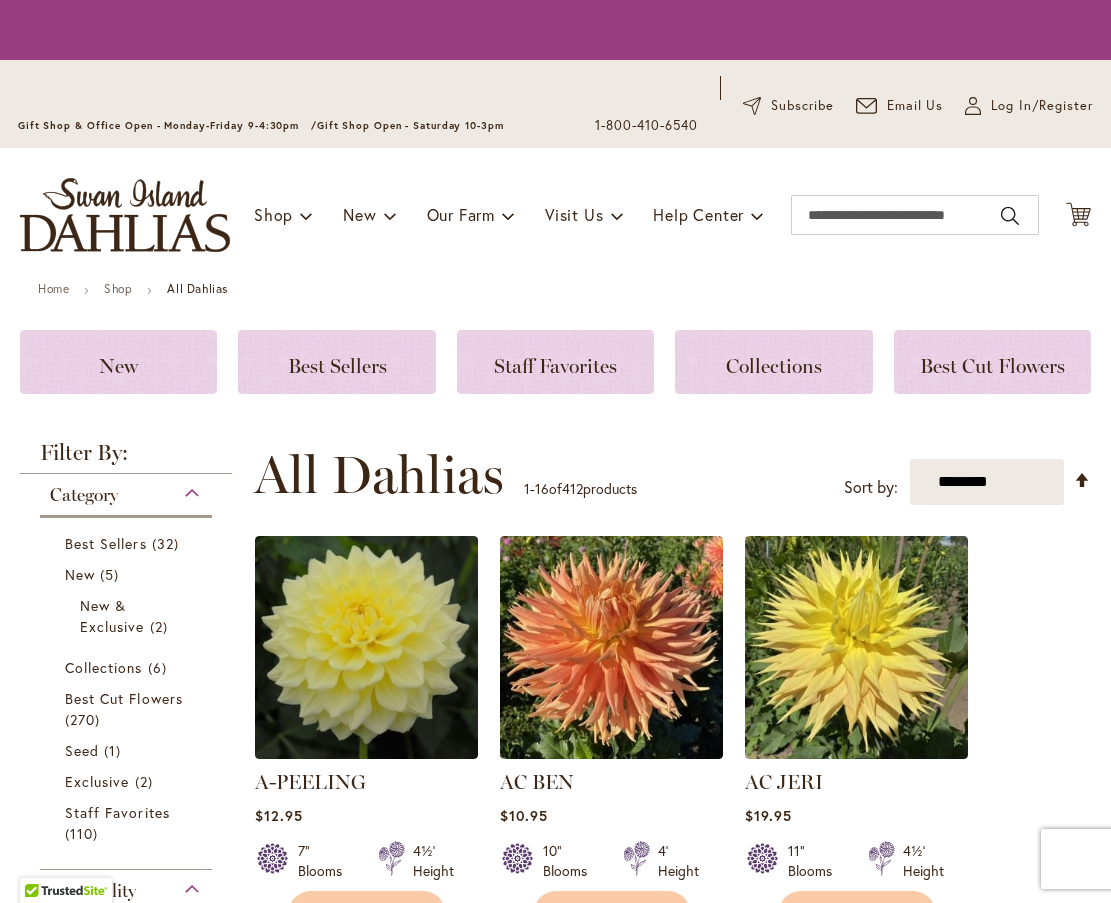 scroll, scrollTop: 0, scrollLeft: 0, axis: both 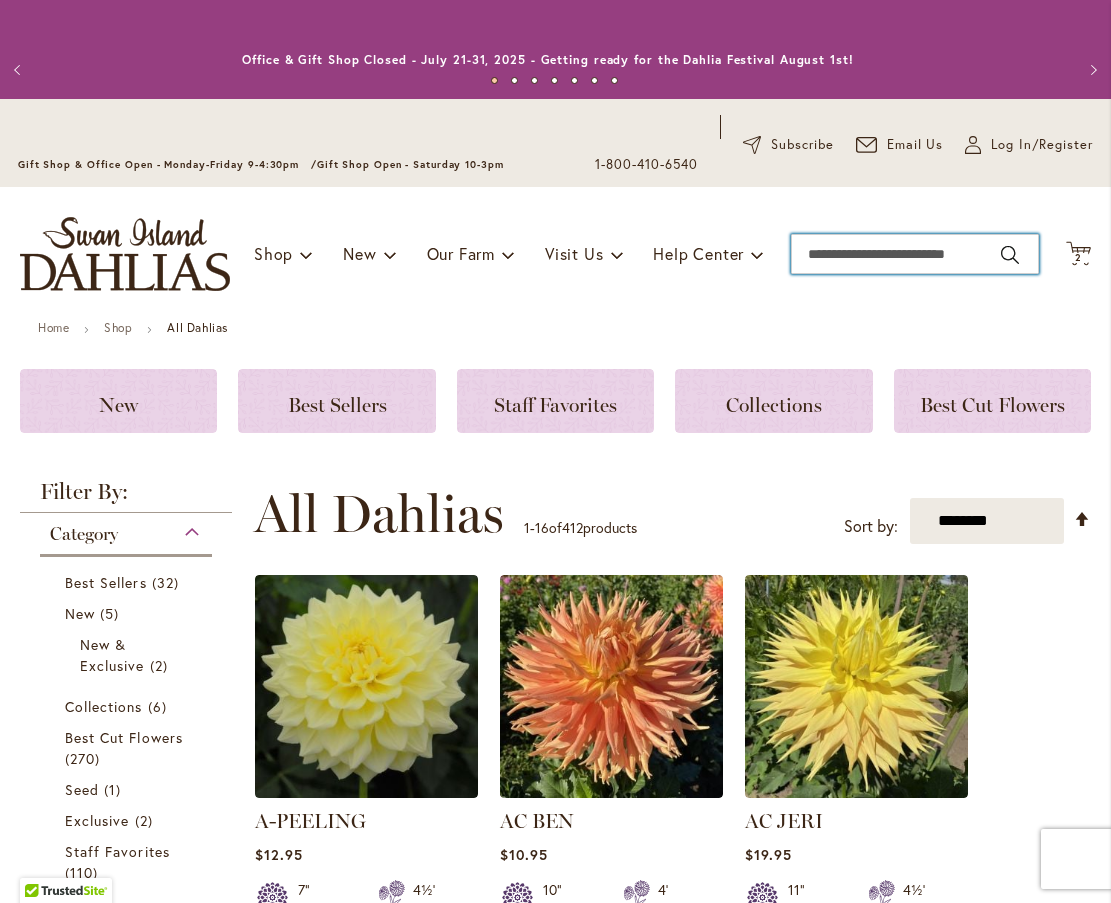 click on "Search" at bounding box center [915, 254] 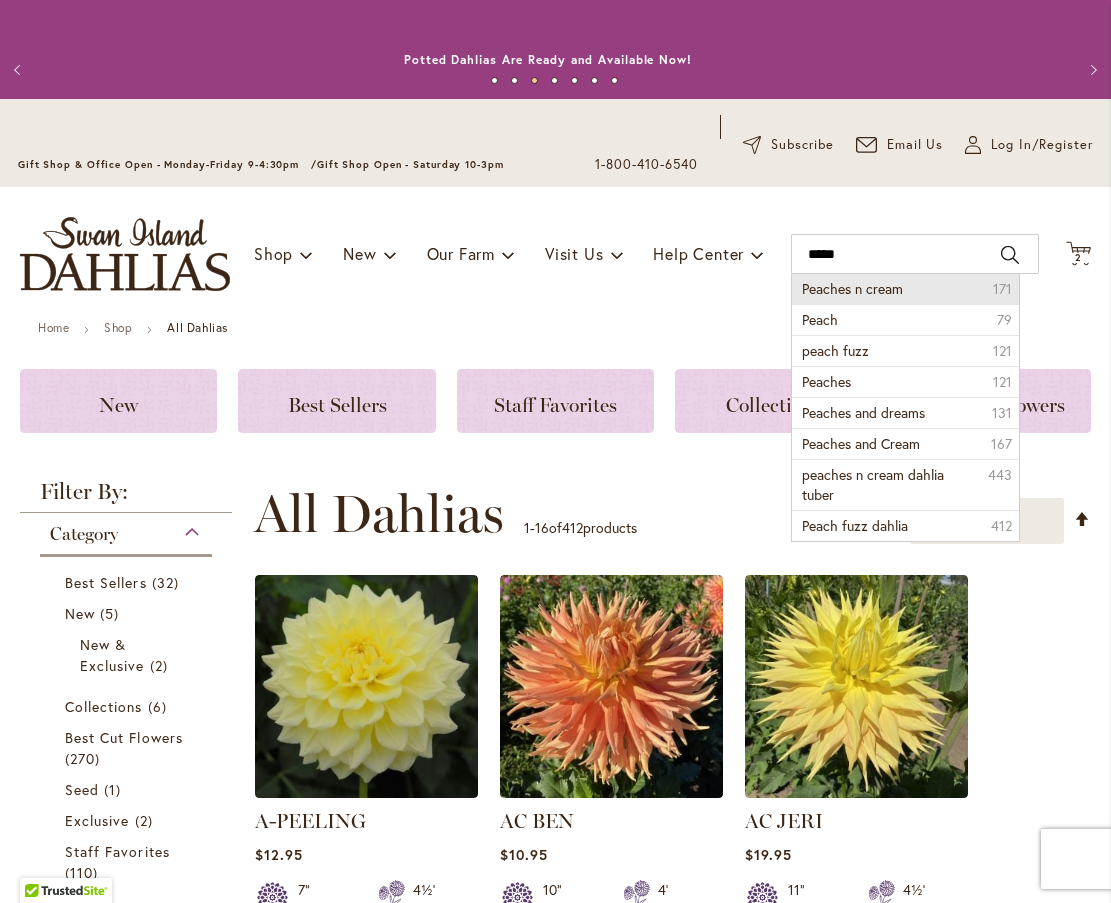 click on "Peaches n cream" at bounding box center (852, 288) 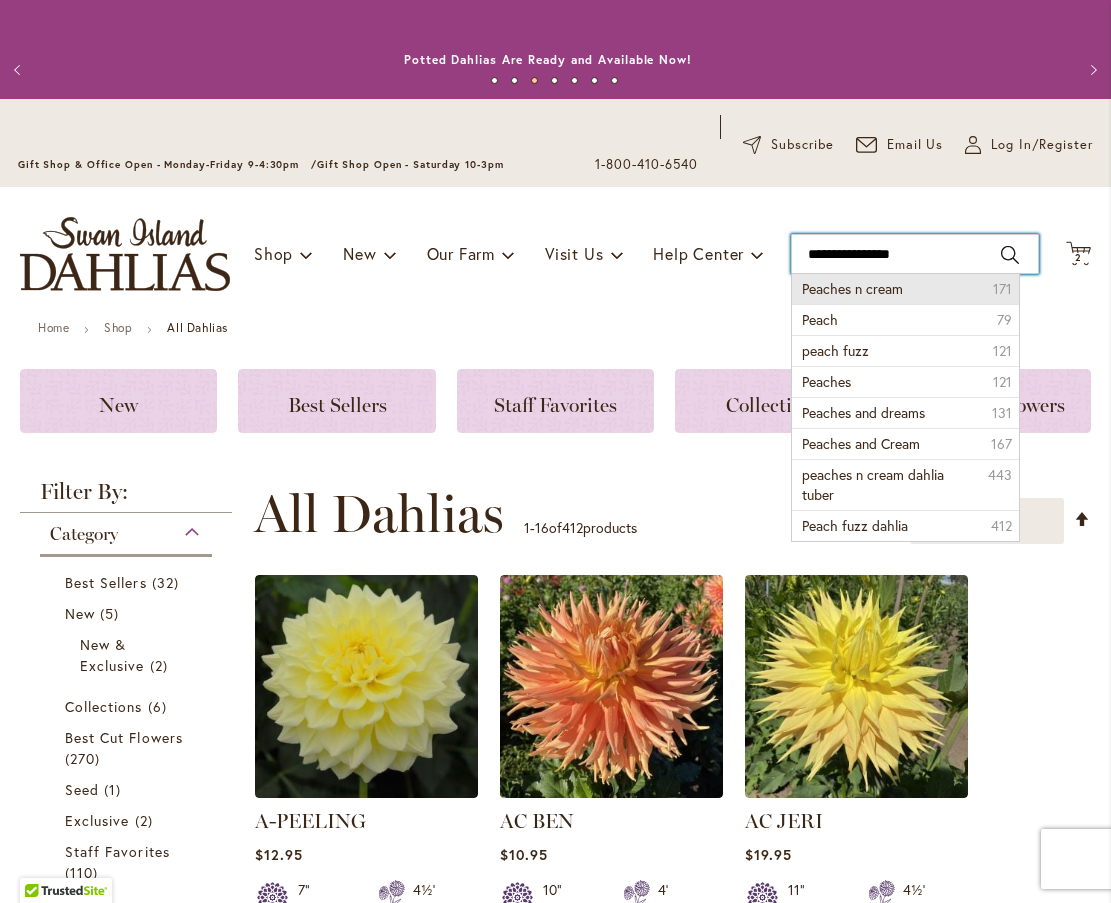 type on "**********" 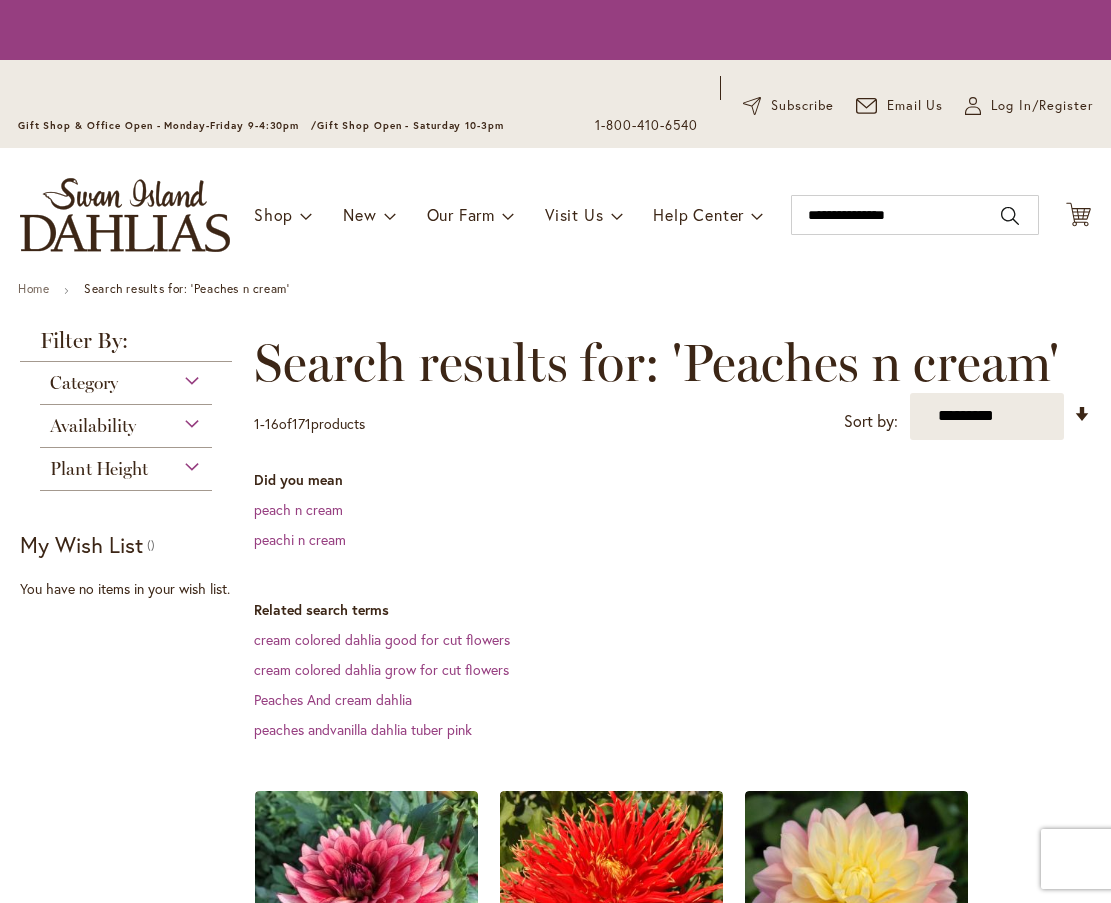 scroll, scrollTop: 0, scrollLeft: 0, axis: both 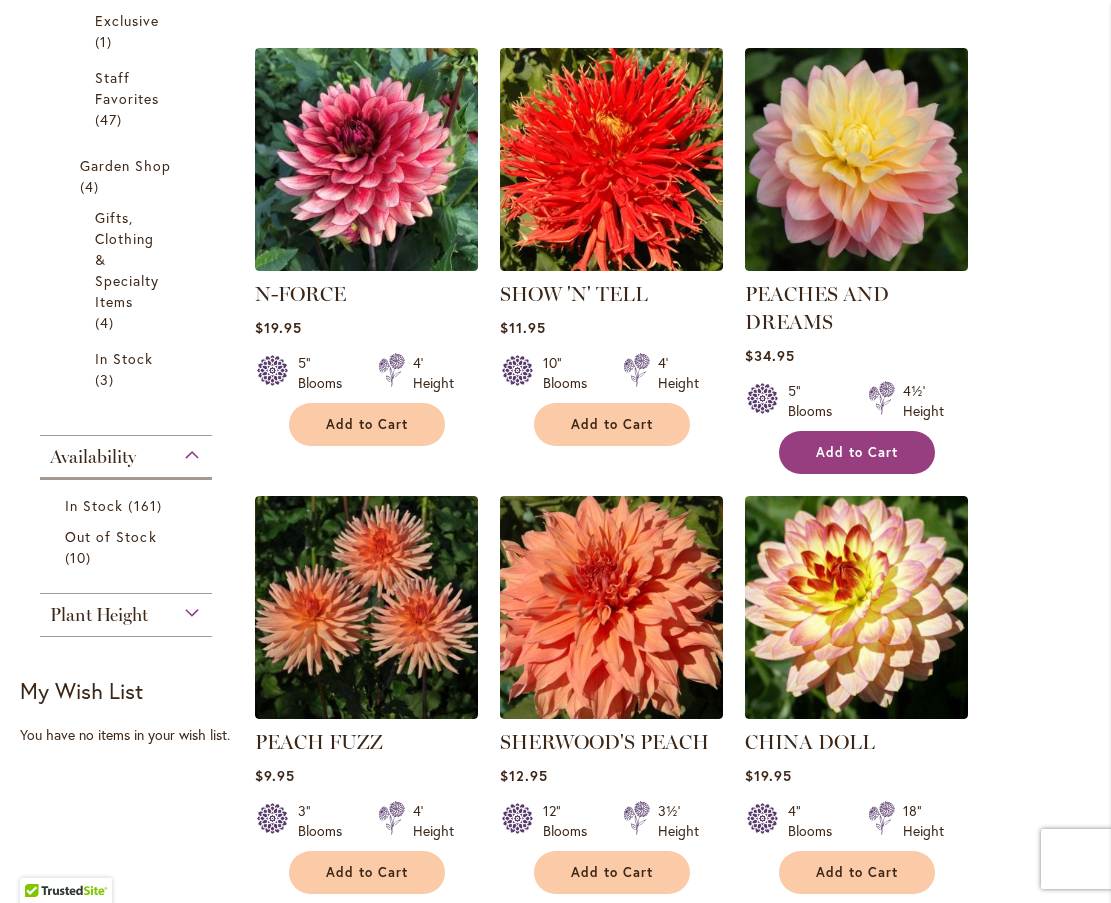 click on "Add to Cart" at bounding box center (857, 452) 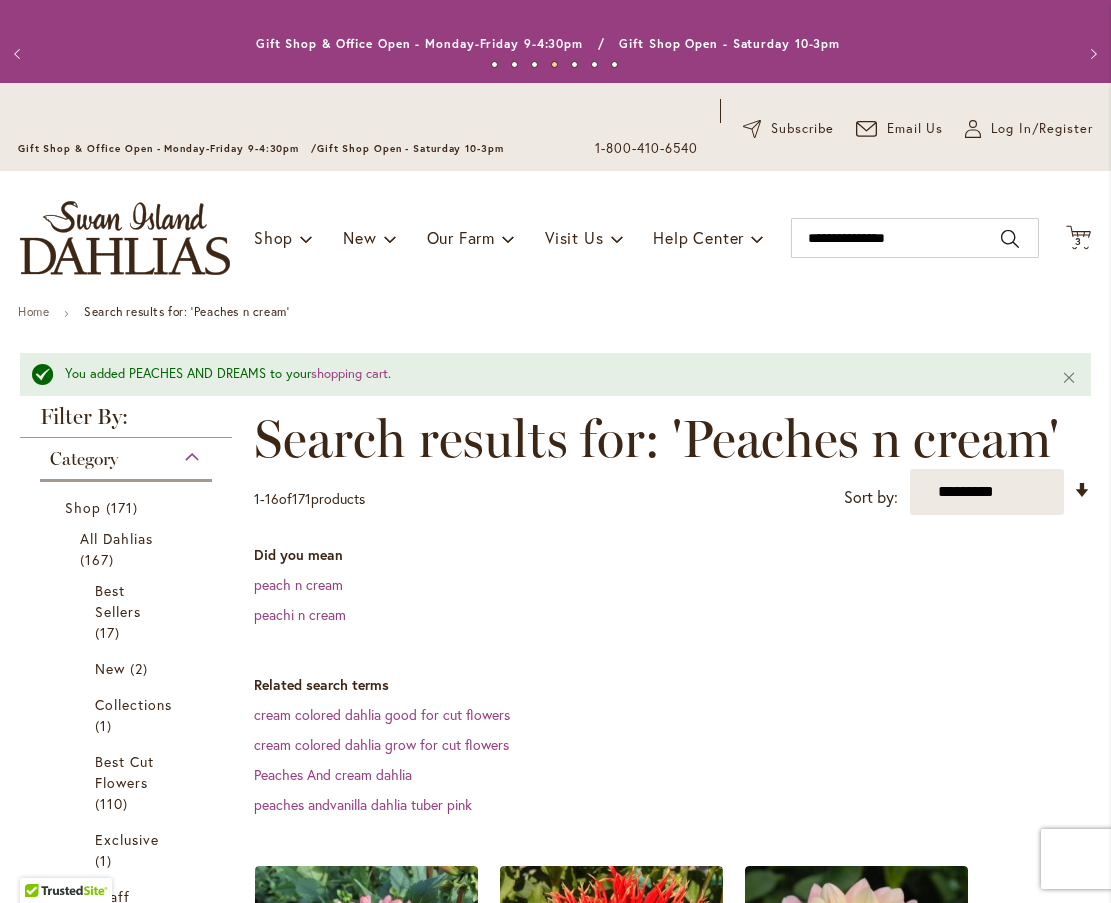 scroll, scrollTop: 0, scrollLeft: 0, axis: both 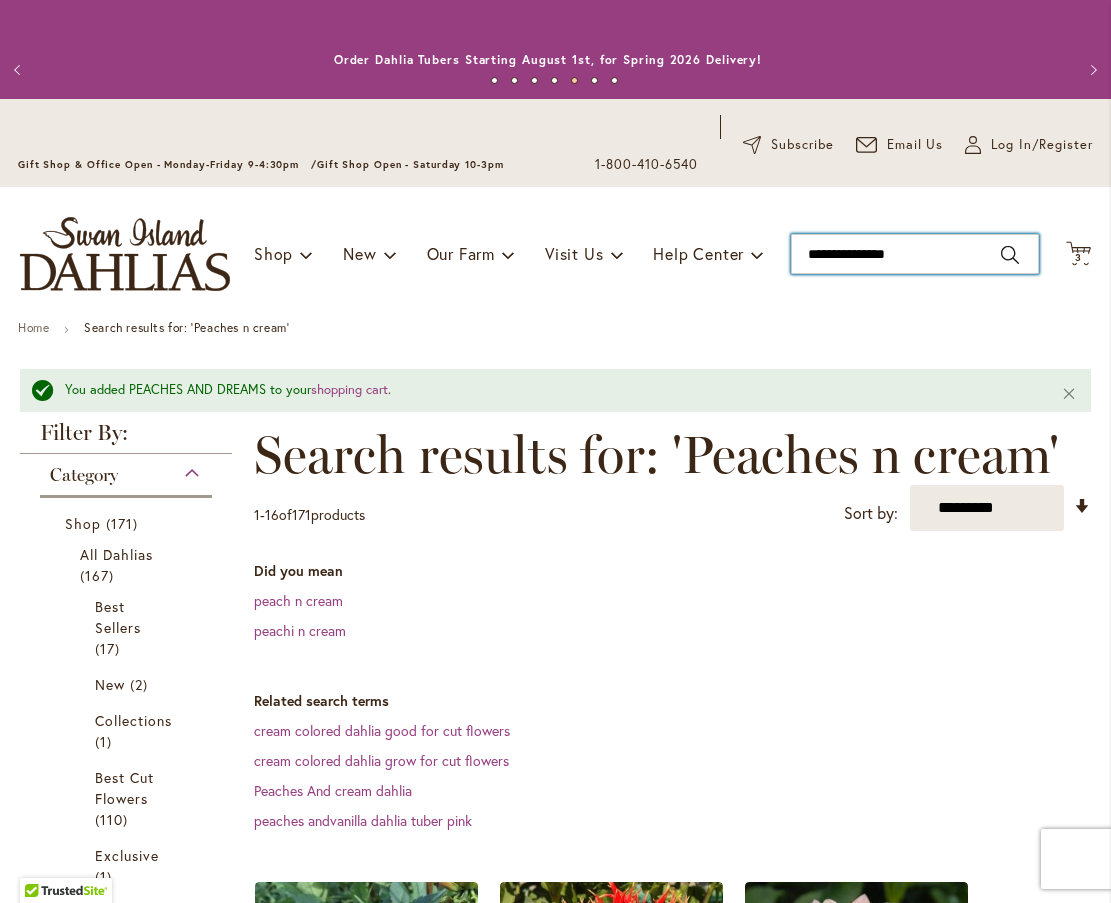 type on "**********" 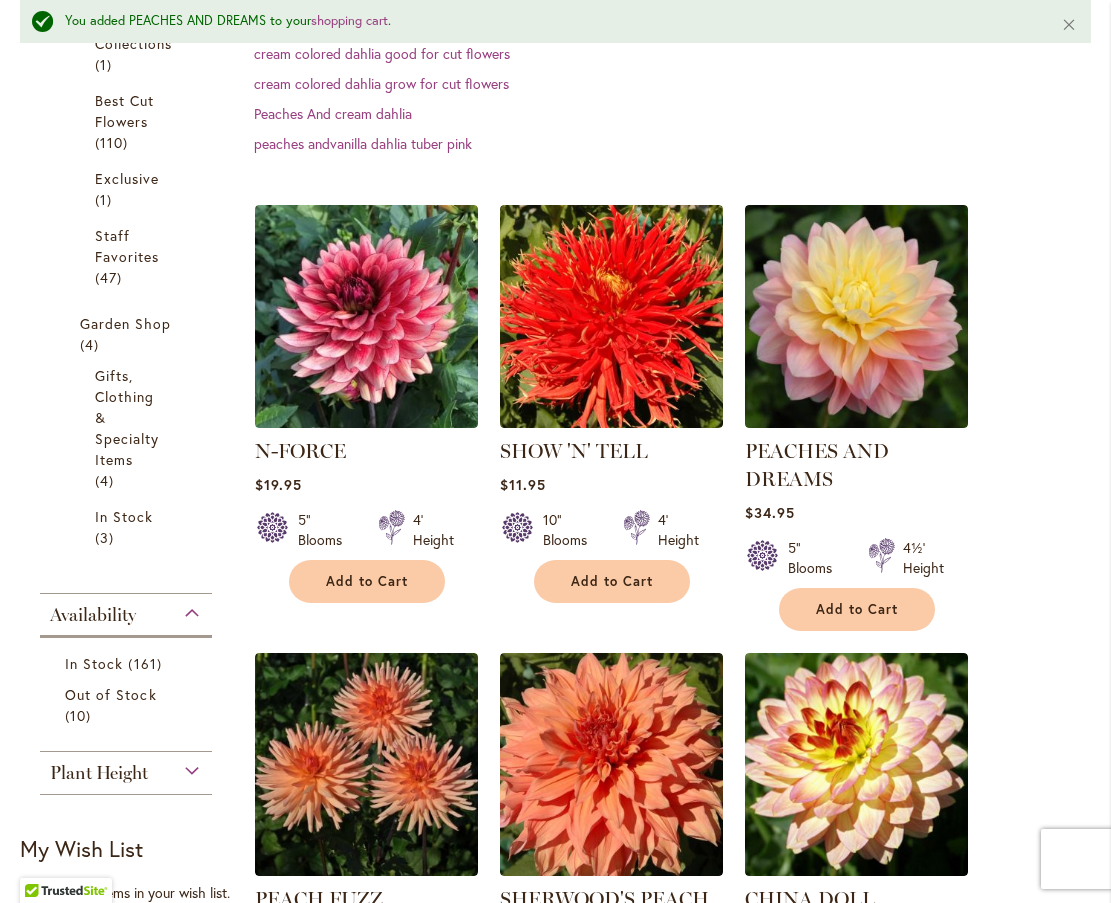 scroll, scrollTop: 0, scrollLeft: 0, axis: both 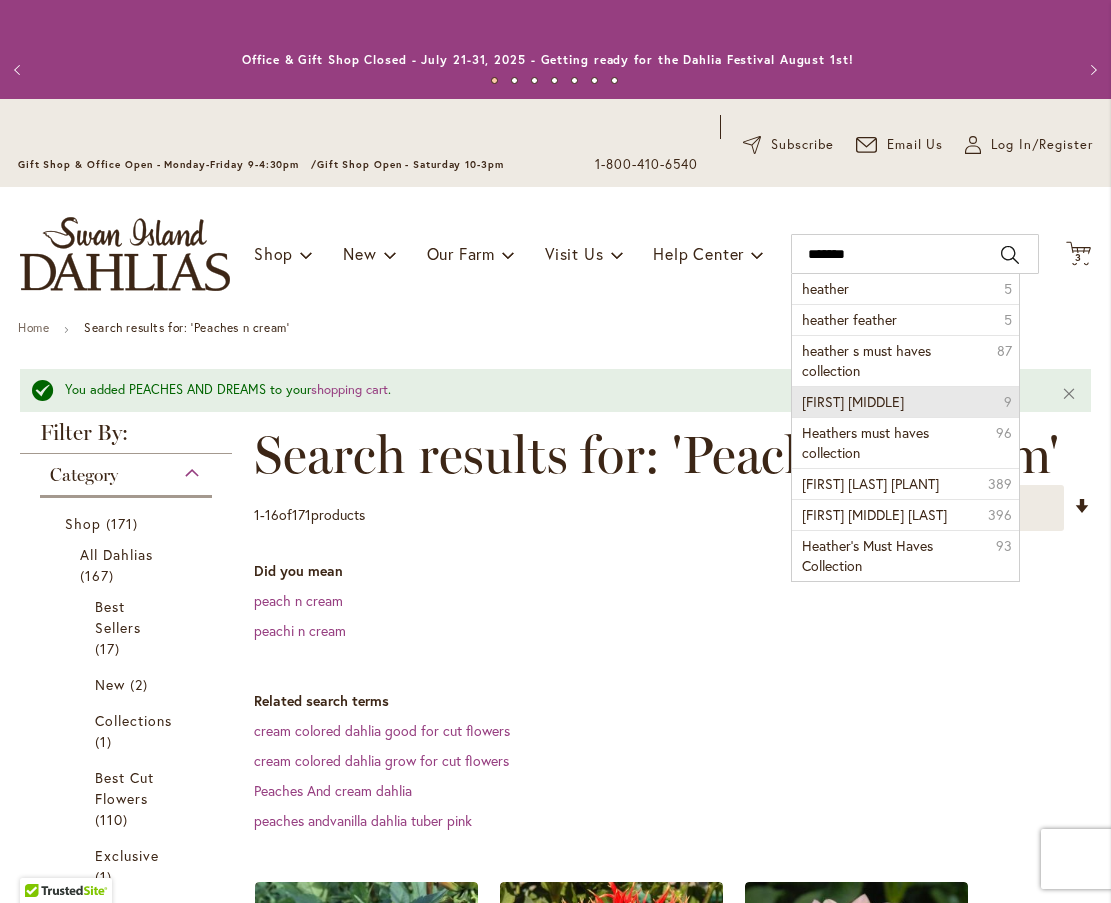 click on "Heather Marie 9" at bounding box center (905, 401) 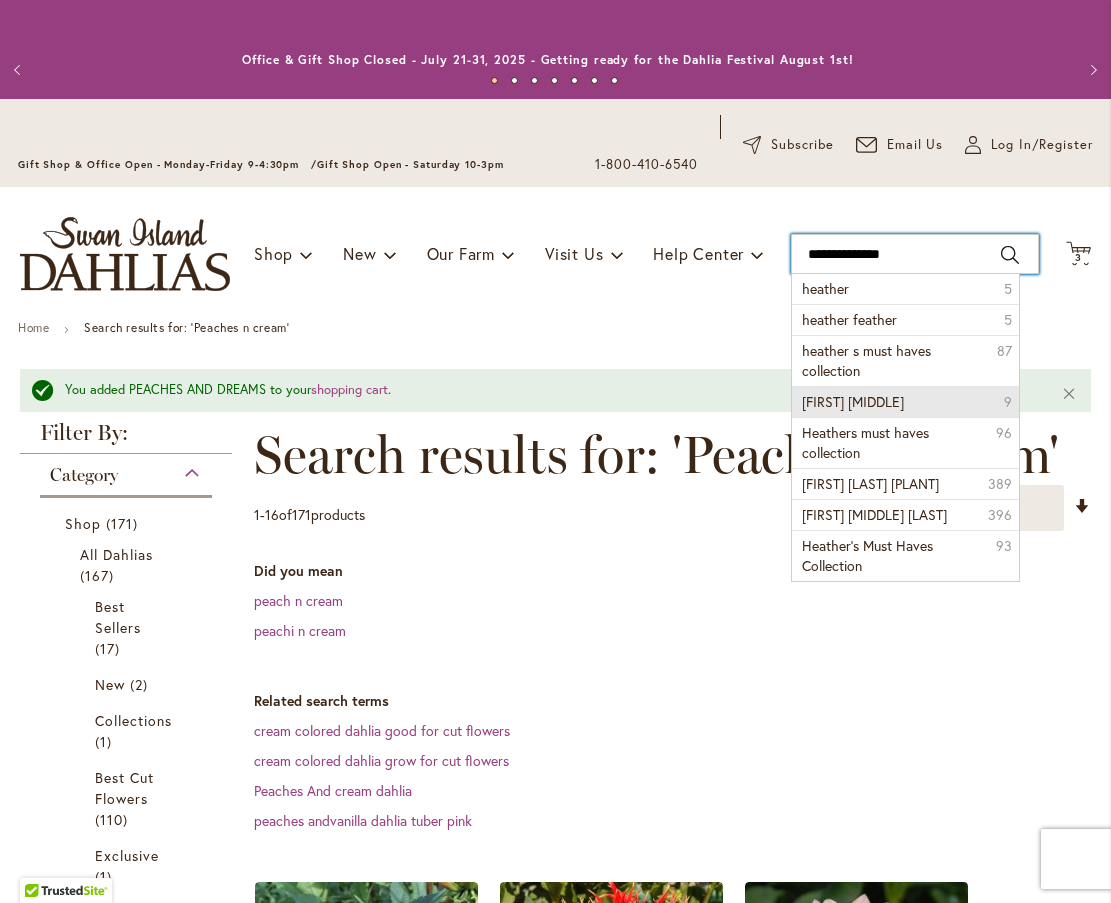 type on "**********" 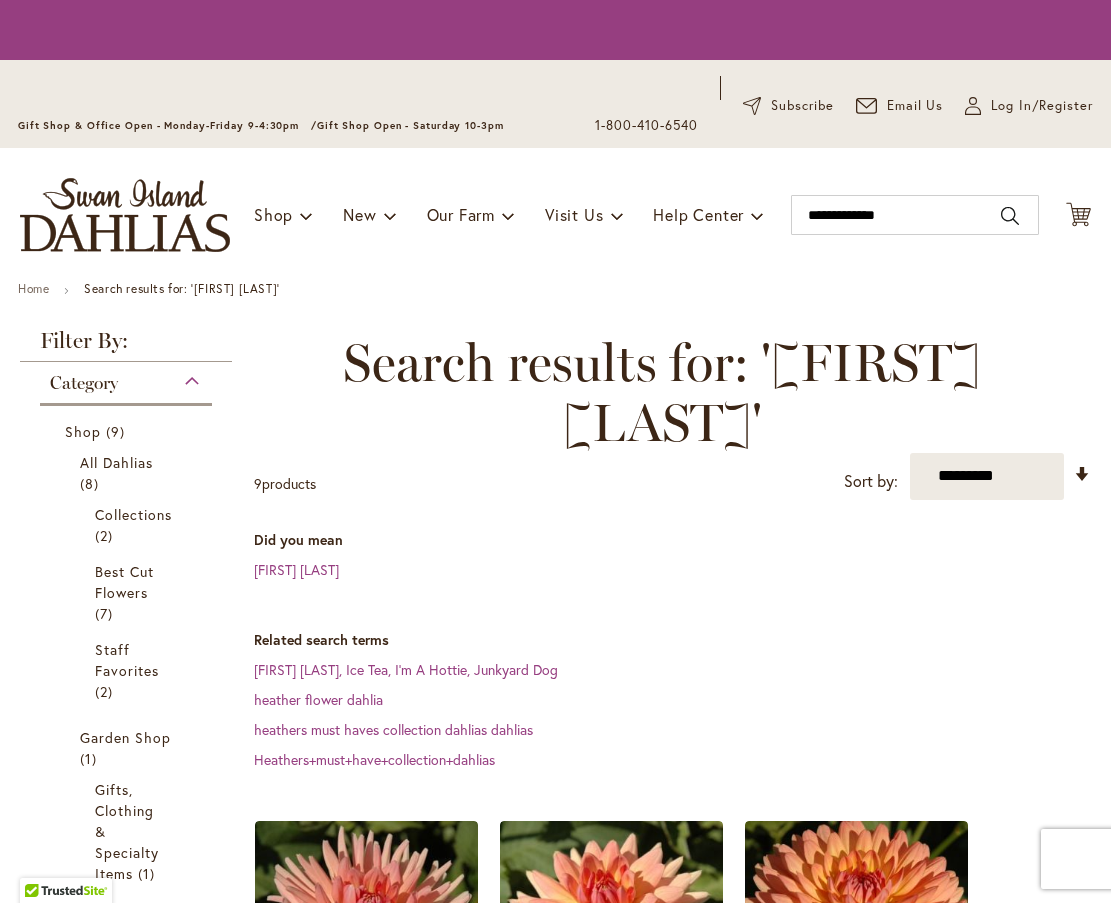 scroll, scrollTop: 0, scrollLeft: 0, axis: both 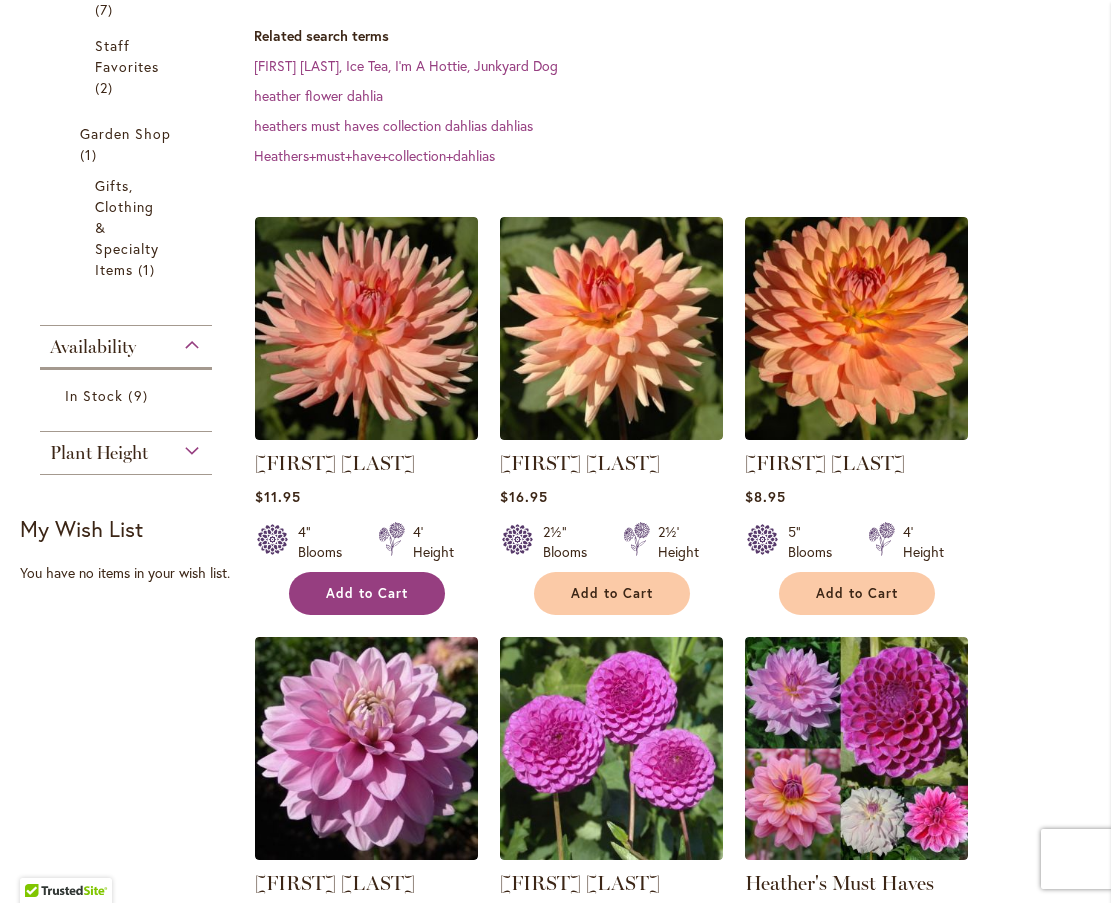click on "Add to Cart" at bounding box center [367, 593] 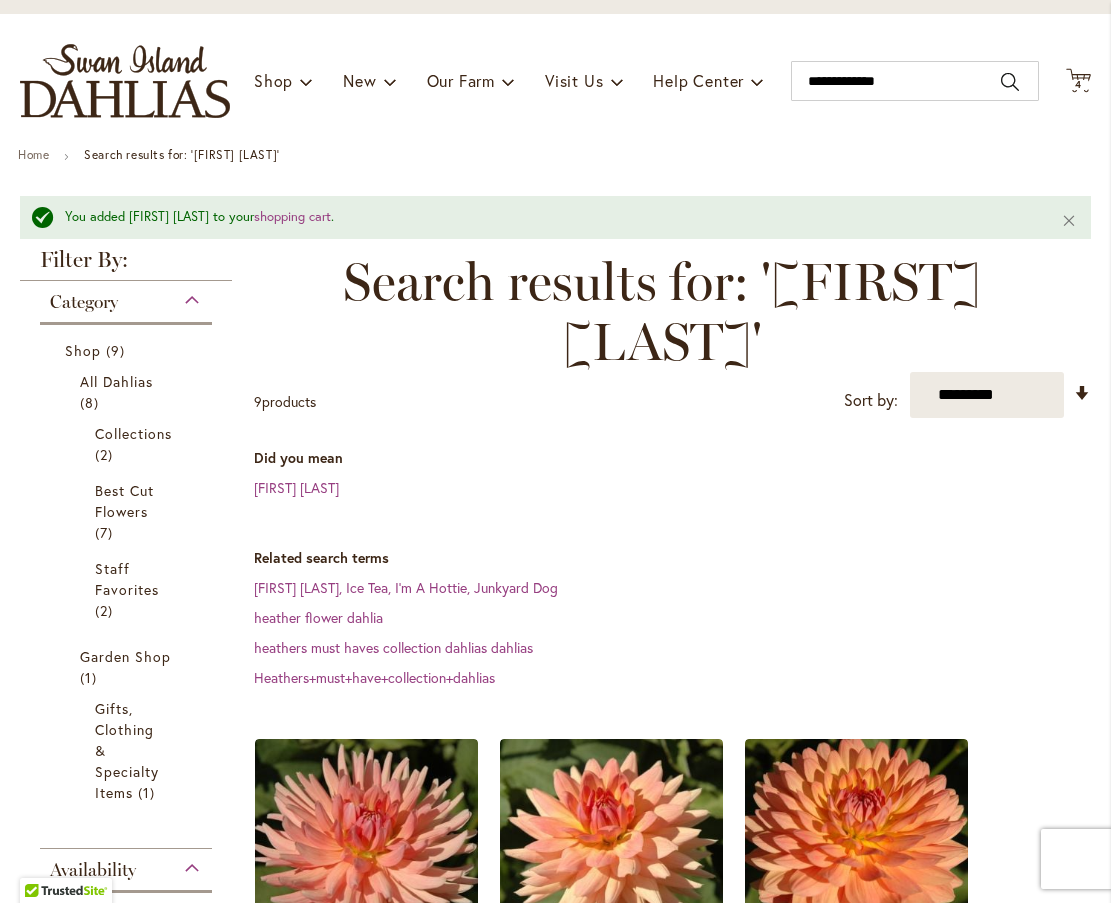 scroll, scrollTop: 0, scrollLeft: 0, axis: both 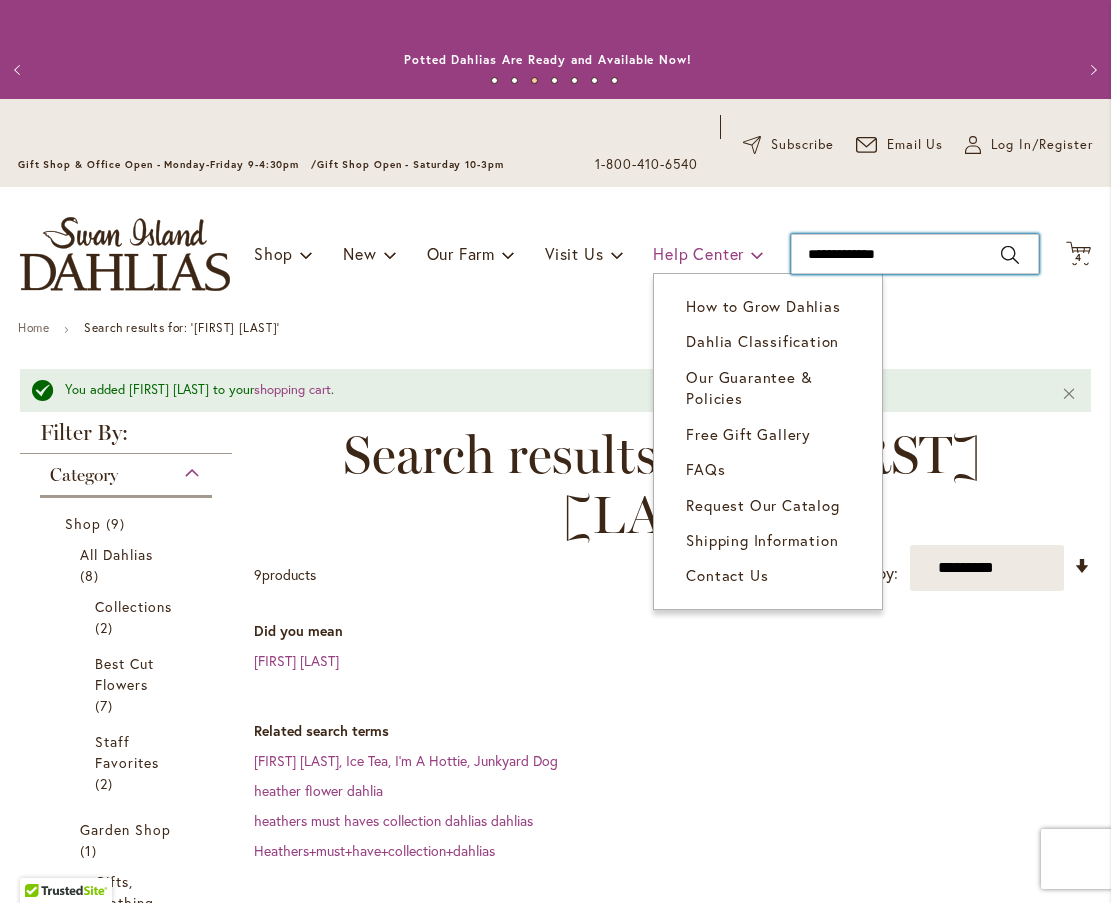 drag, startPoint x: 918, startPoint y: 253, endPoint x: 766, endPoint y: 241, distance: 152.47295 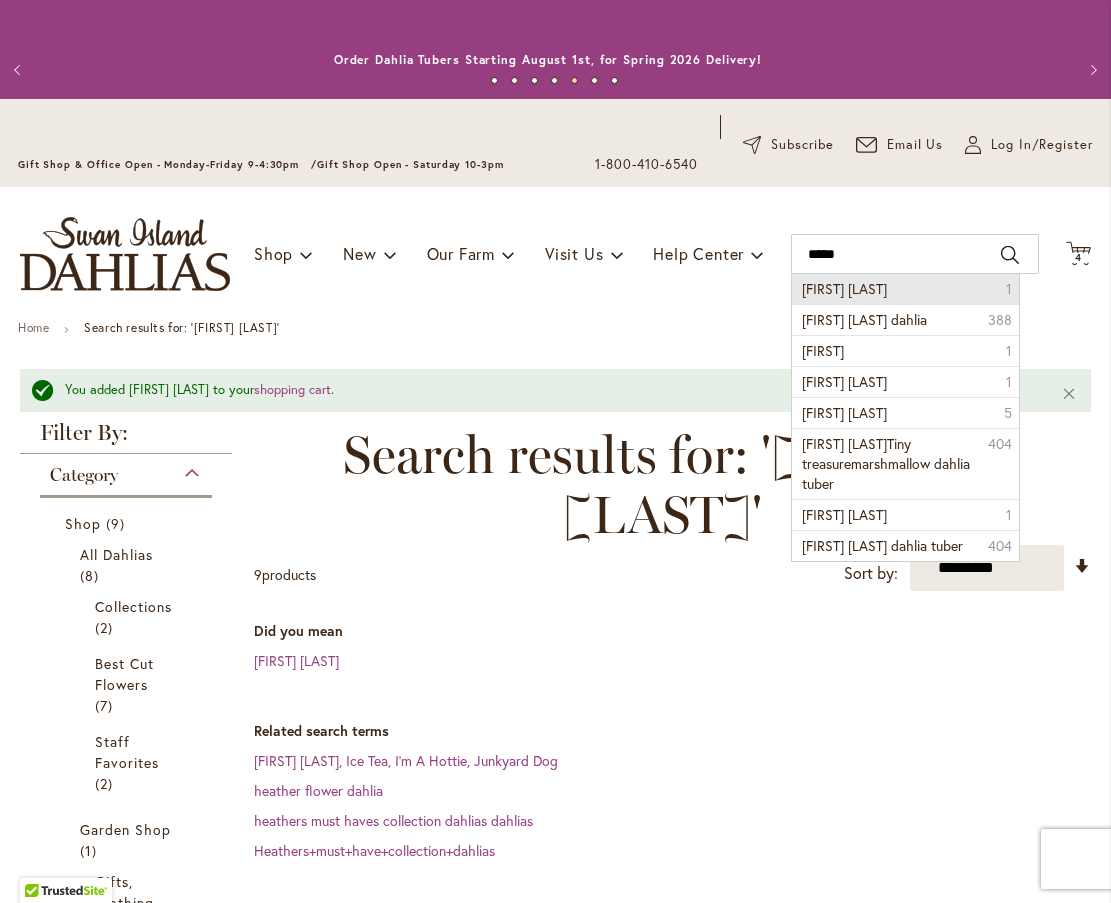 click on "Frank holmes" at bounding box center (844, 288) 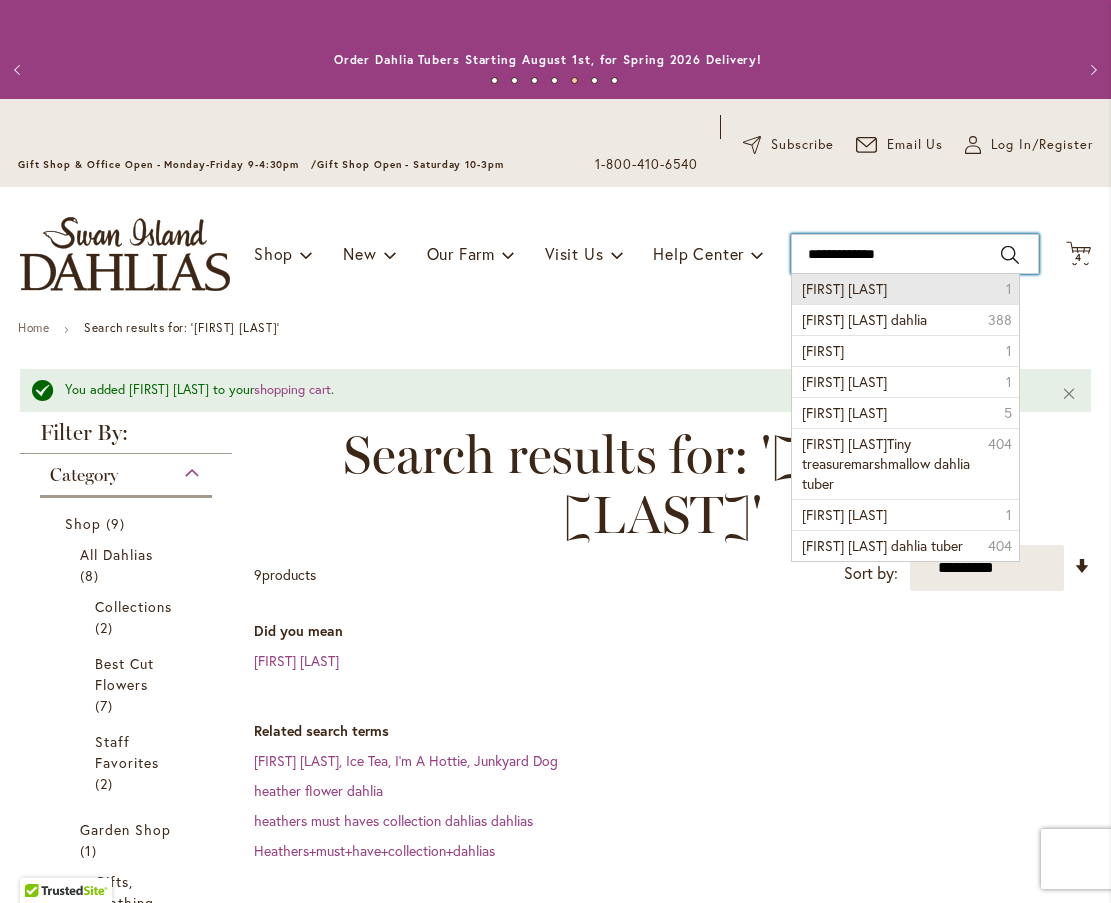 type on "**********" 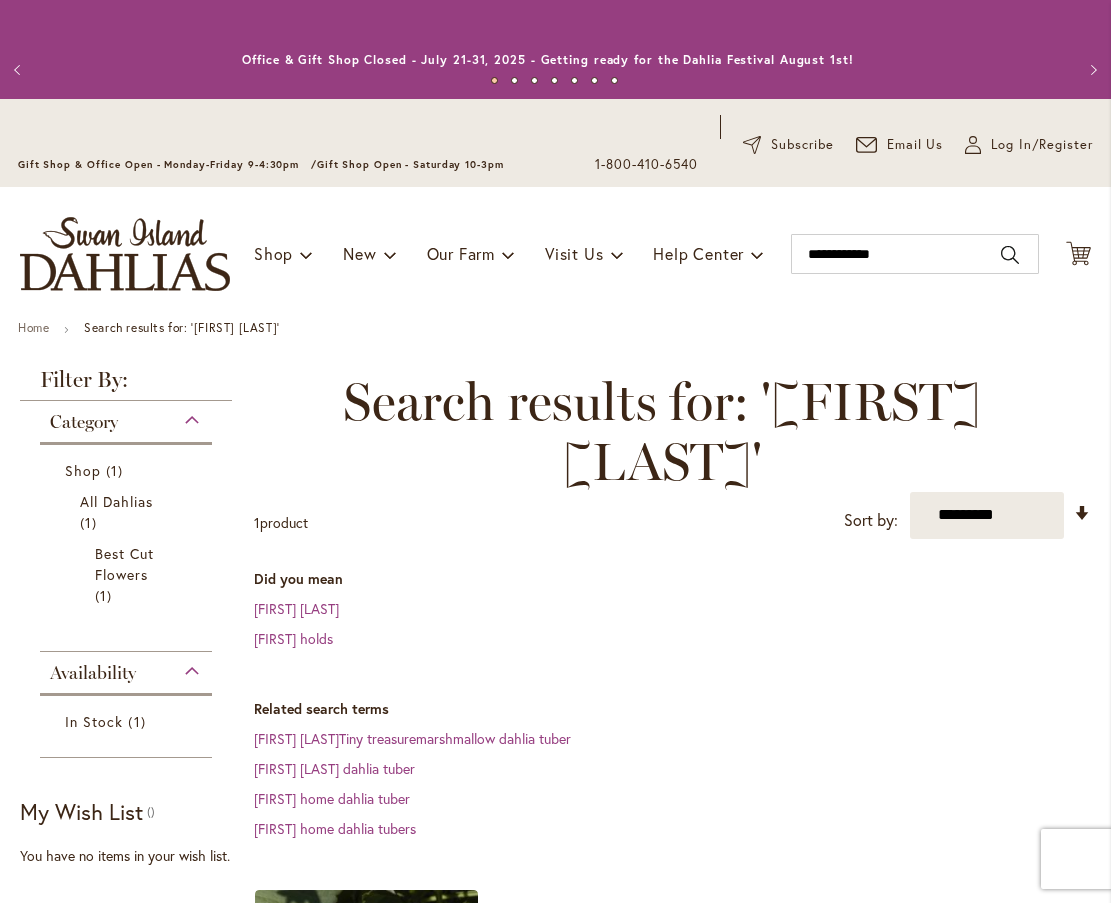 scroll, scrollTop: 0, scrollLeft: 0, axis: both 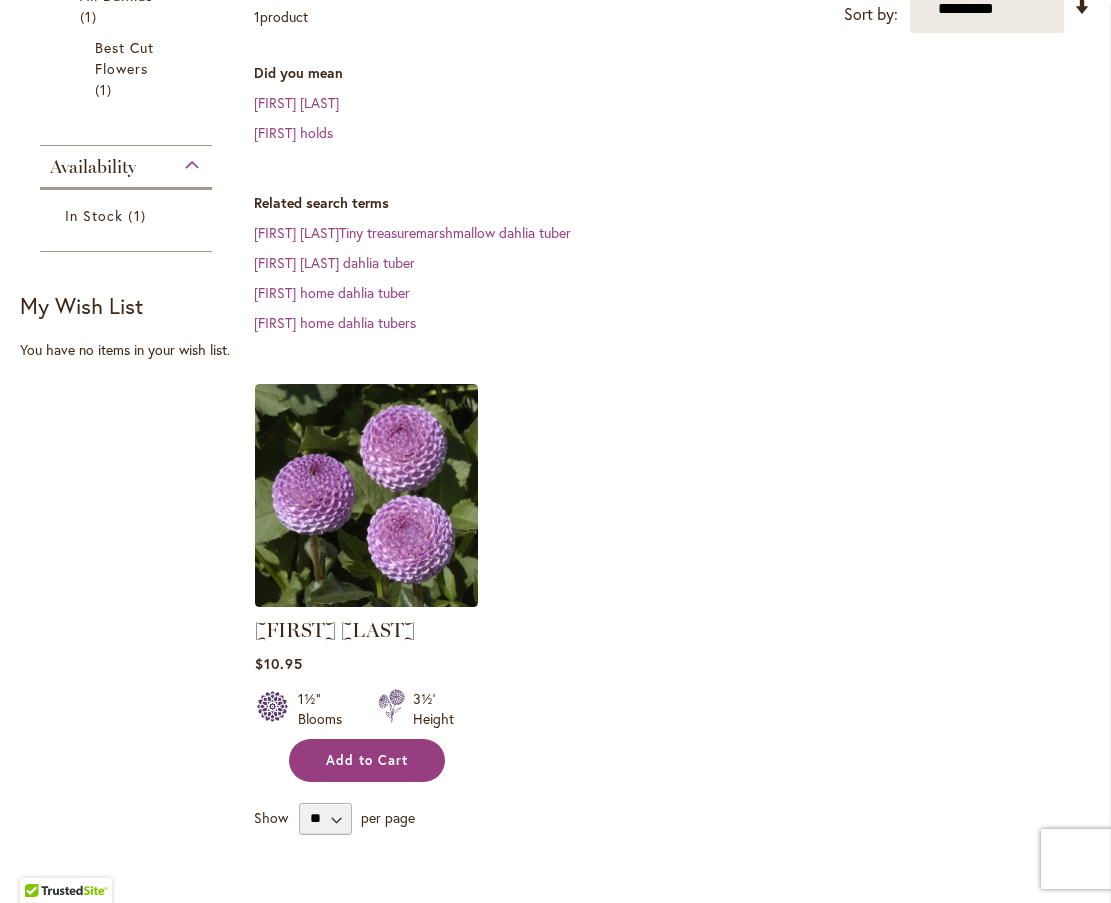 click on "Add to Cart" at bounding box center (367, 760) 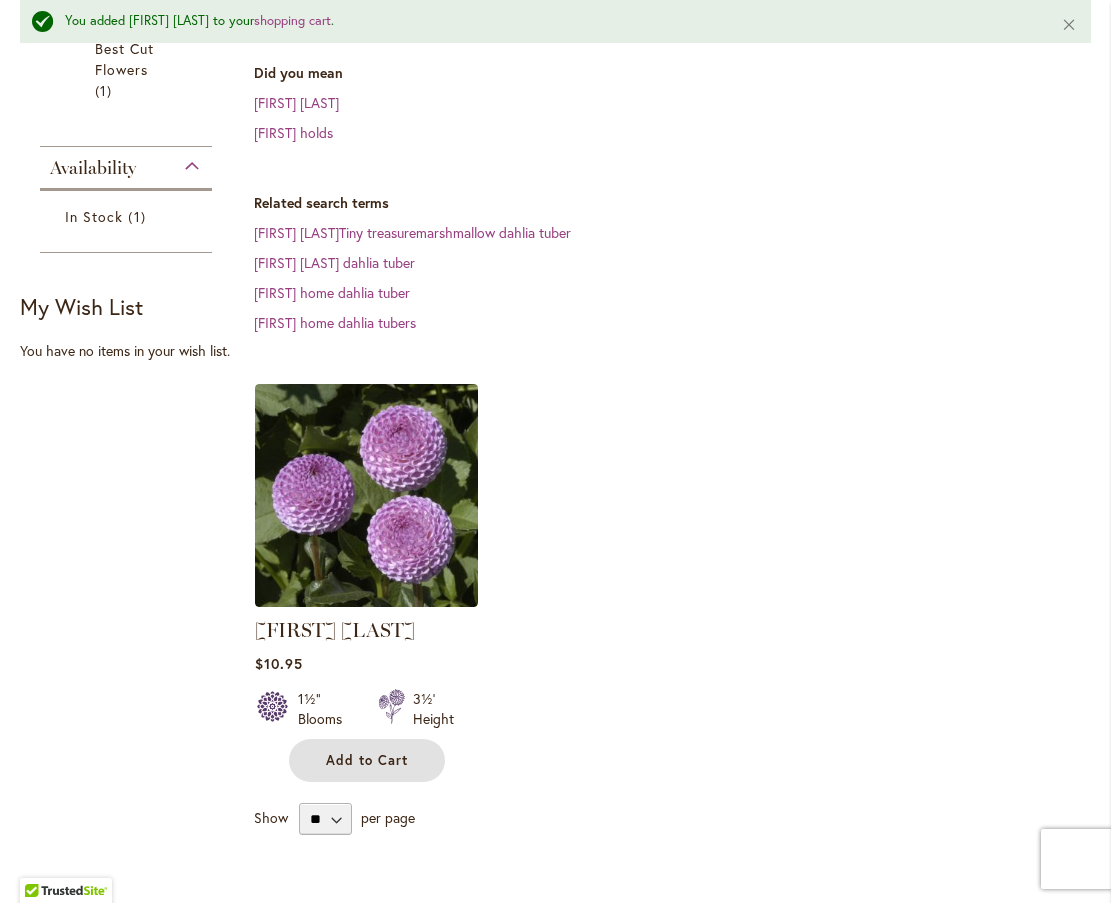 scroll, scrollTop: 176, scrollLeft: 0, axis: vertical 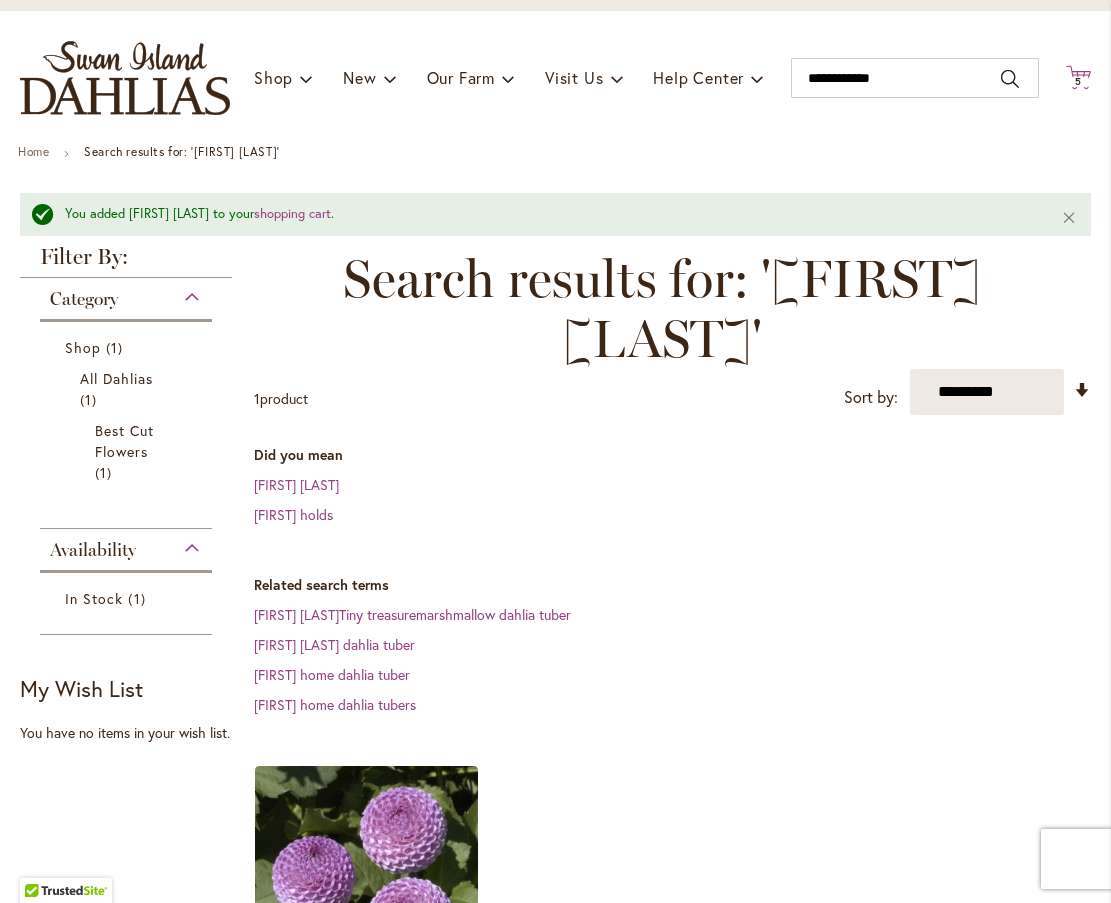 click on "5
5
items" at bounding box center (1079, 82) 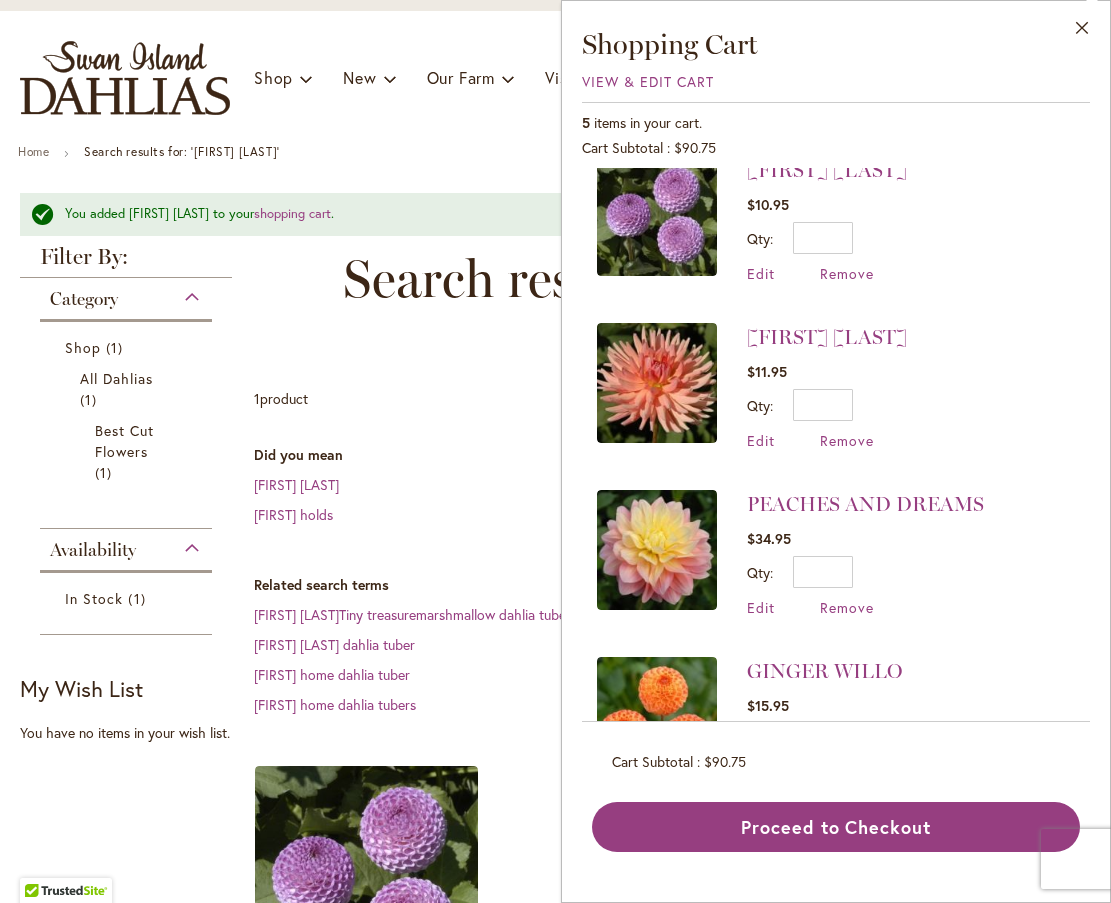 scroll, scrollTop: 51, scrollLeft: 0, axis: vertical 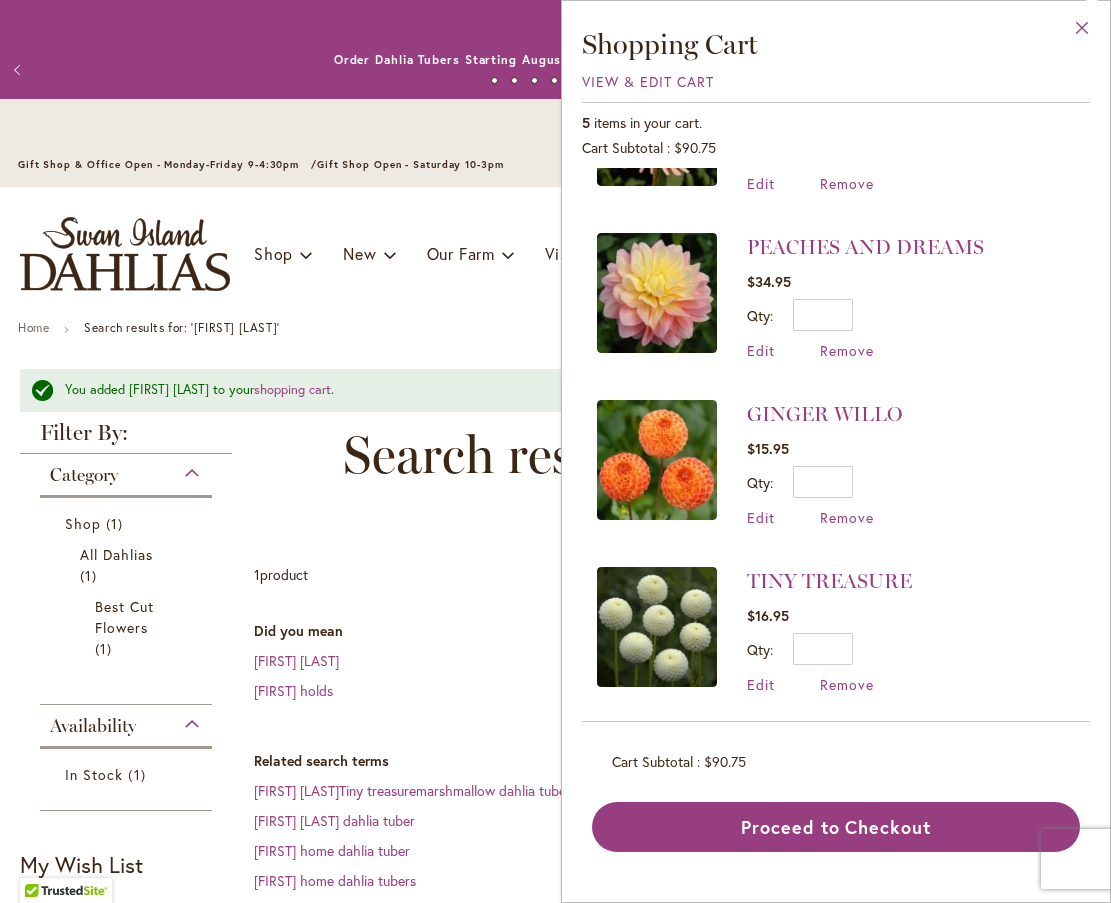 click on "Close" at bounding box center [1082, 32] 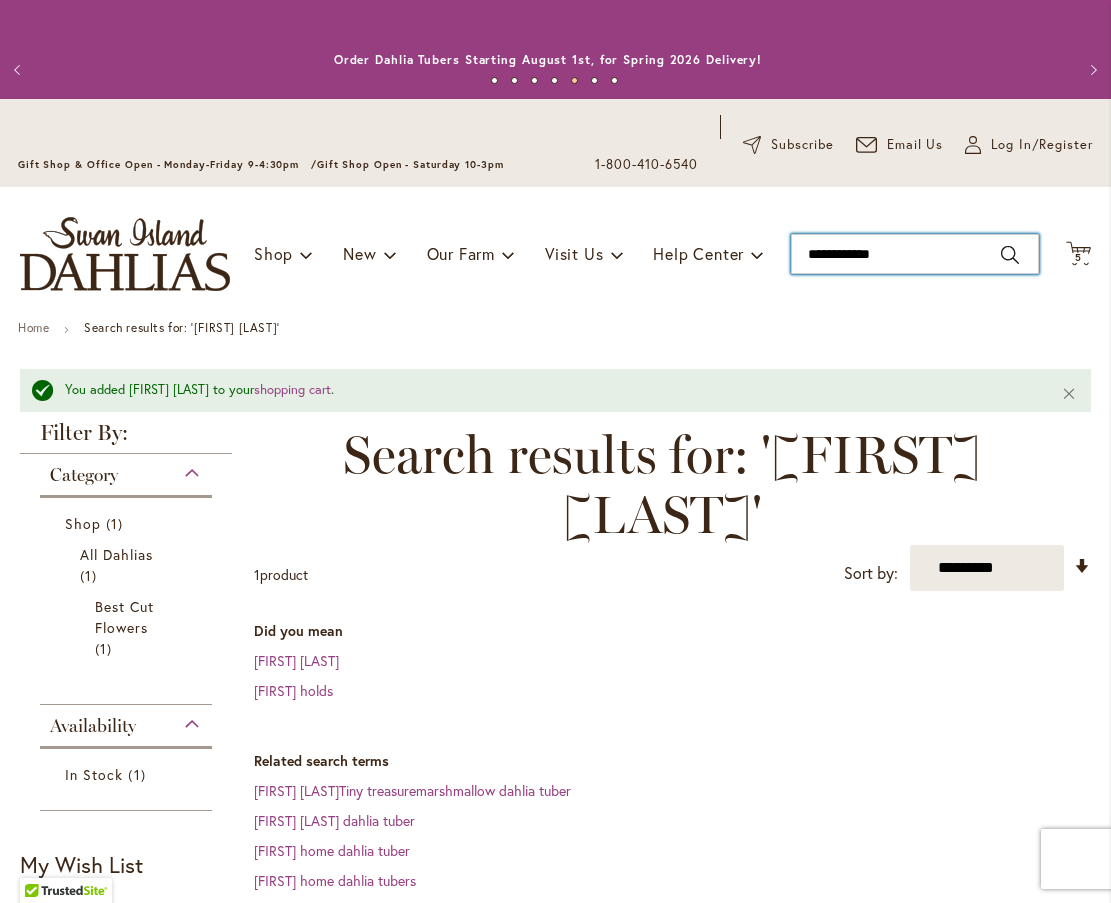 type on "**********" 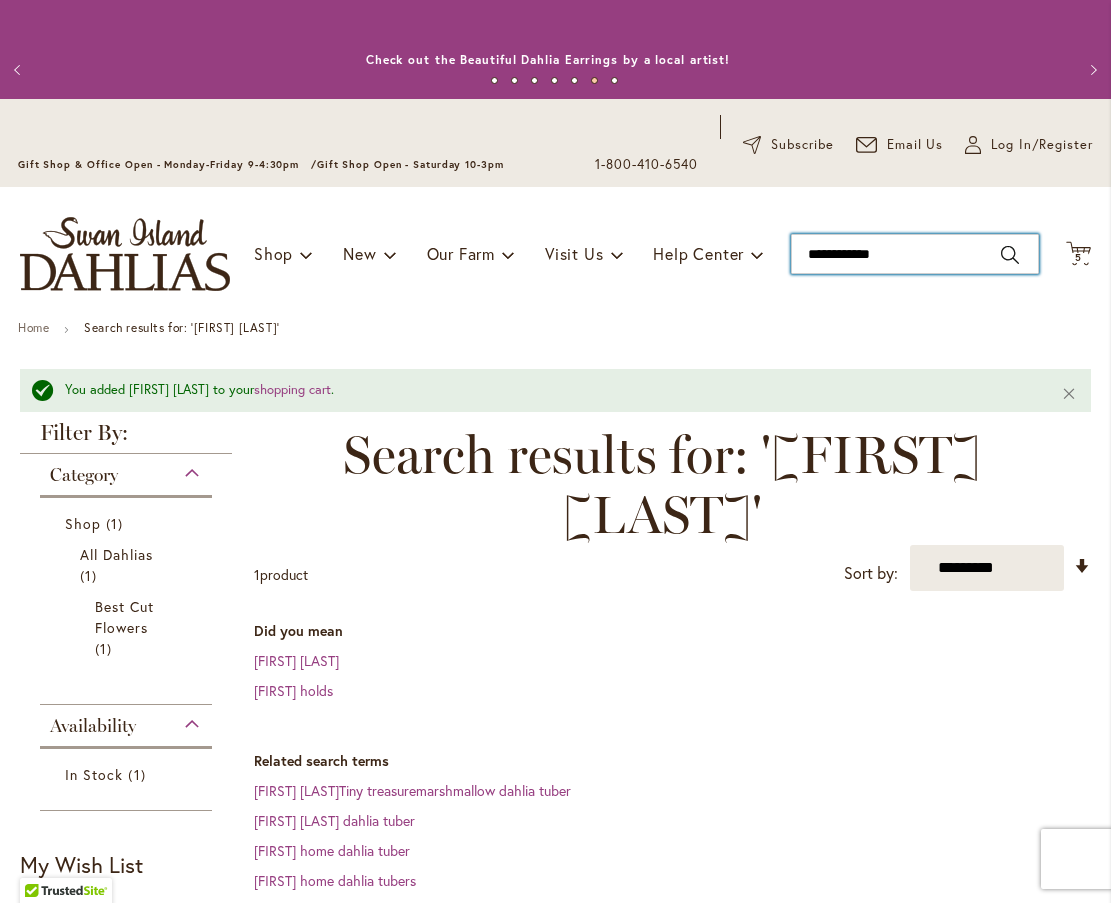 drag, startPoint x: 914, startPoint y: 252, endPoint x: 778, endPoint y: 238, distance: 136.71869 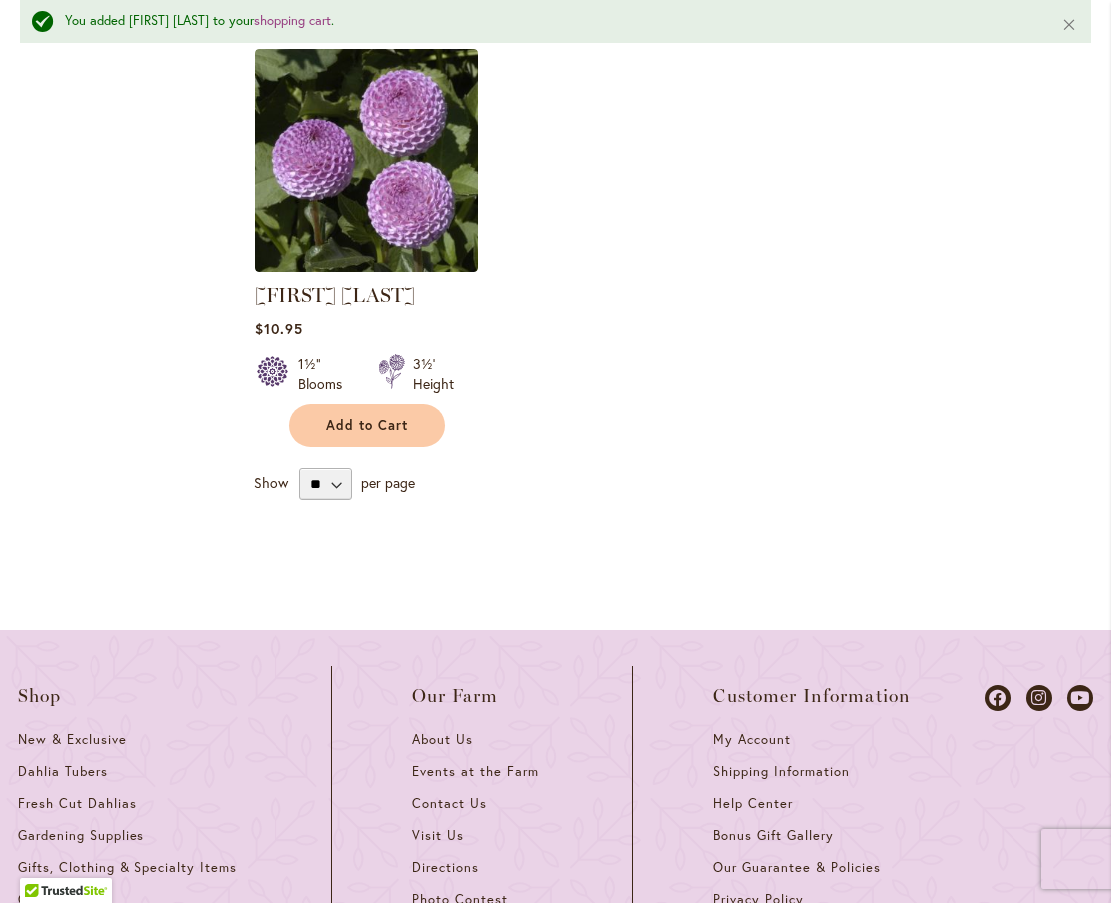 scroll, scrollTop: 279, scrollLeft: 0, axis: vertical 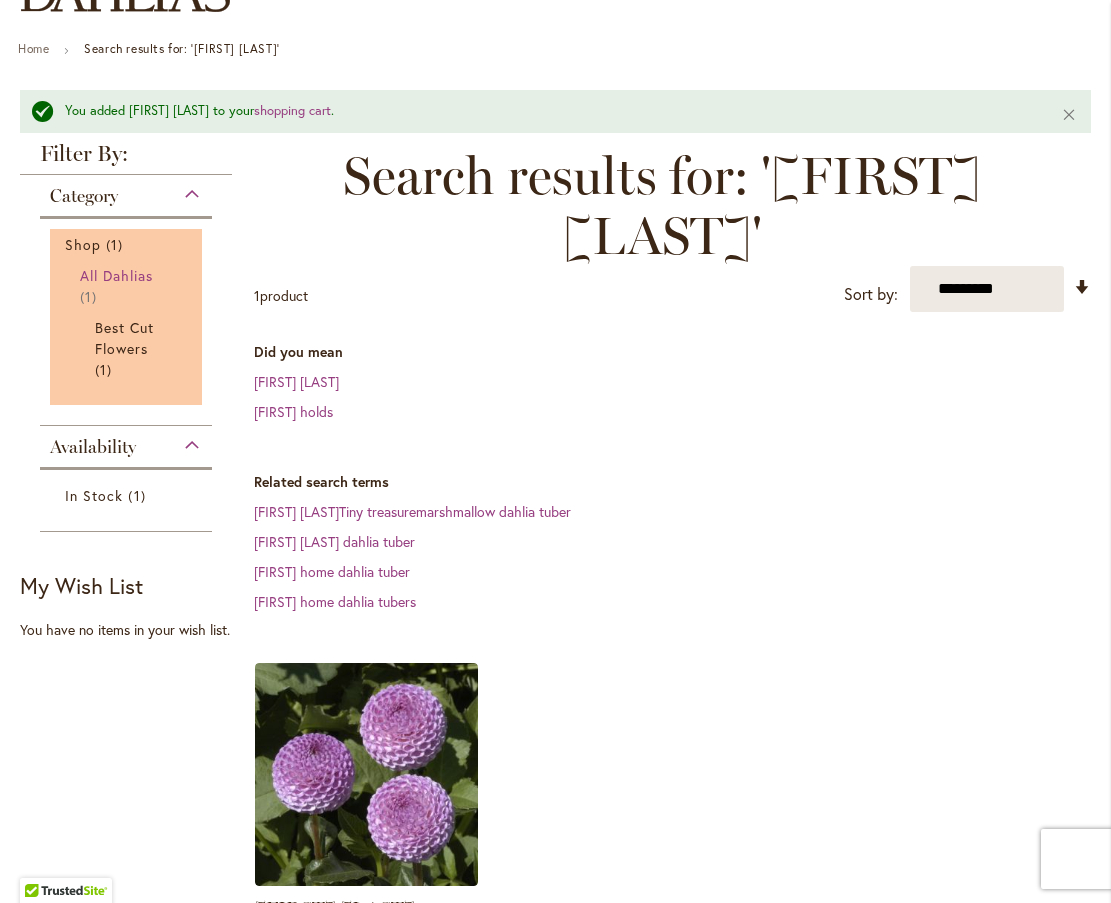 type 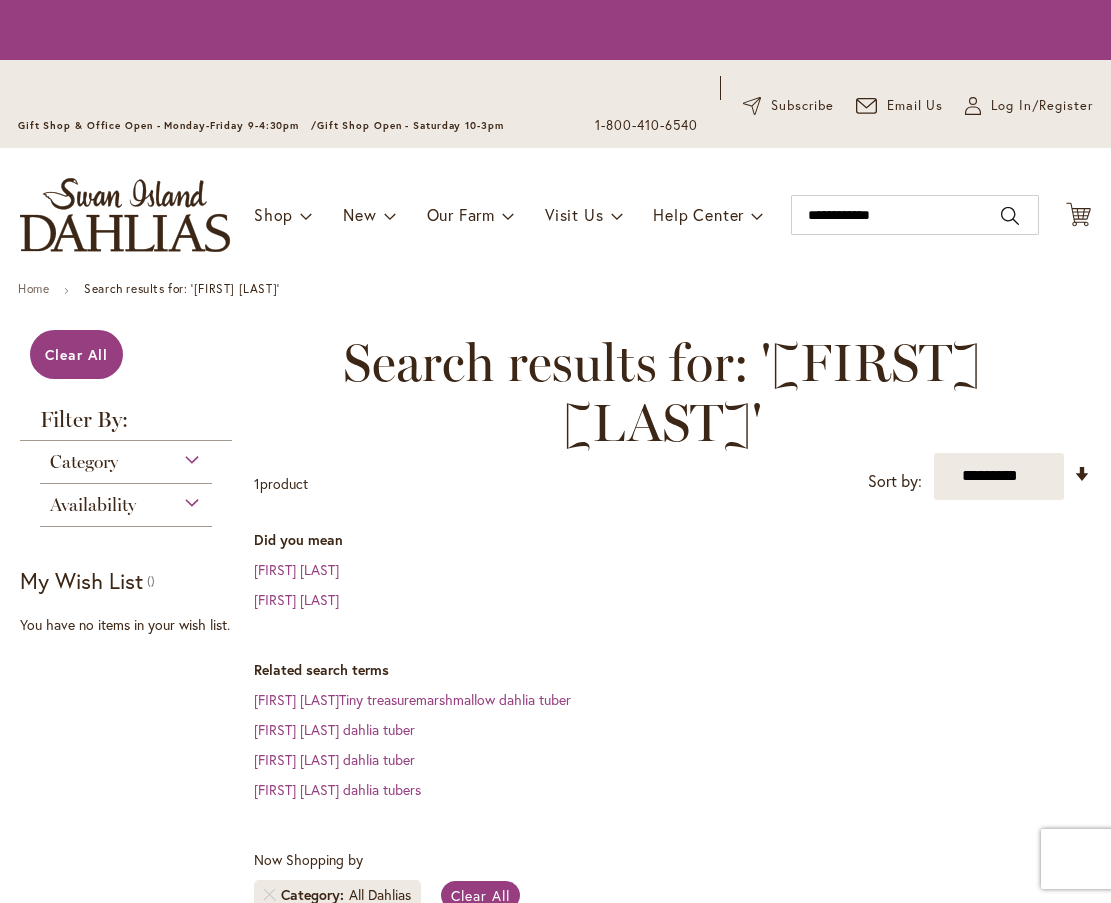 scroll, scrollTop: 0, scrollLeft: 0, axis: both 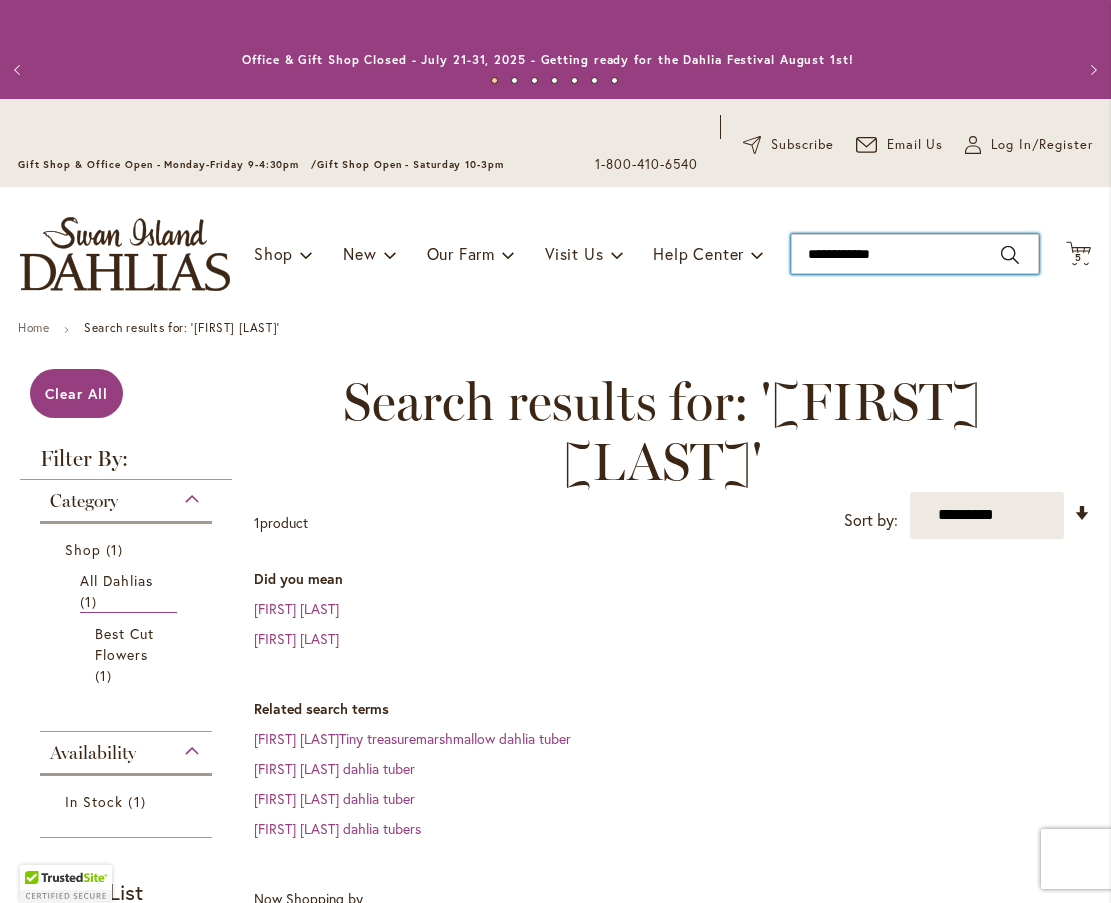type on "**********" 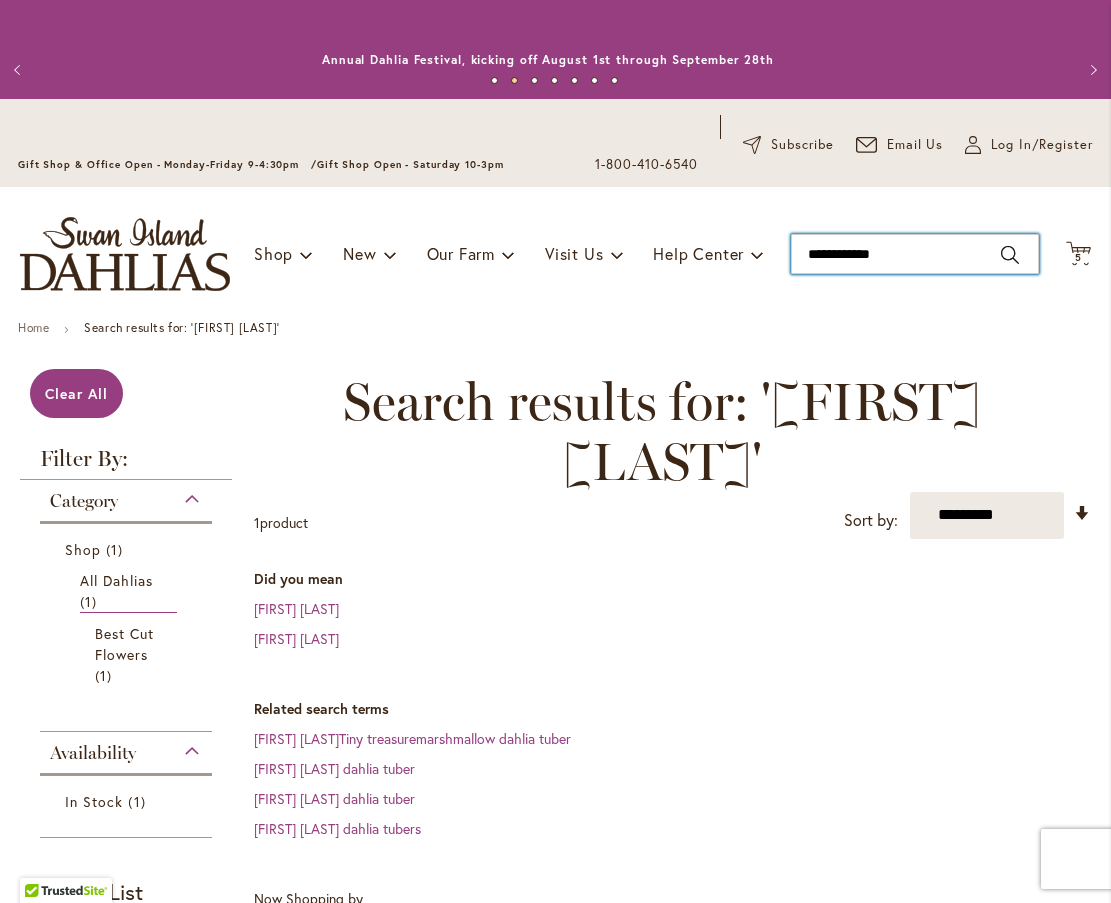 drag, startPoint x: 943, startPoint y: 245, endPoint x: 854, endPoint y: 242, distance: 89.050545 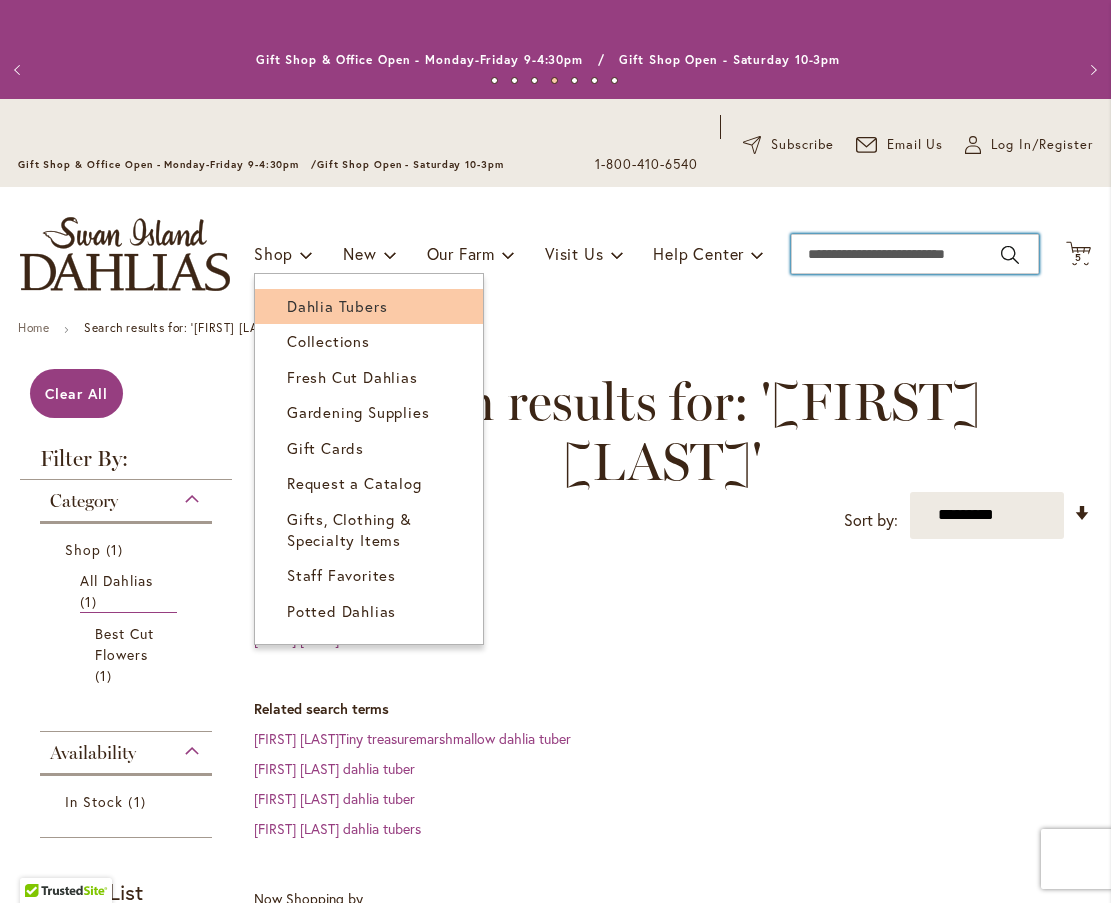 click on "Dahlia Tubers" at bounding box center (369, 306) 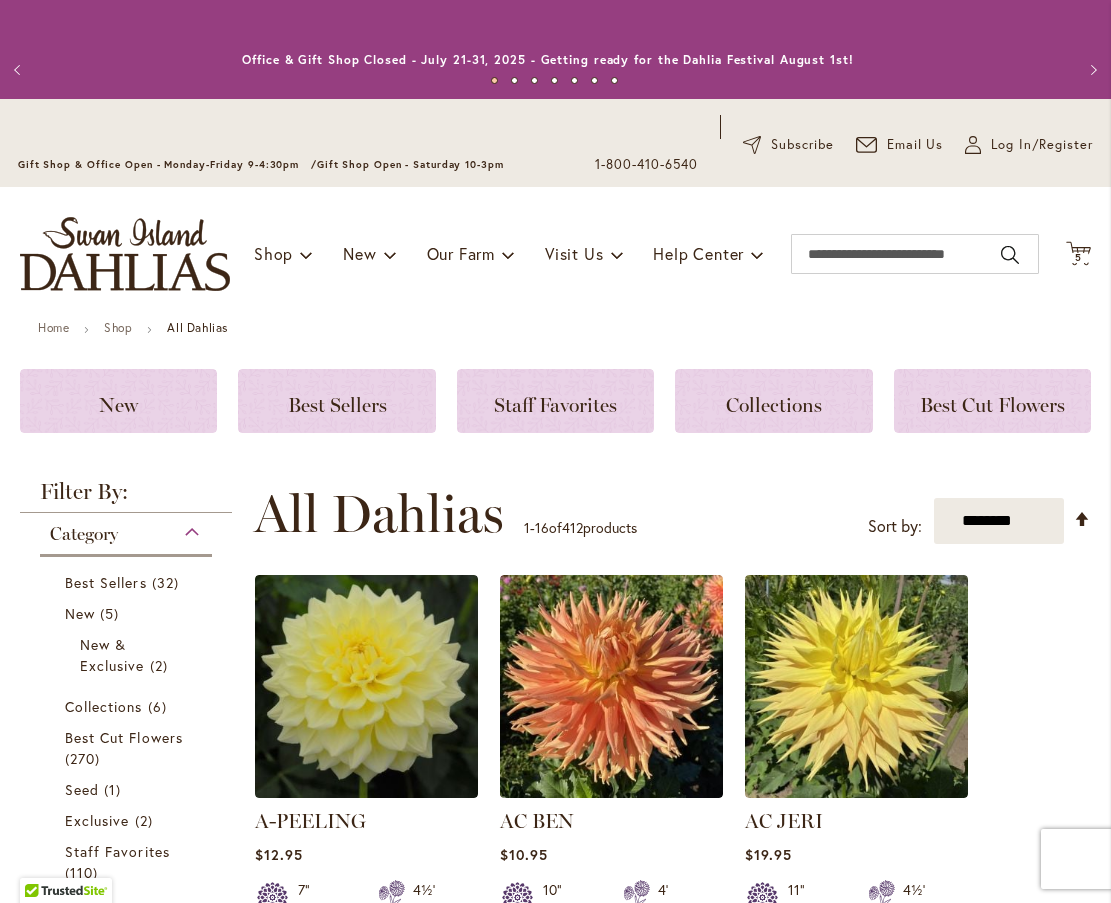 scroll, scrollTop: 0, scrollLeft: 0, axis: both 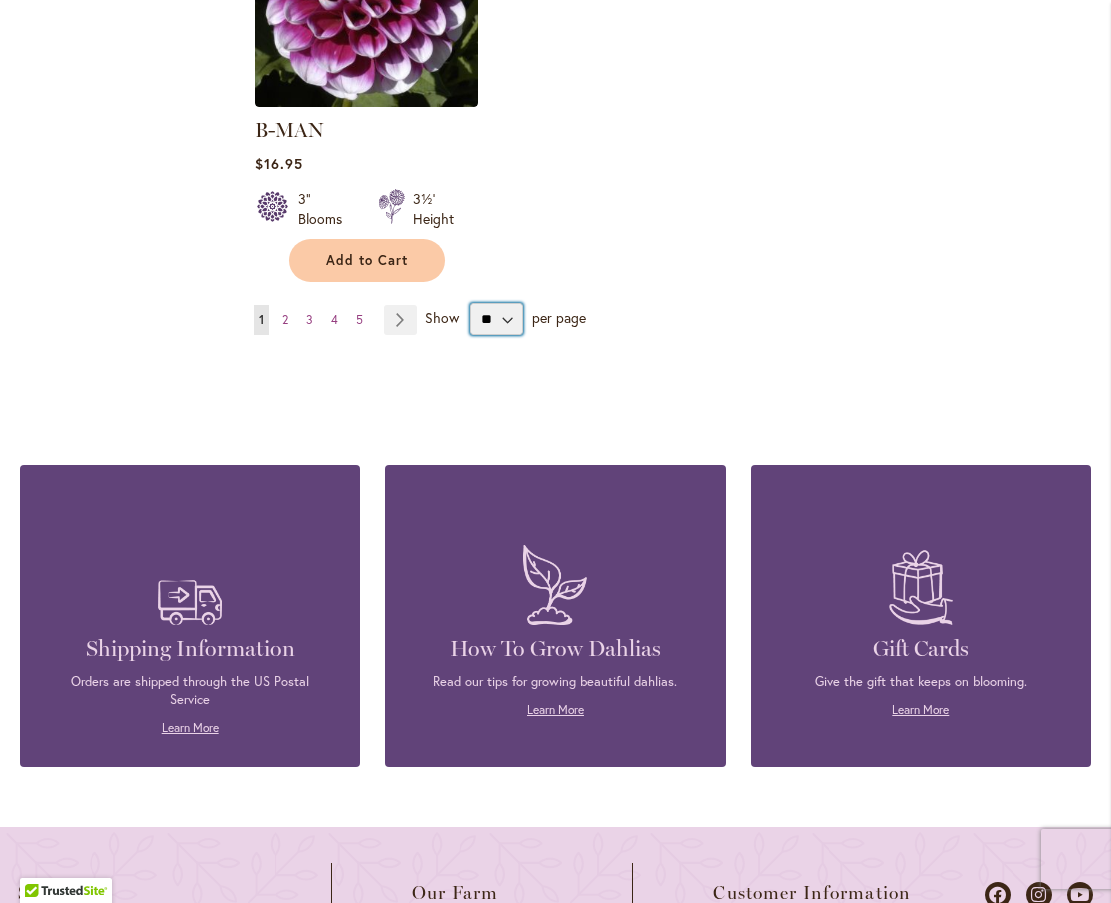 click on "**
**
**
**" at bounding box center (496, 319) 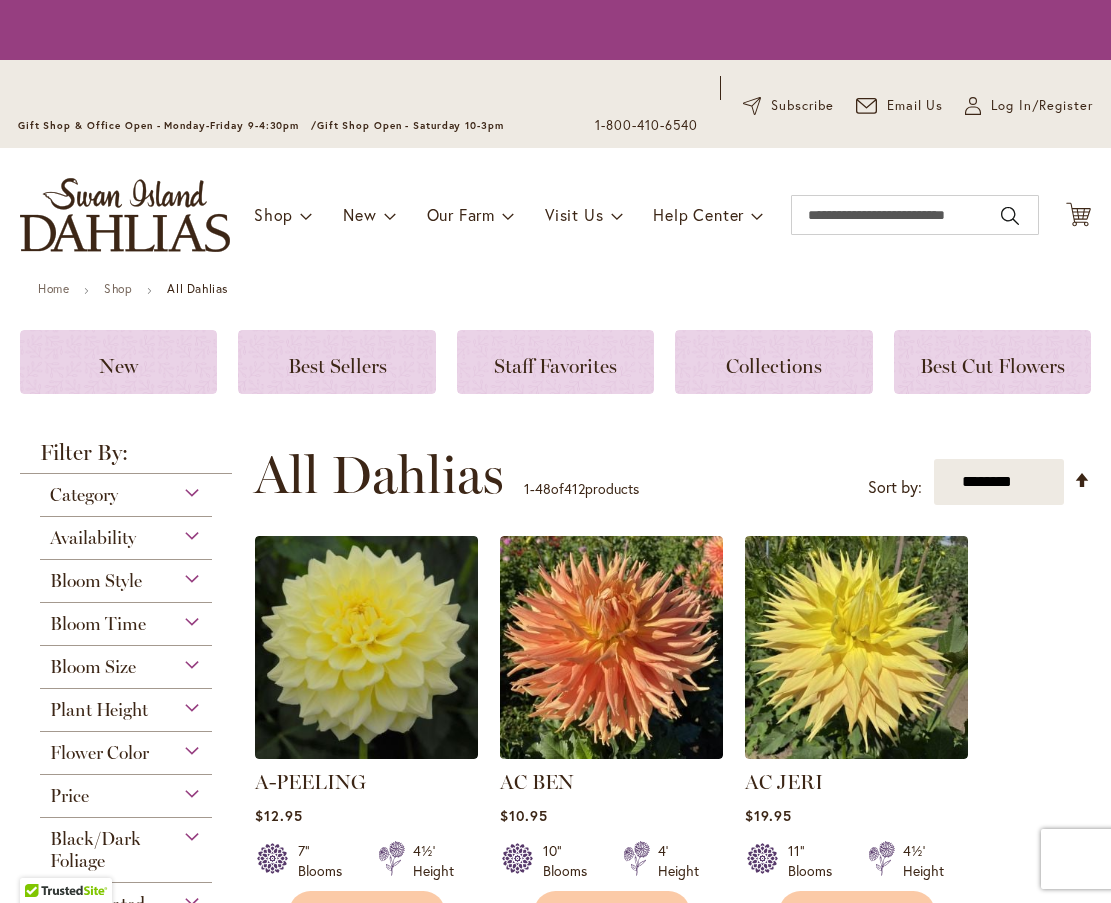 scroll, scrollTop: 0, scrollLeft: 0, axis: both 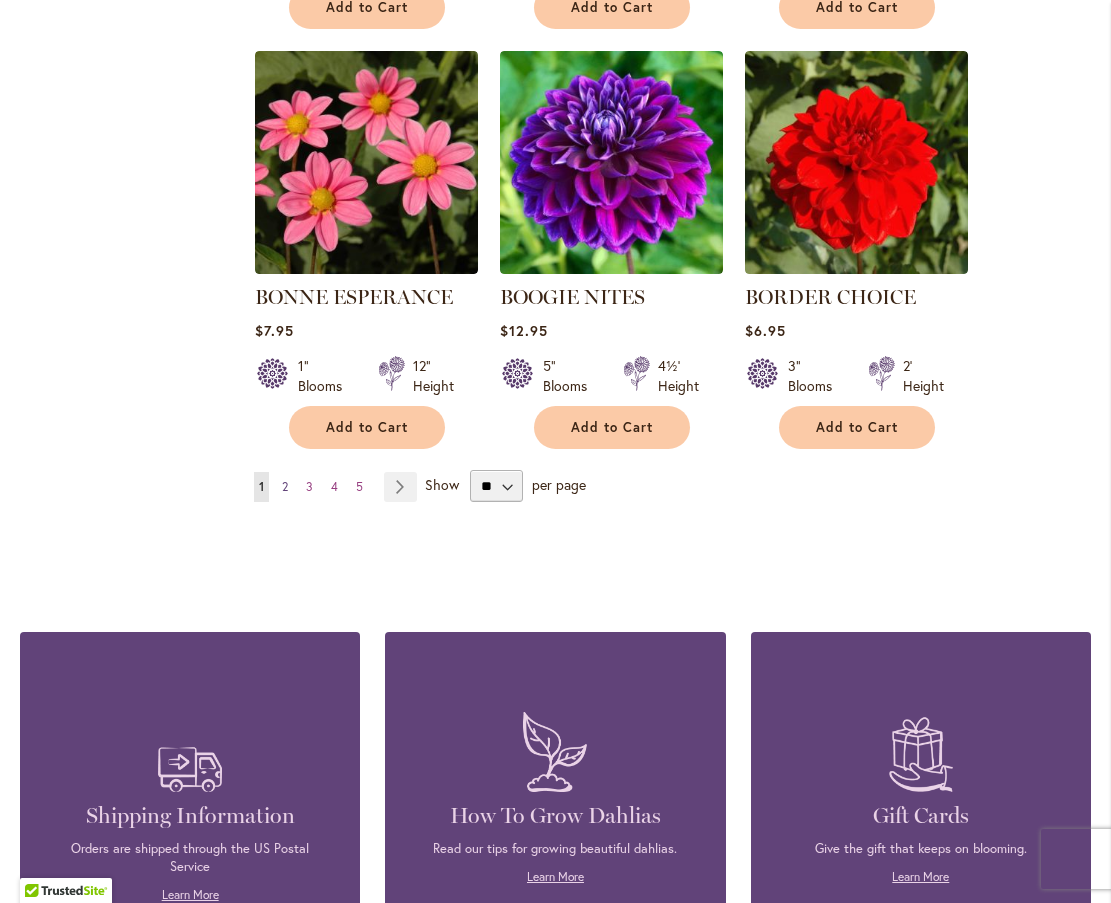 click on "2" at bounding box center [285, 486] 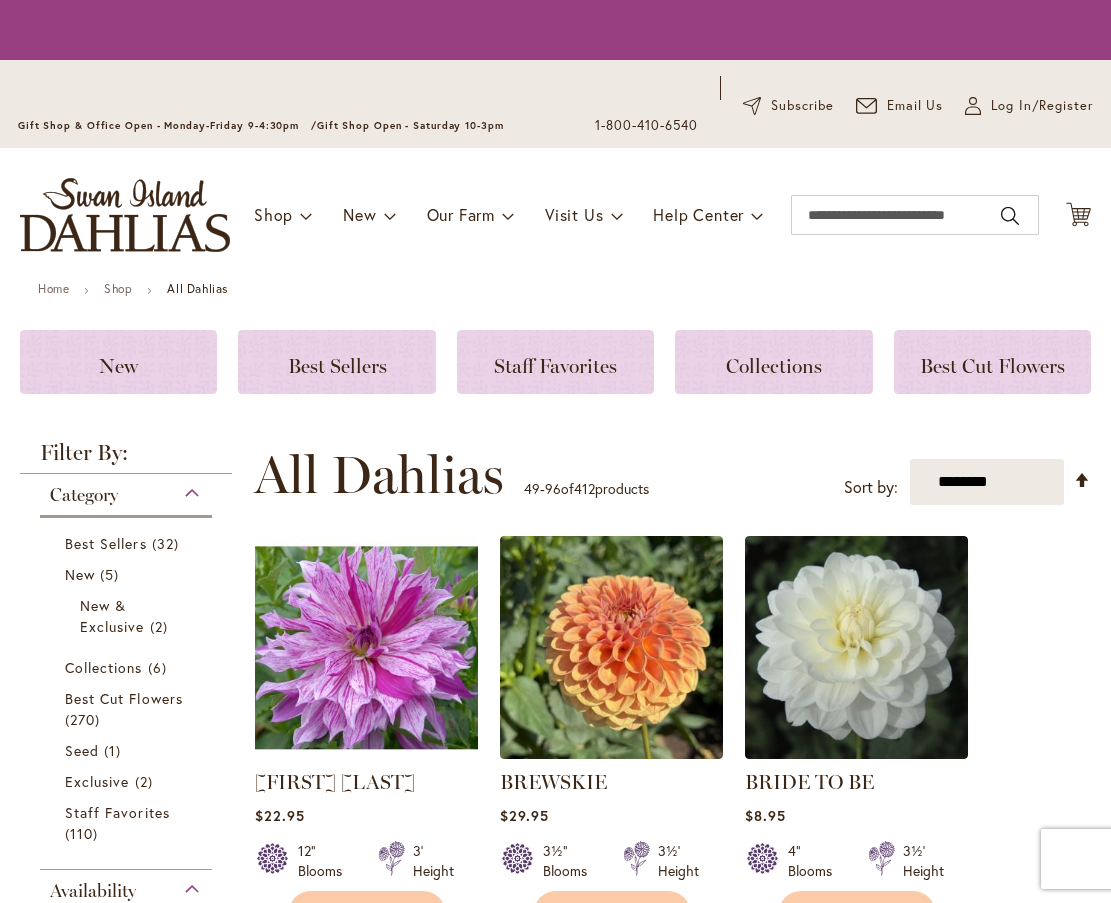 scroll, scrollTop: 0, scrollLeft: 0, axis: both 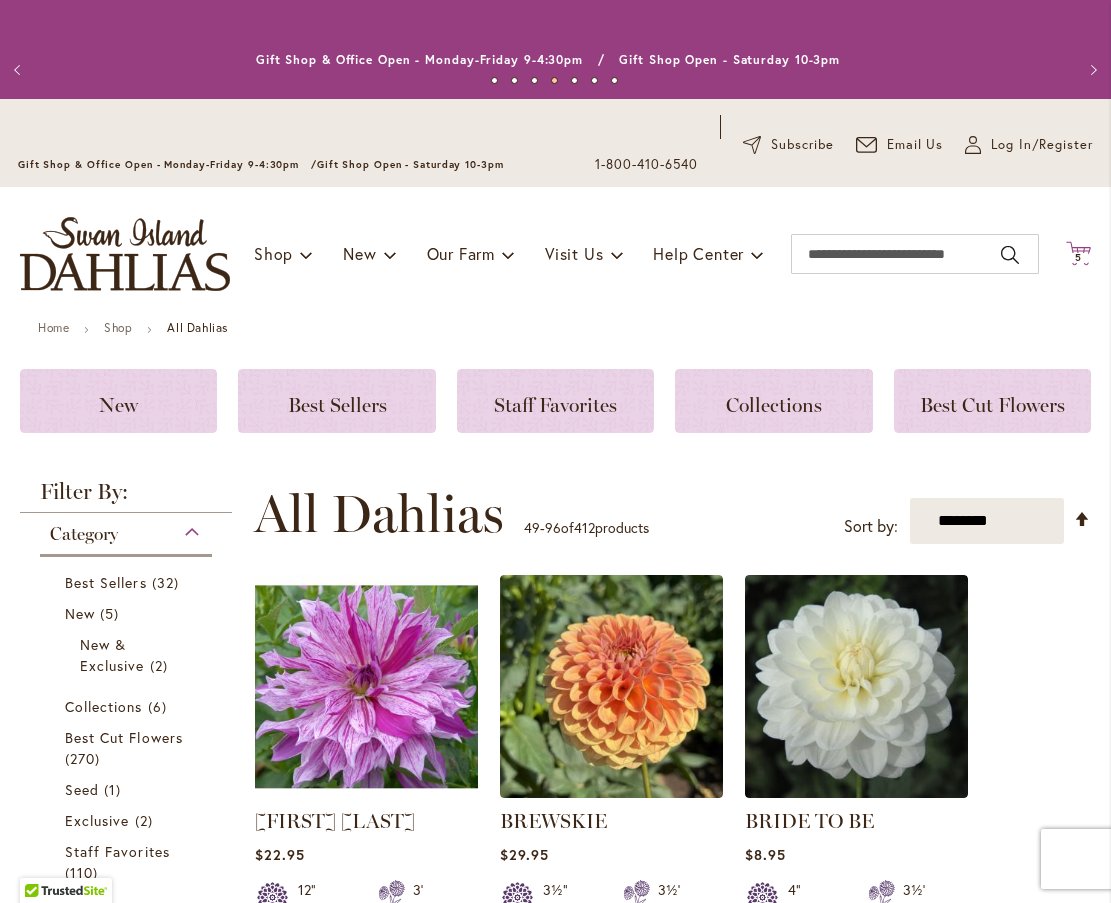 click on "Cart
.cls-1 {
fill: #231f20;
}" 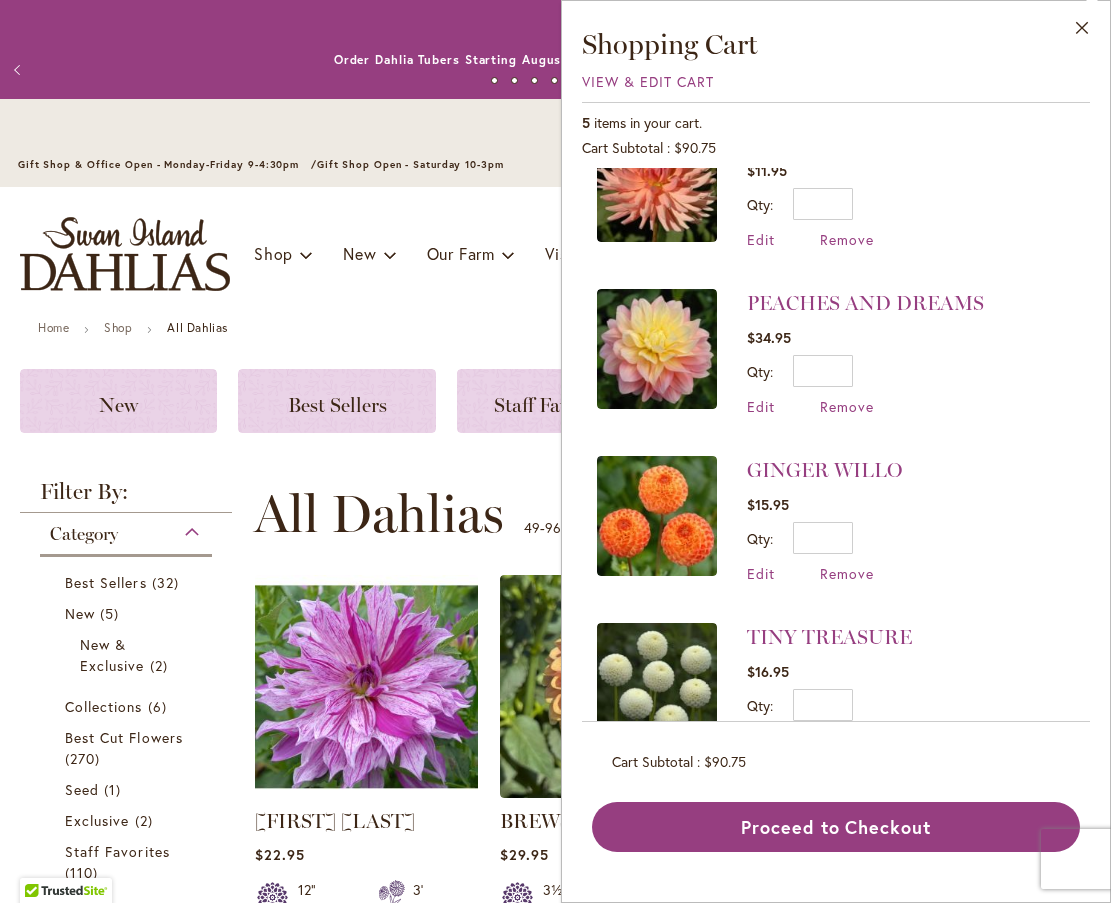 scroll, scrollTop: 284, scrollLeft: 0, axis: vertical 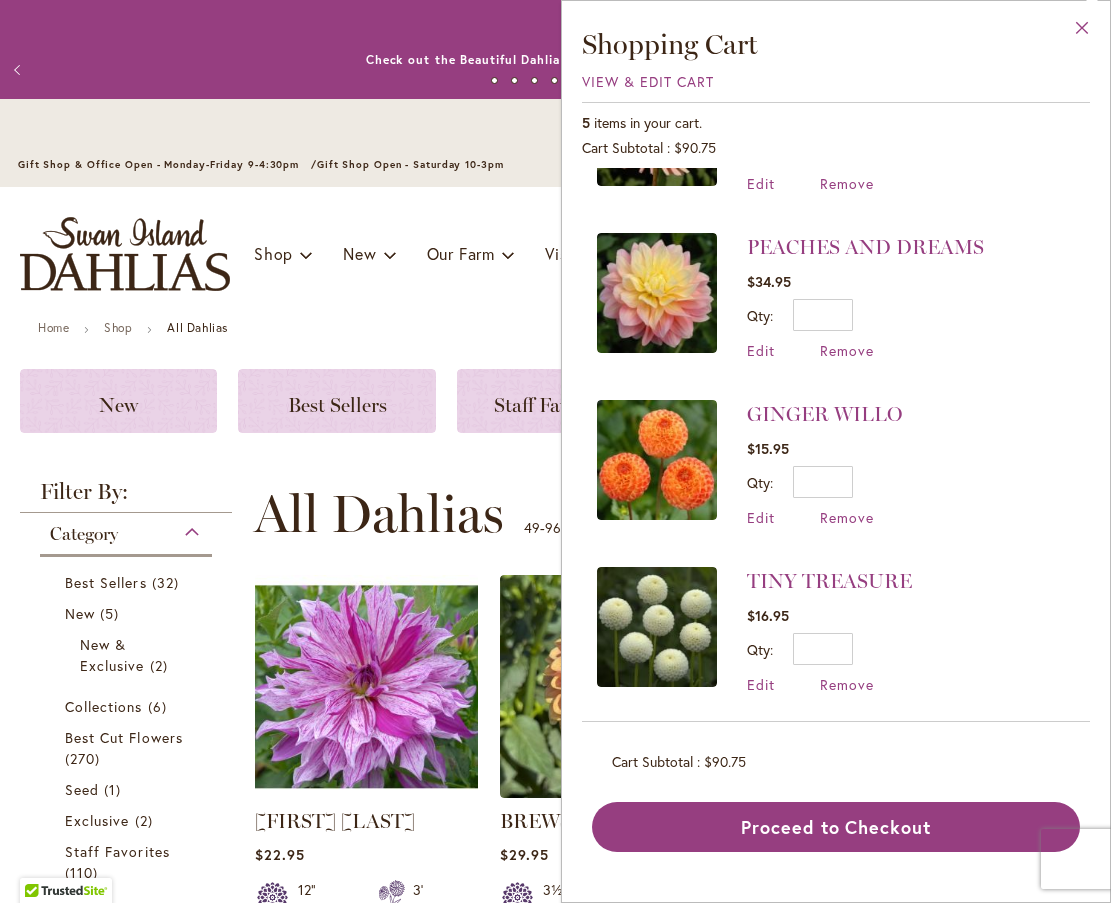 click on "Close" at bounding box center [1082, 32] 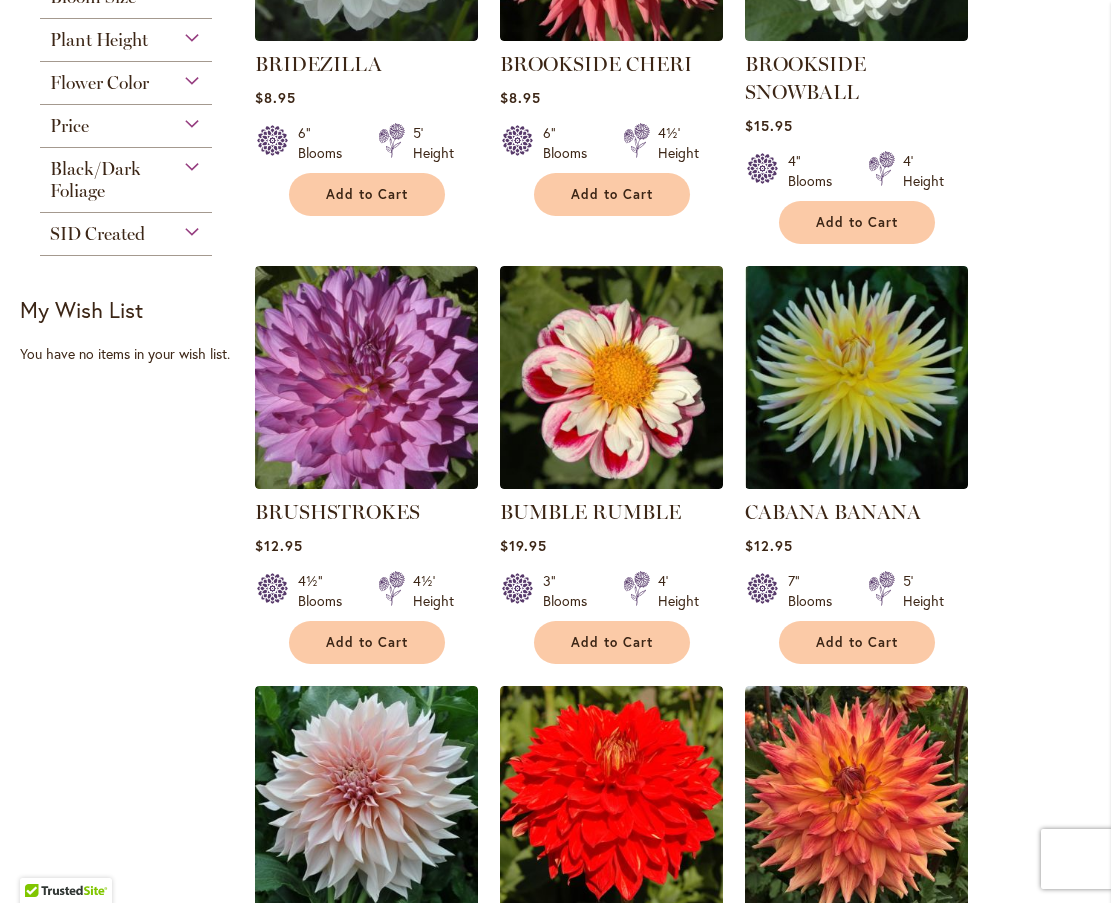 scroll, scrollTop: 1587, scrollLeft: 0, axis: vertical 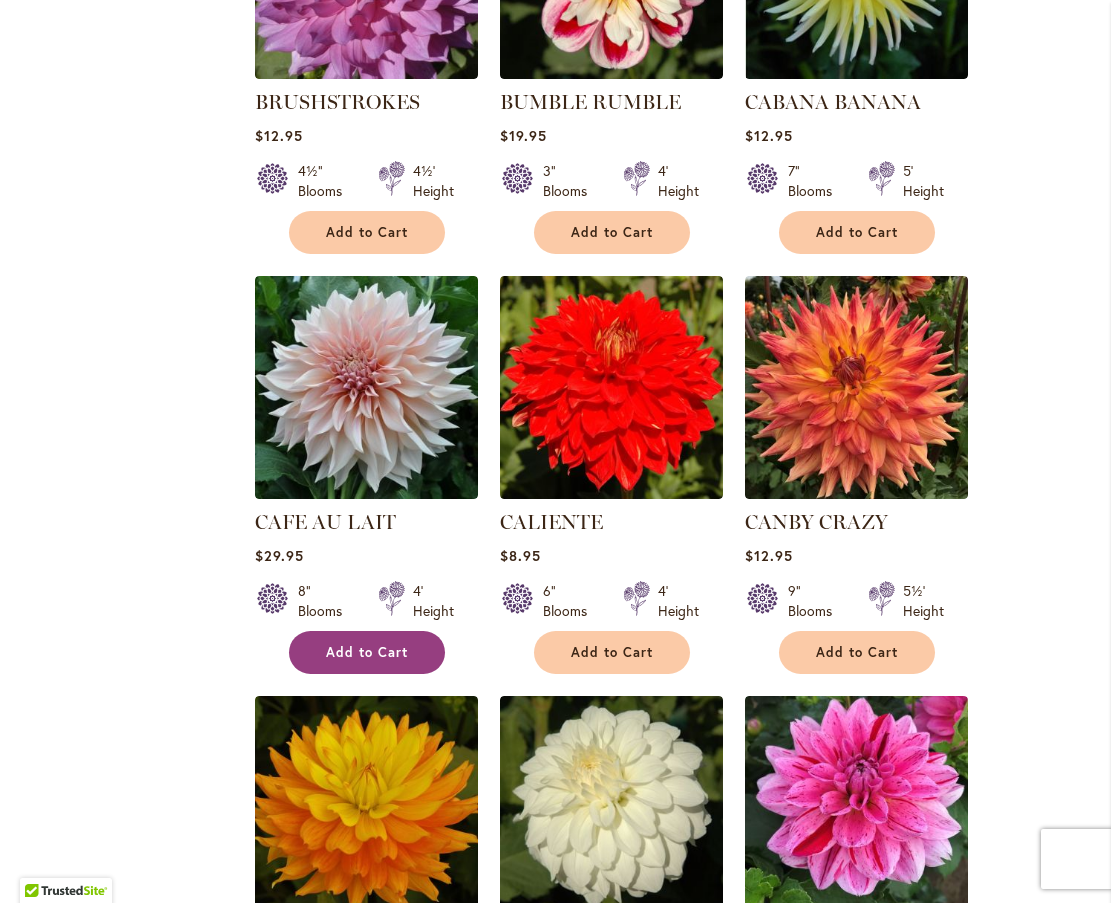 click on "Add to Cart" at bounding box center [367, 652] 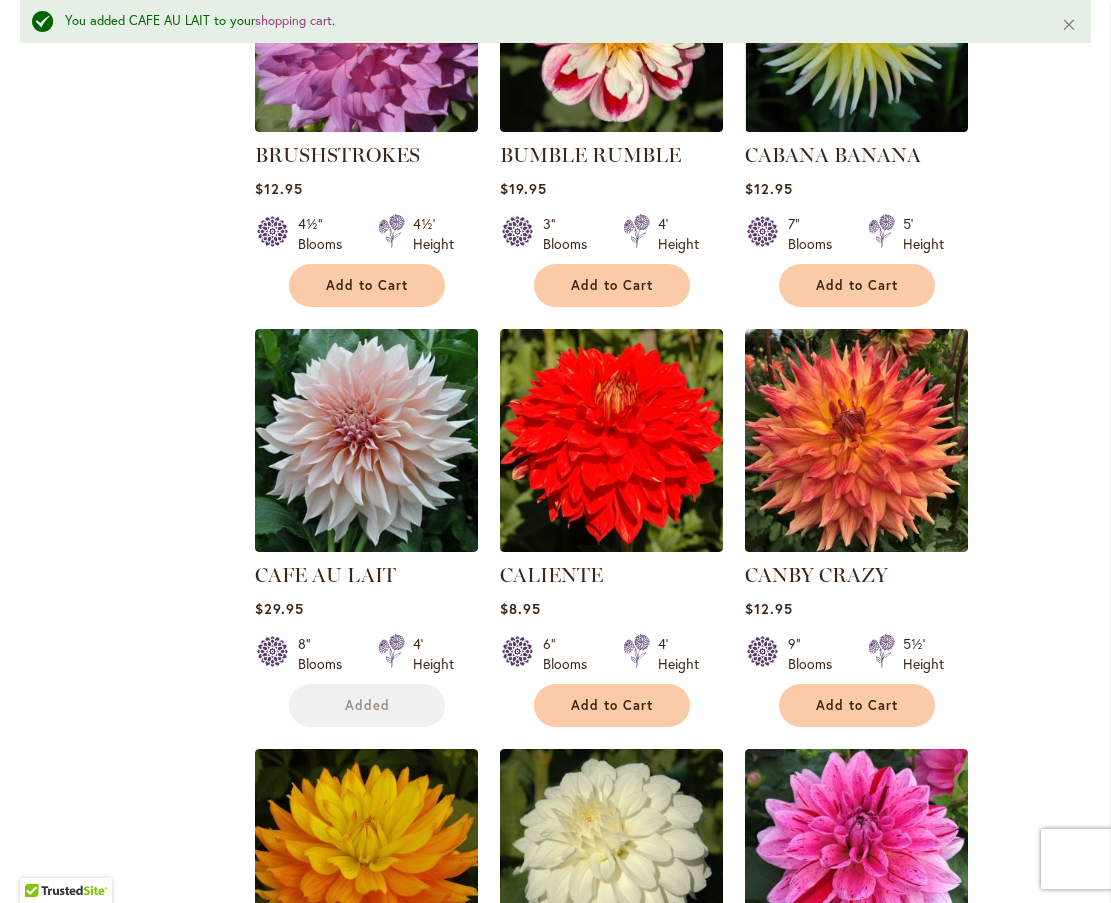 scroll, scrollTop: 0, scrollLeft: 0, axis: both 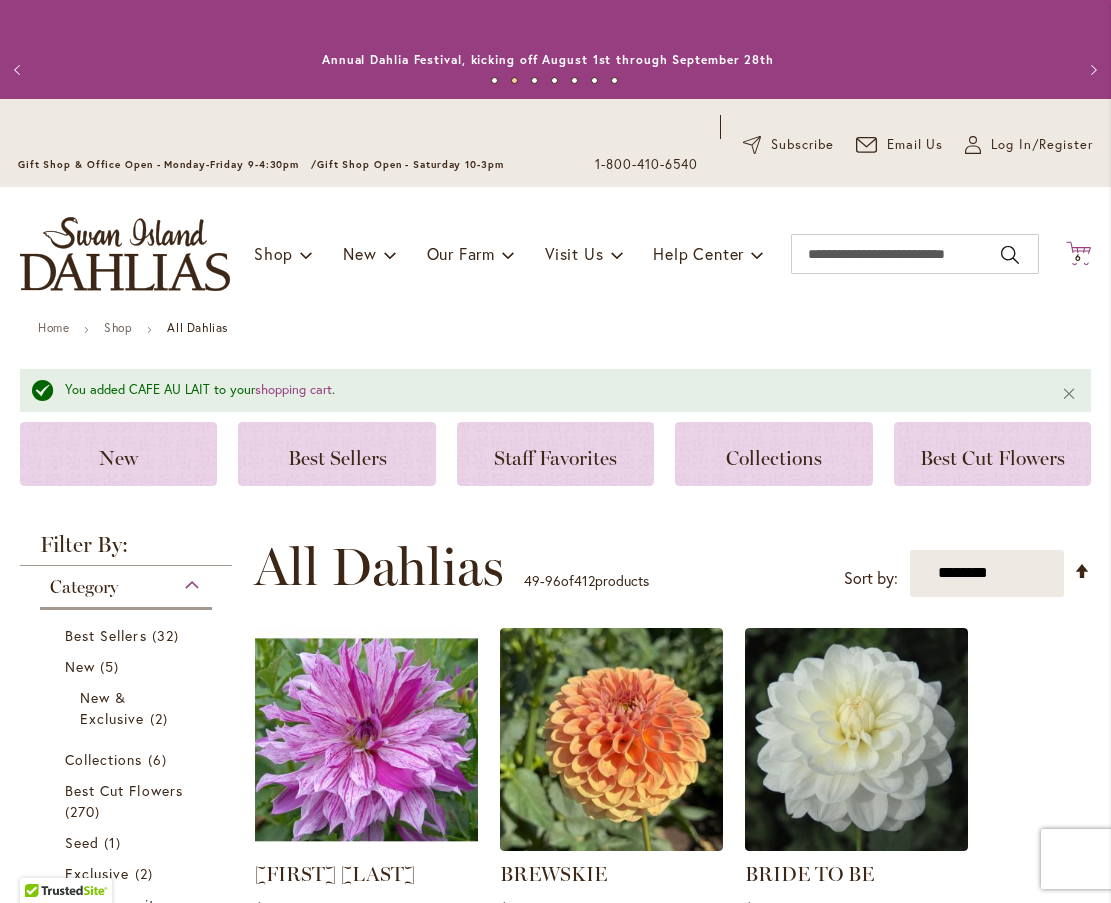 click on "6
6
items" at bounding box center [1079, 258] 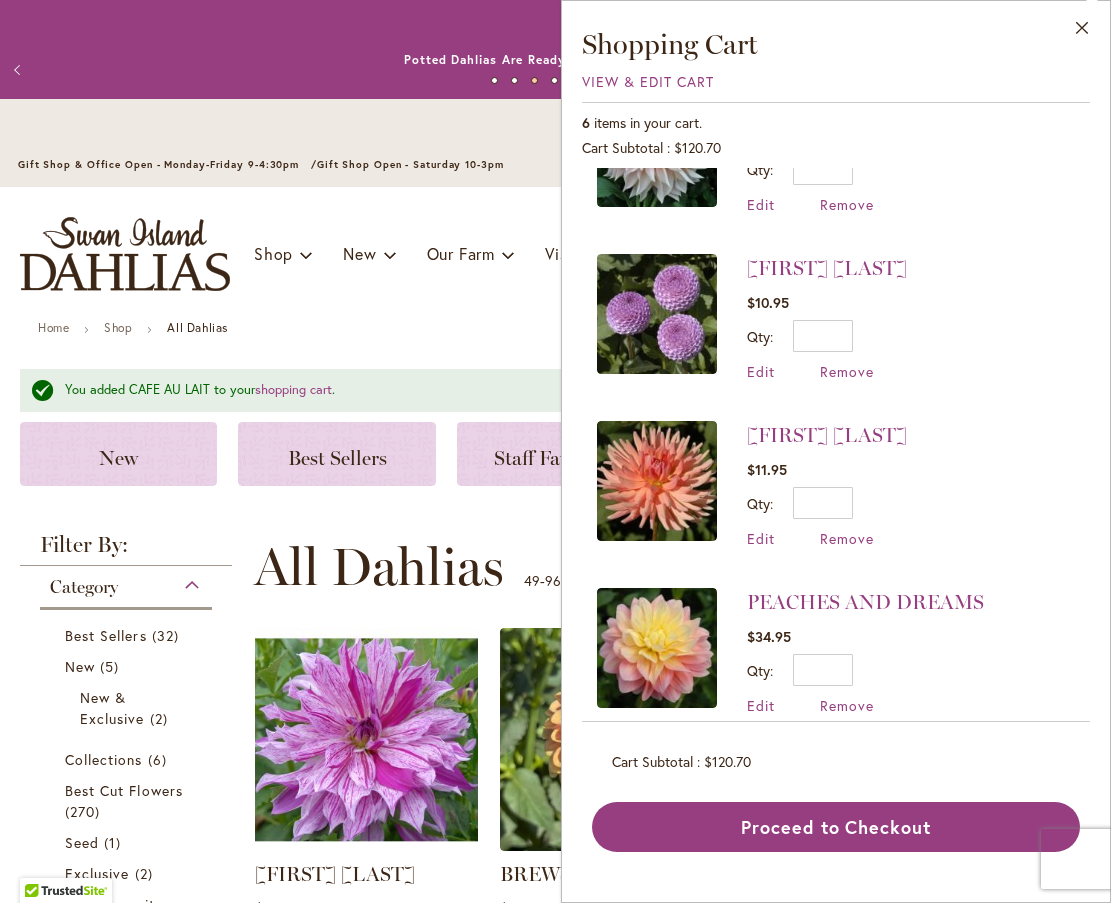 scroll, scrollTop: 200, scrollLeft: 0, axis: vertical 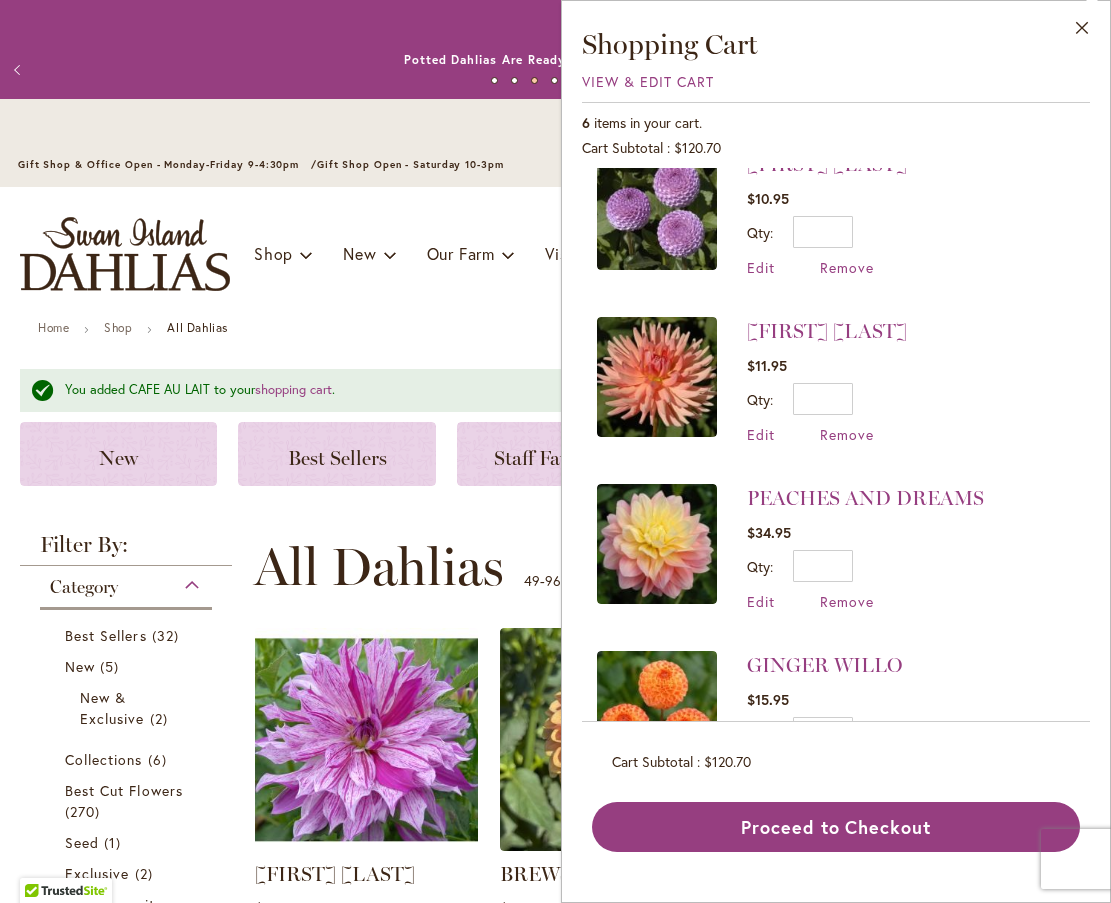 click on "Filter by:
Filter By:
Category
Best Sellers
32
items
New
5
items
New & Exclusive 2 6 1" at bounding box center (131, 1030) 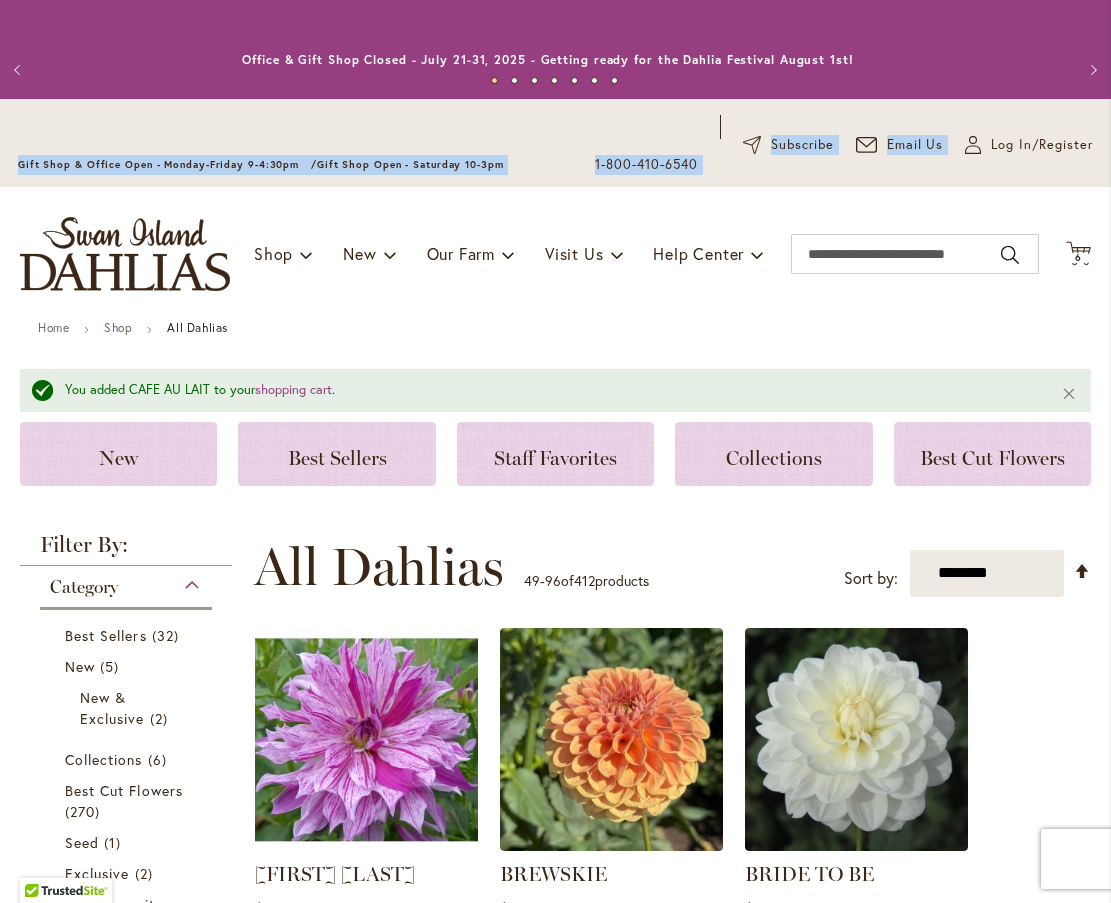 drag, startPoint x: 1039, startPoint y: 110, endPoint x: 1066, endPoint y: 105, distance: 27.45906 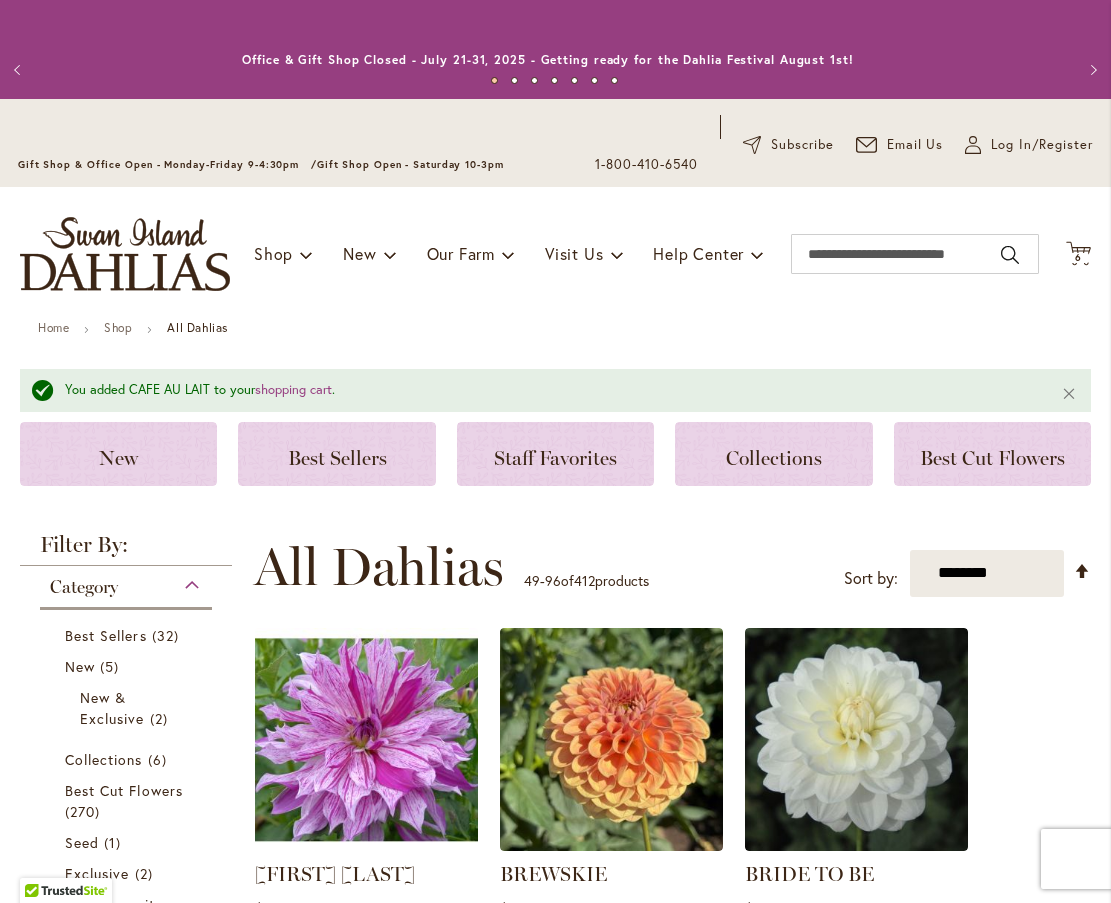 drag, startPoint x: 283, startPoint y: 26, endPoint x: 385, endPoint y: 35, distance: 102.396286 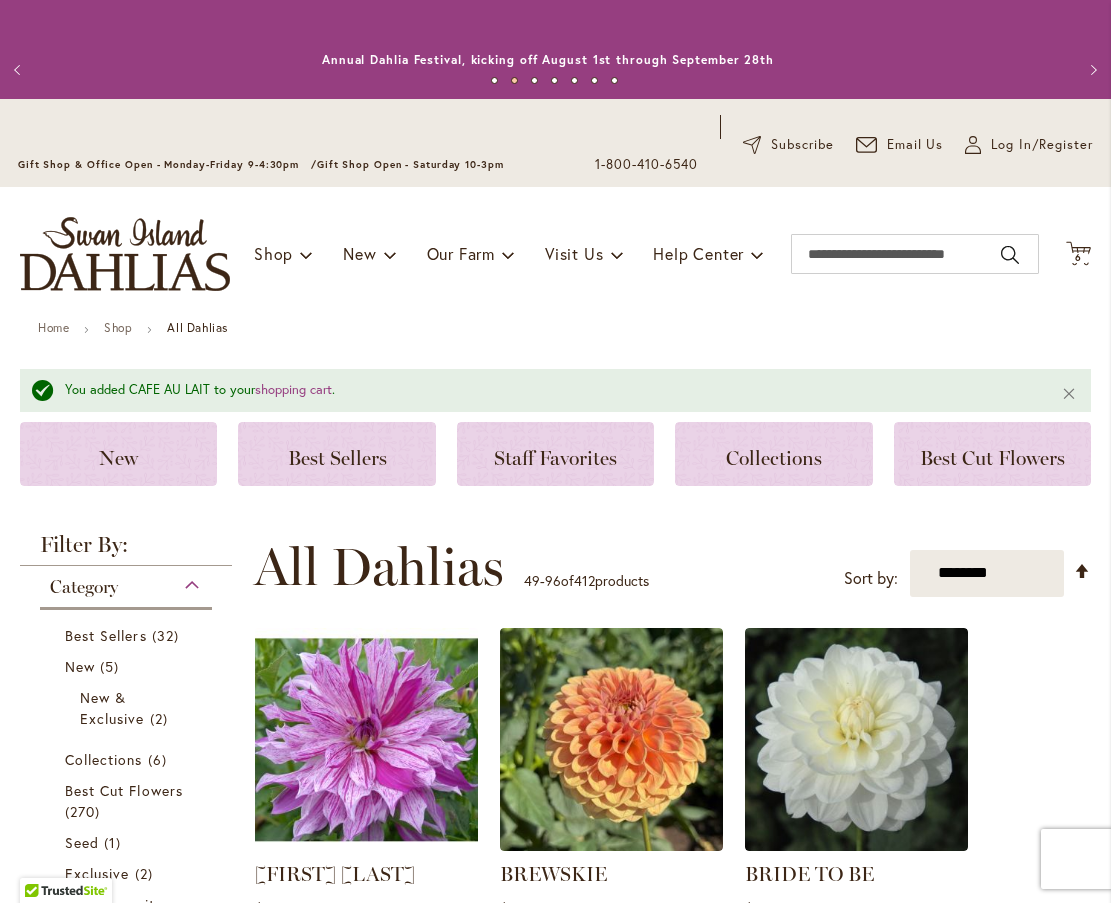 click on "Cart
.cls-1 {
fill: #231f20;
}" 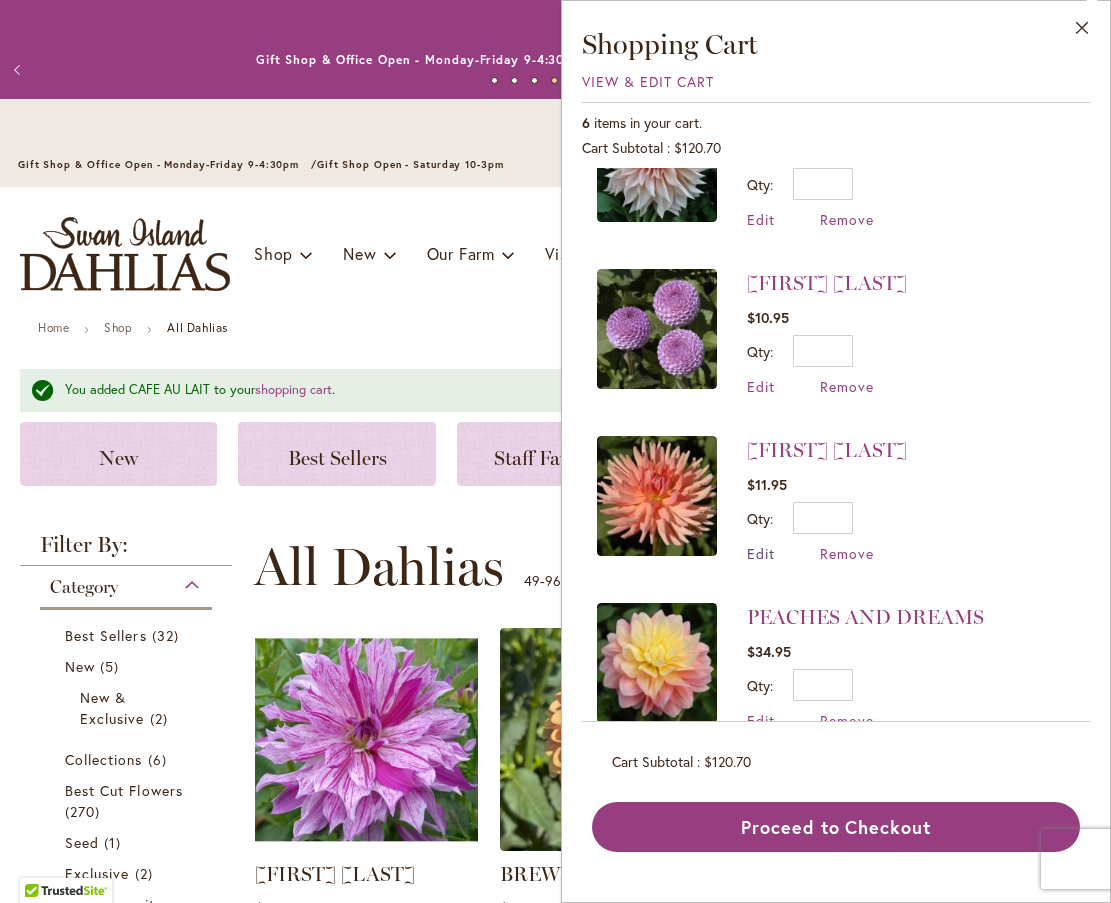 scroll, scrollTop: 0, scrollLeft: 0, axis: both 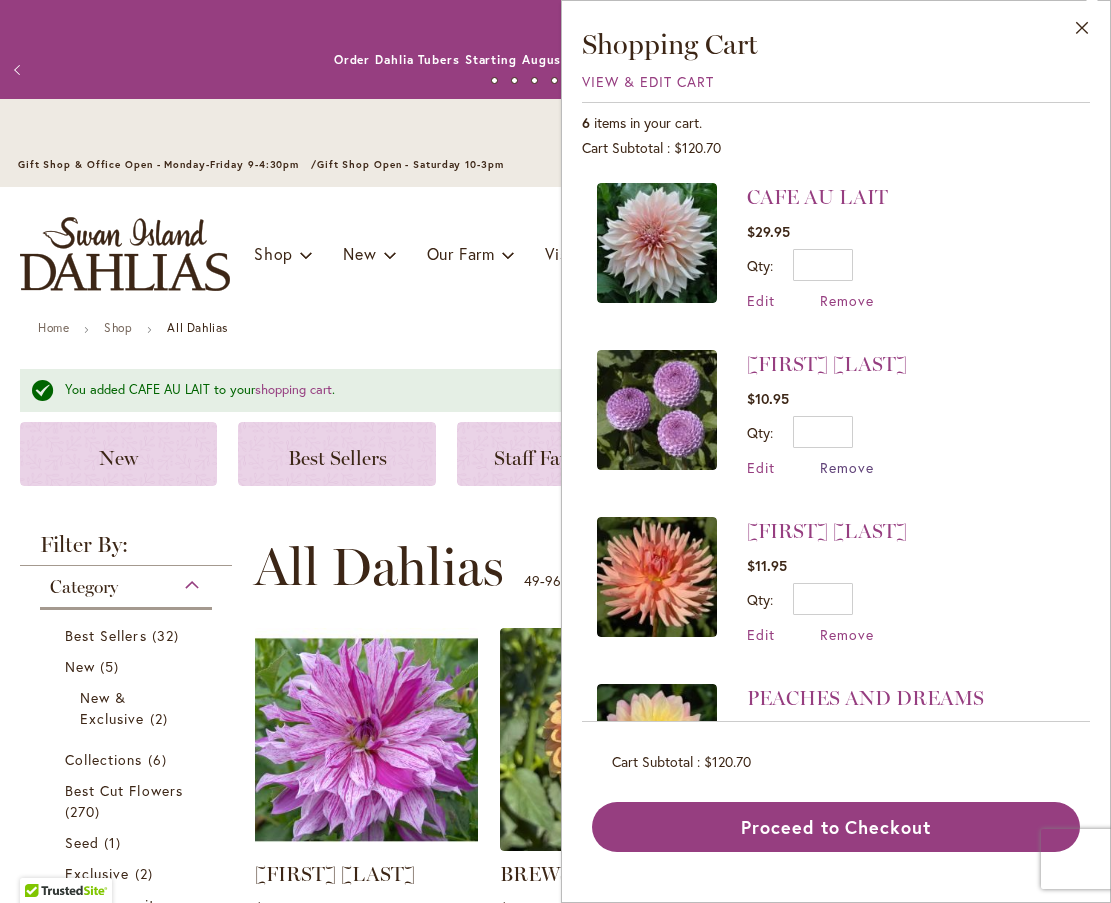 click on "Remove" at bounding box center (847, 467) 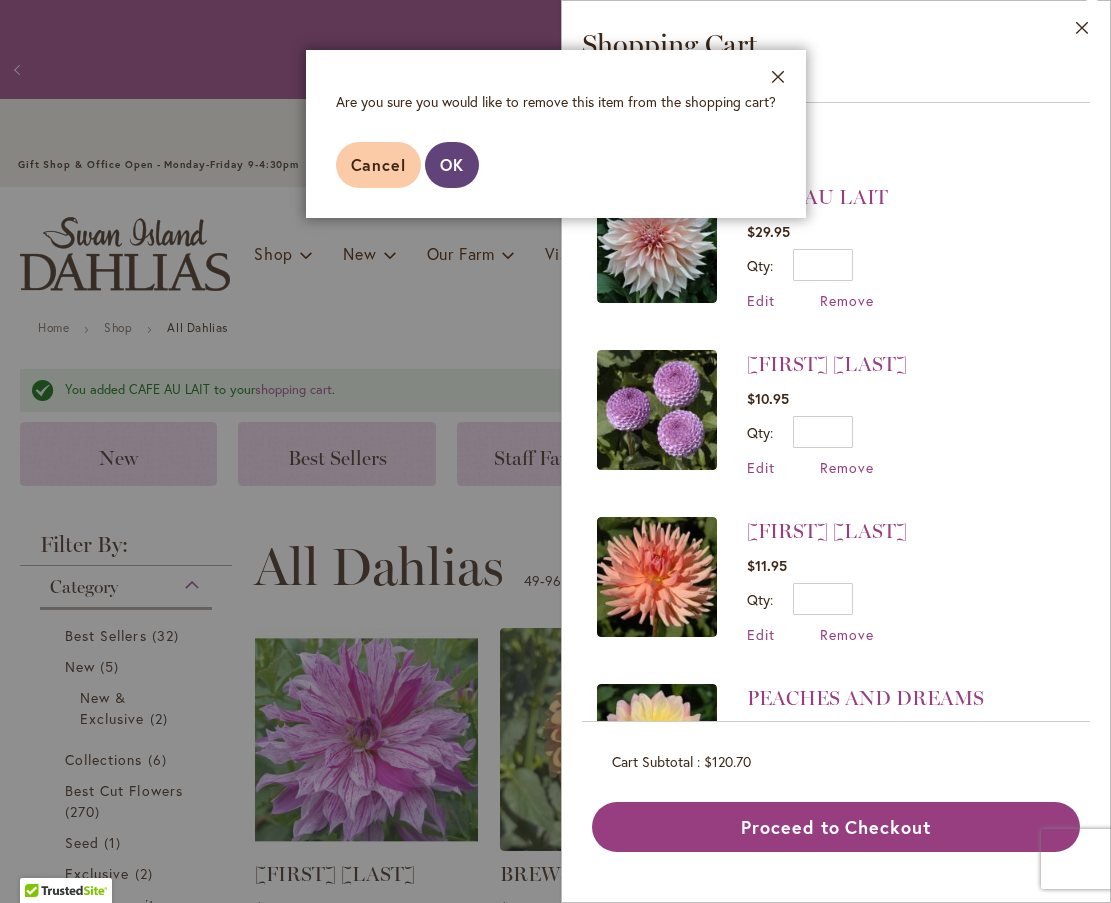 drag, startPoint x: 468, startPoint y: 147, endPoint x: 446, endPoint y: 154, distance: 23.086792 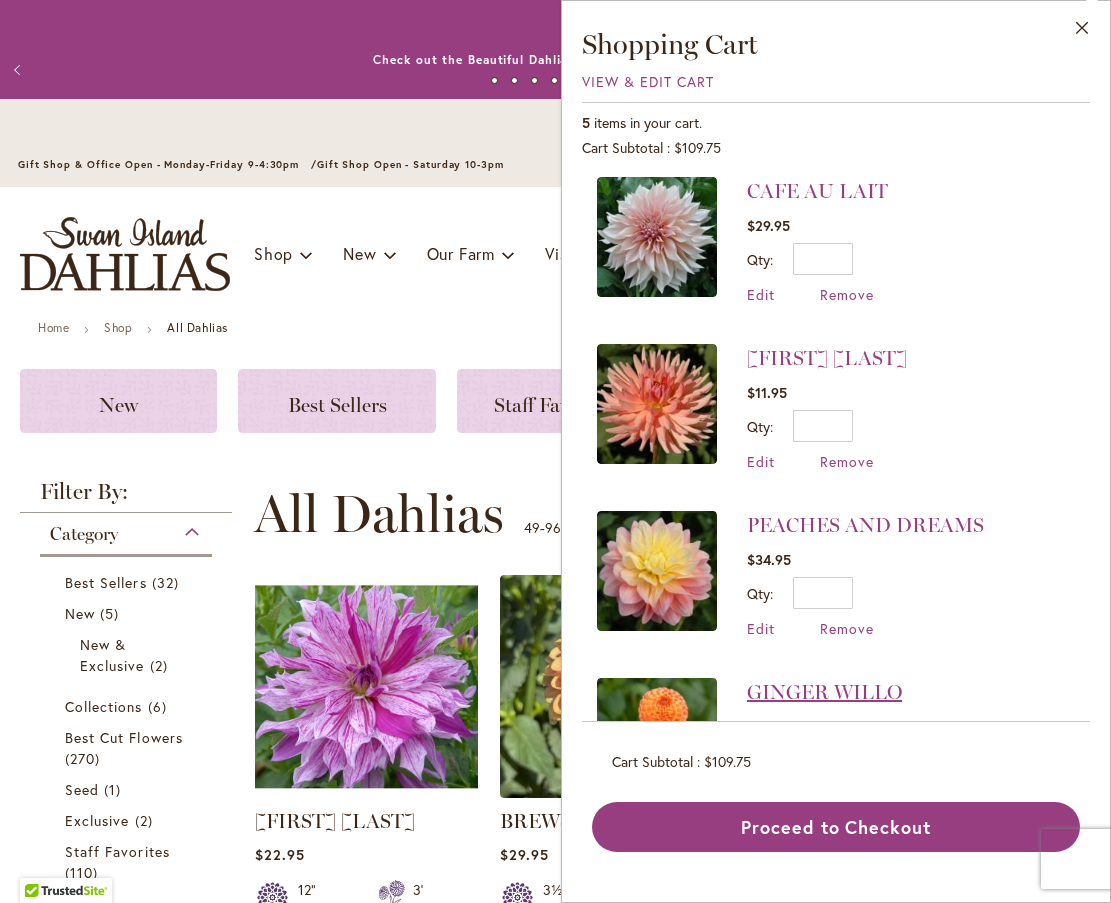 scroll, scrollTop: 90, scrollLeft: 0, axis: vertical 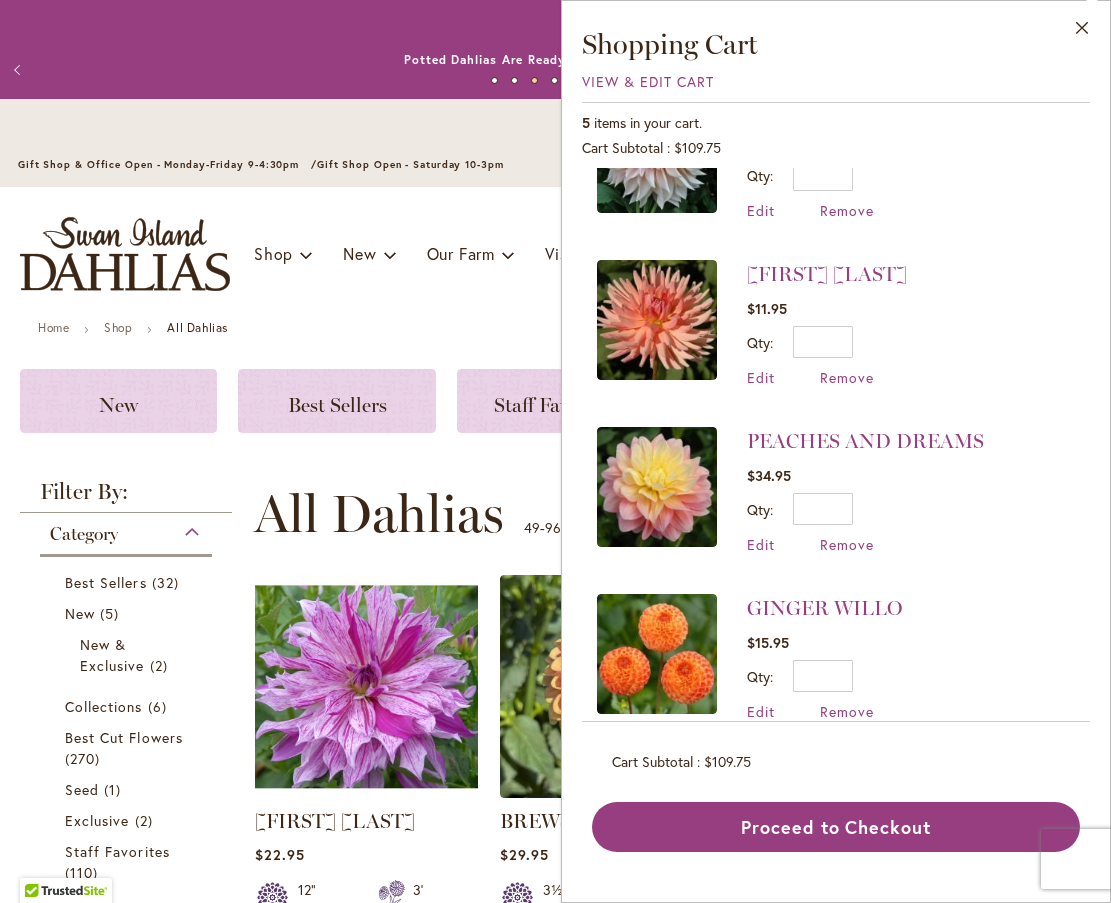 click on "Filter by:
Filter By:
Category
Best Sellers
32
items
New
5
items
New & Exclusive 2 6 1" at bounding box center (131, 977) 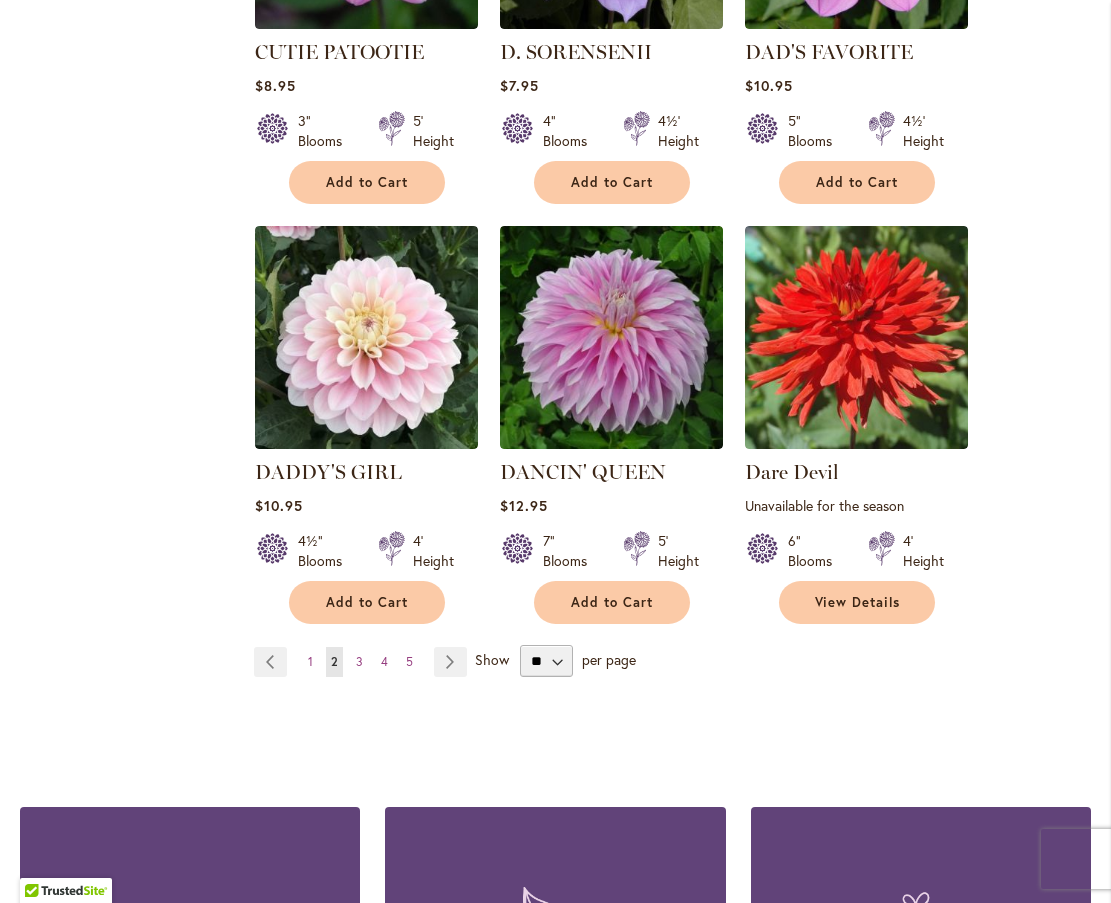 scroll, scrollTop: 6705, scrollLeft: 0, axis: vertical 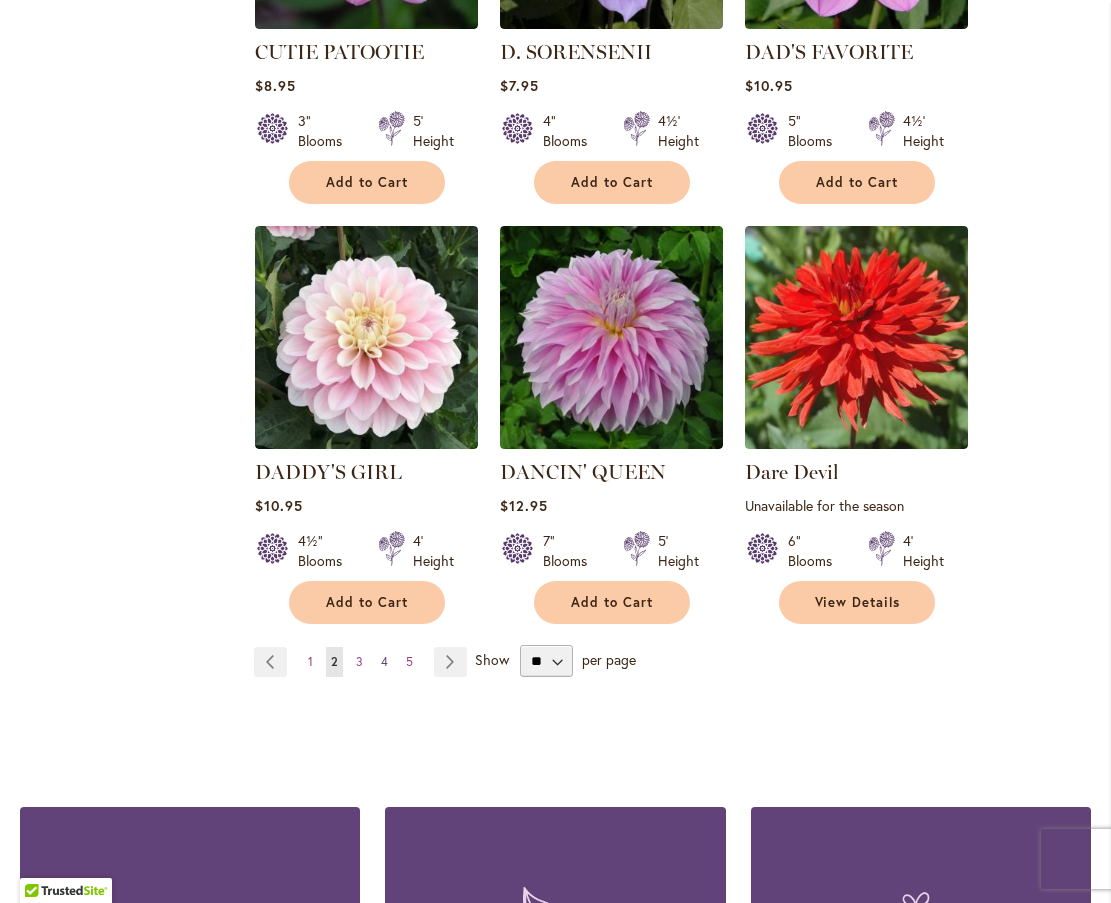 click on "Page
4" at bounding box center (384, 662) 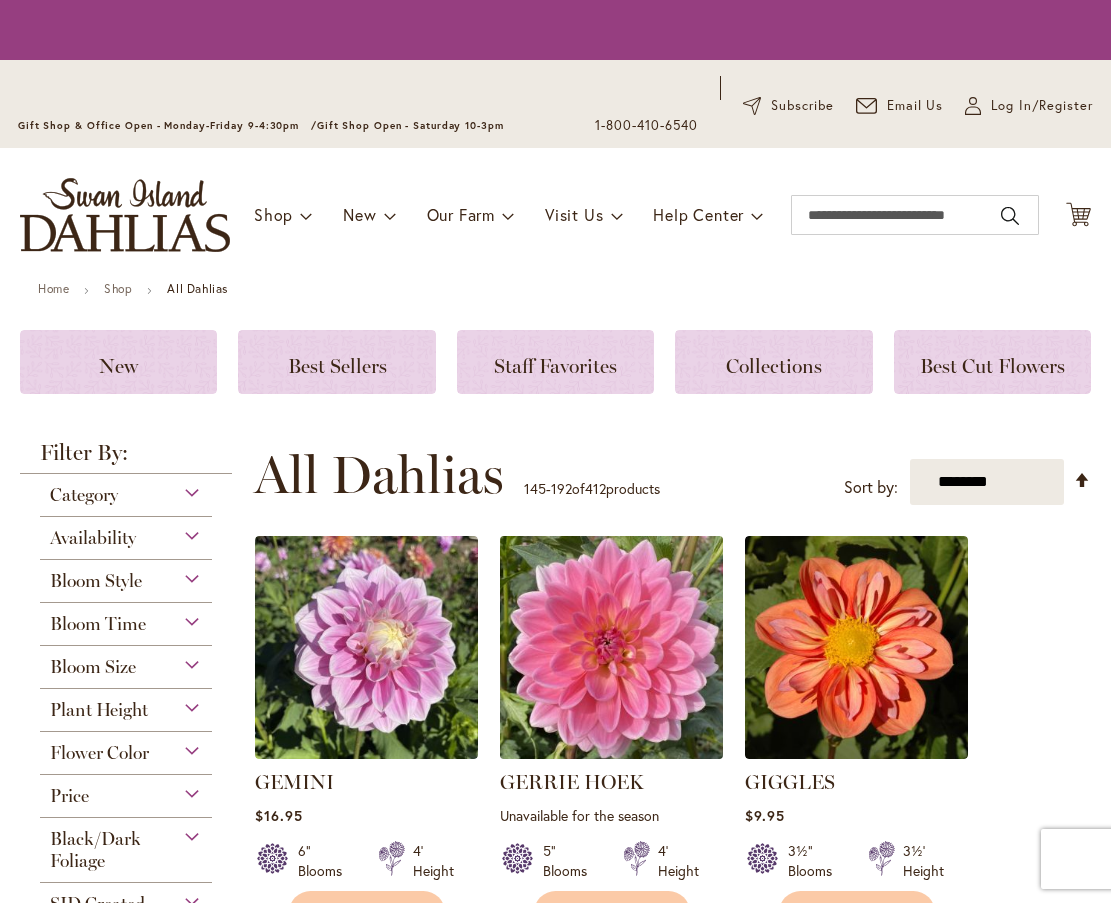 scroll, scrollTop: 0, scrollLeft: 0, axis: both 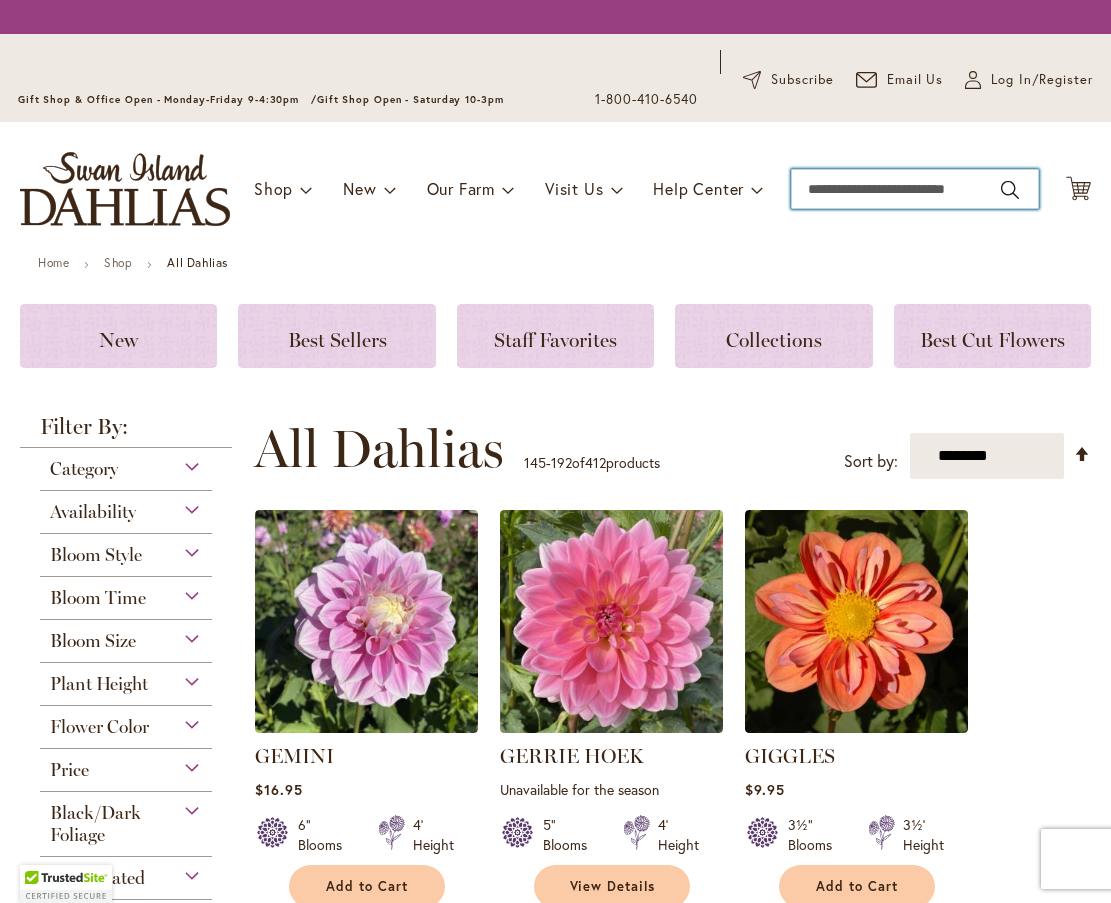 click on "Search" at bounding box center (915, 189) 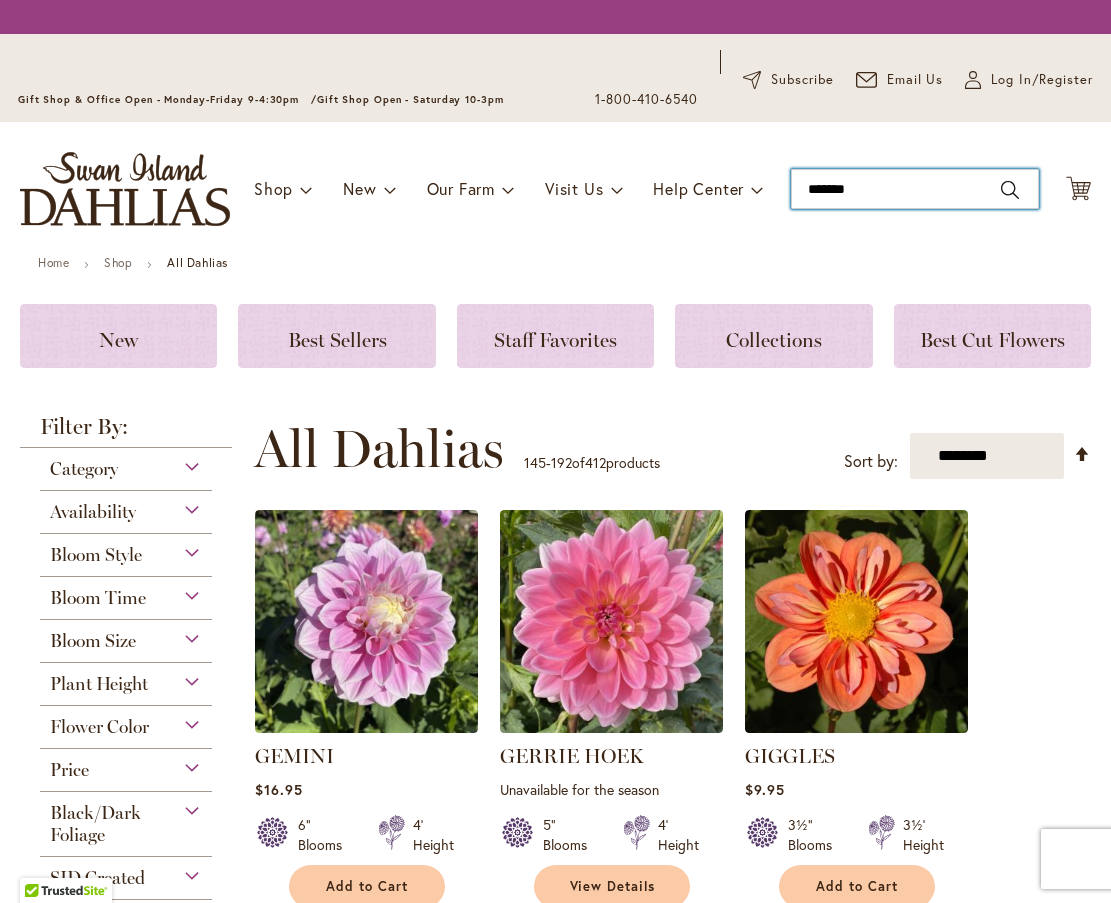 type on "*******" 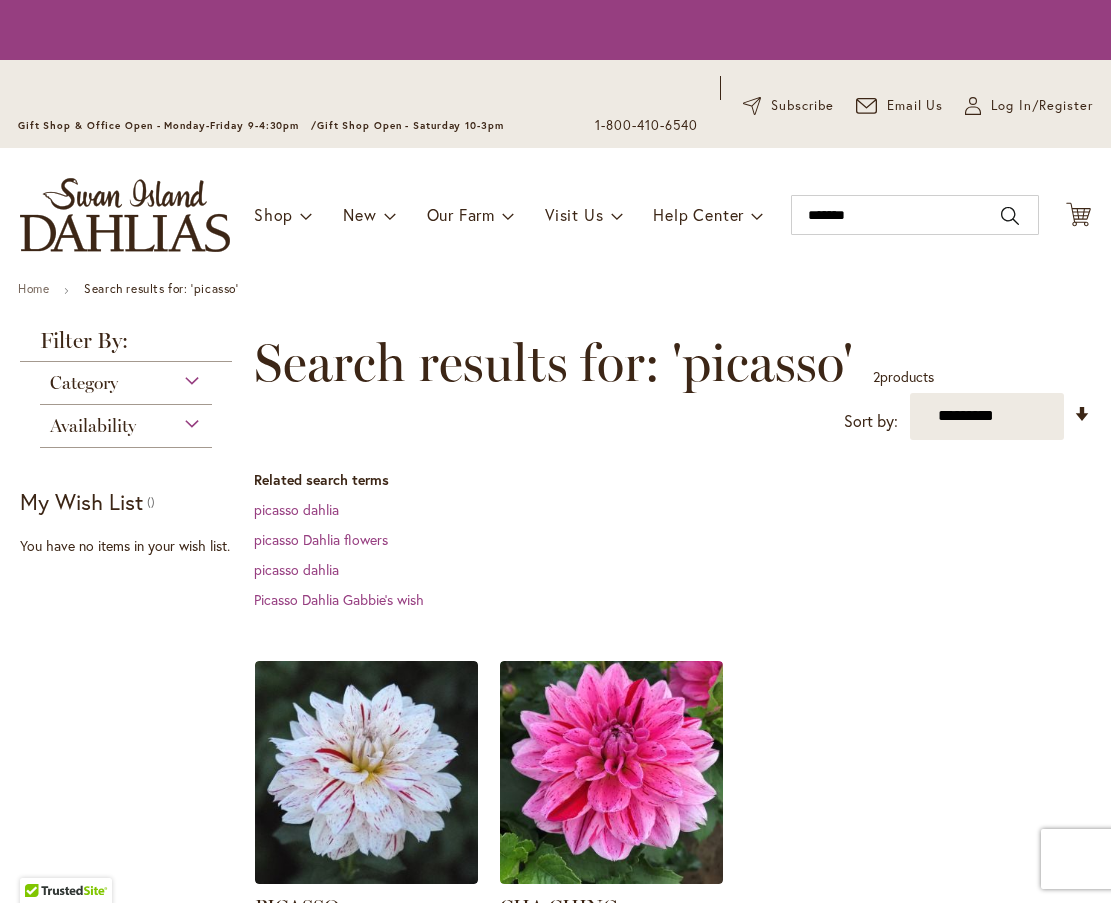 scroll, scrollTop: 0, scrollLeft: 0, axis: both 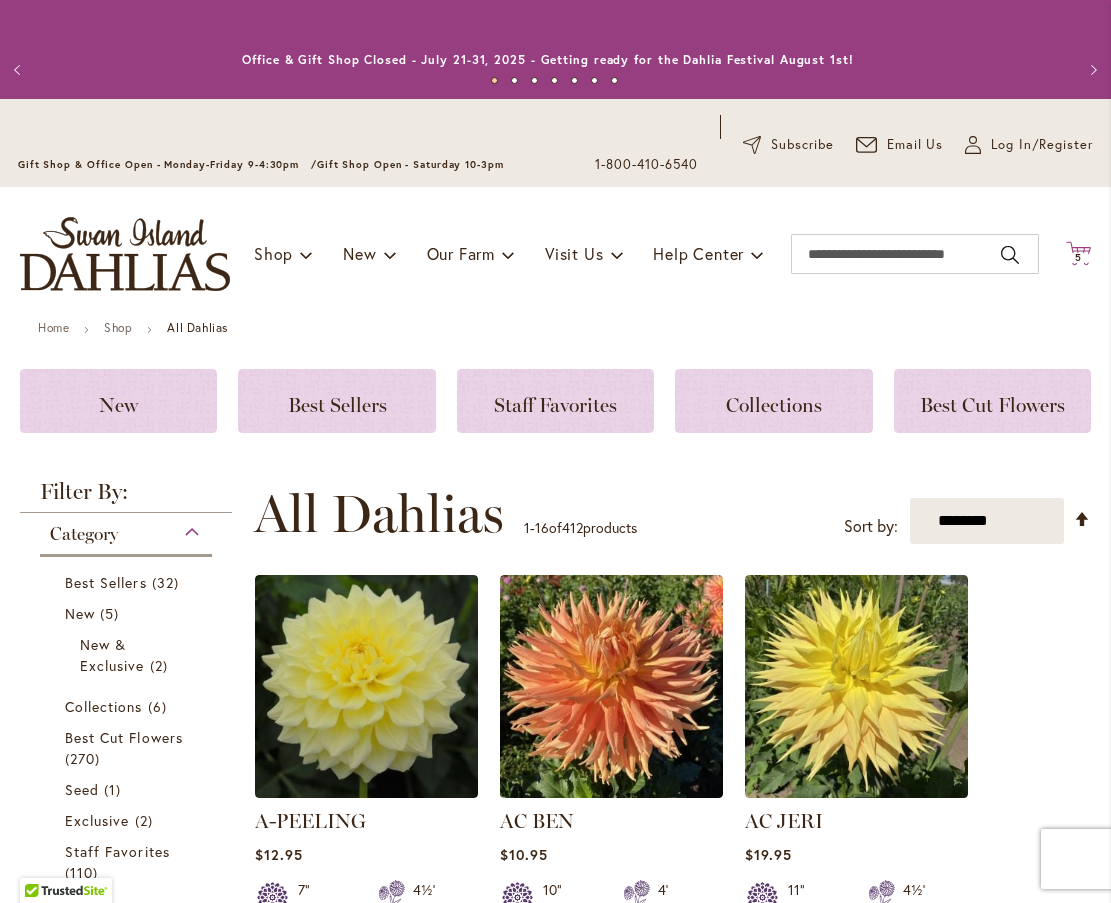 click on "Cart
.cls-1 {
fill: #231f20;
}" 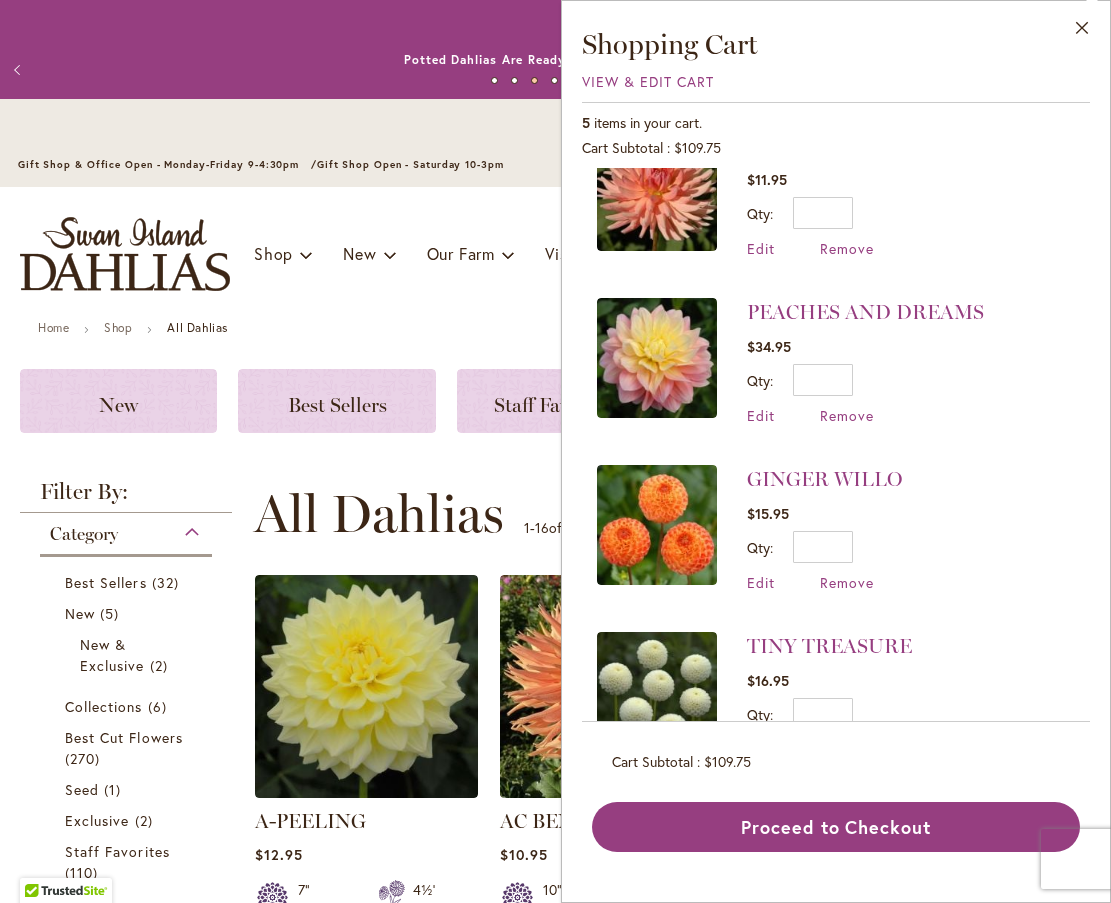 scroll, scrollTop: 284, scrollLeft: 0, axis: vertical 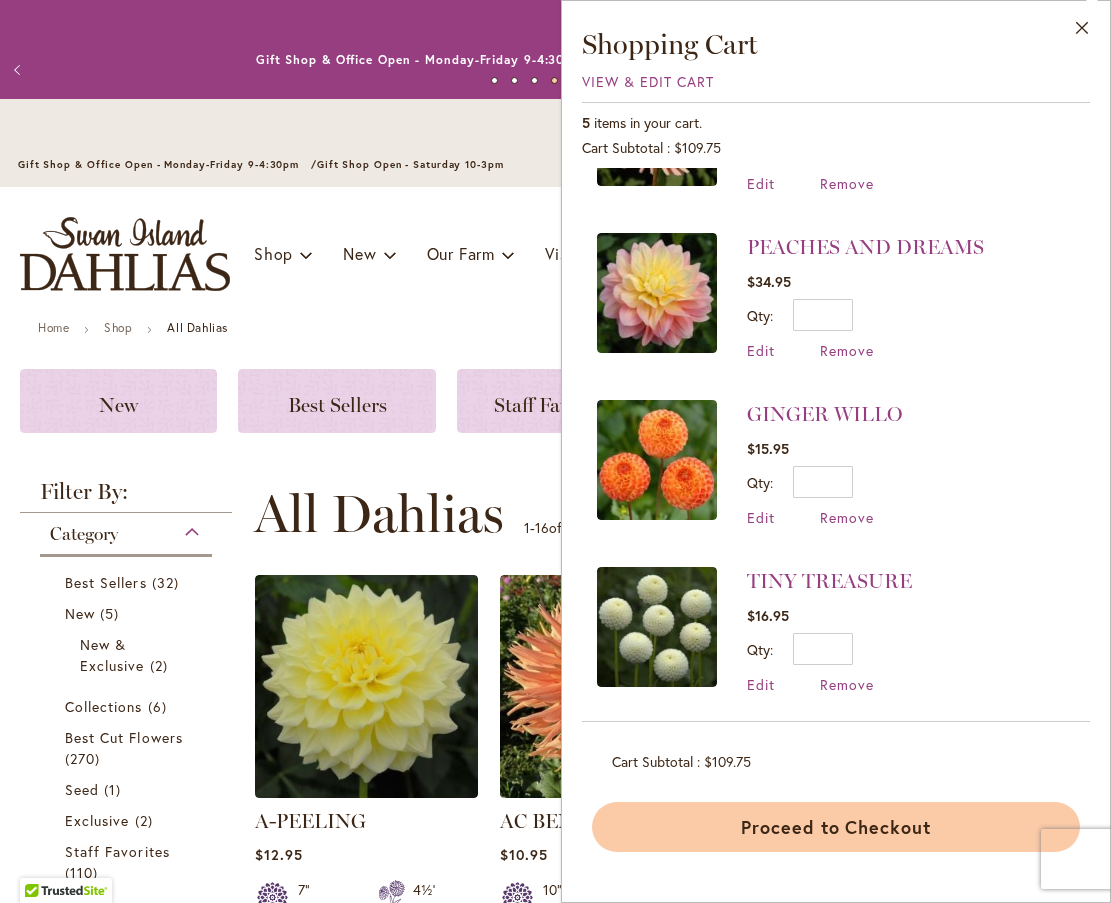 click on "Proceed to Checkout" at bounding box center [836, 827] 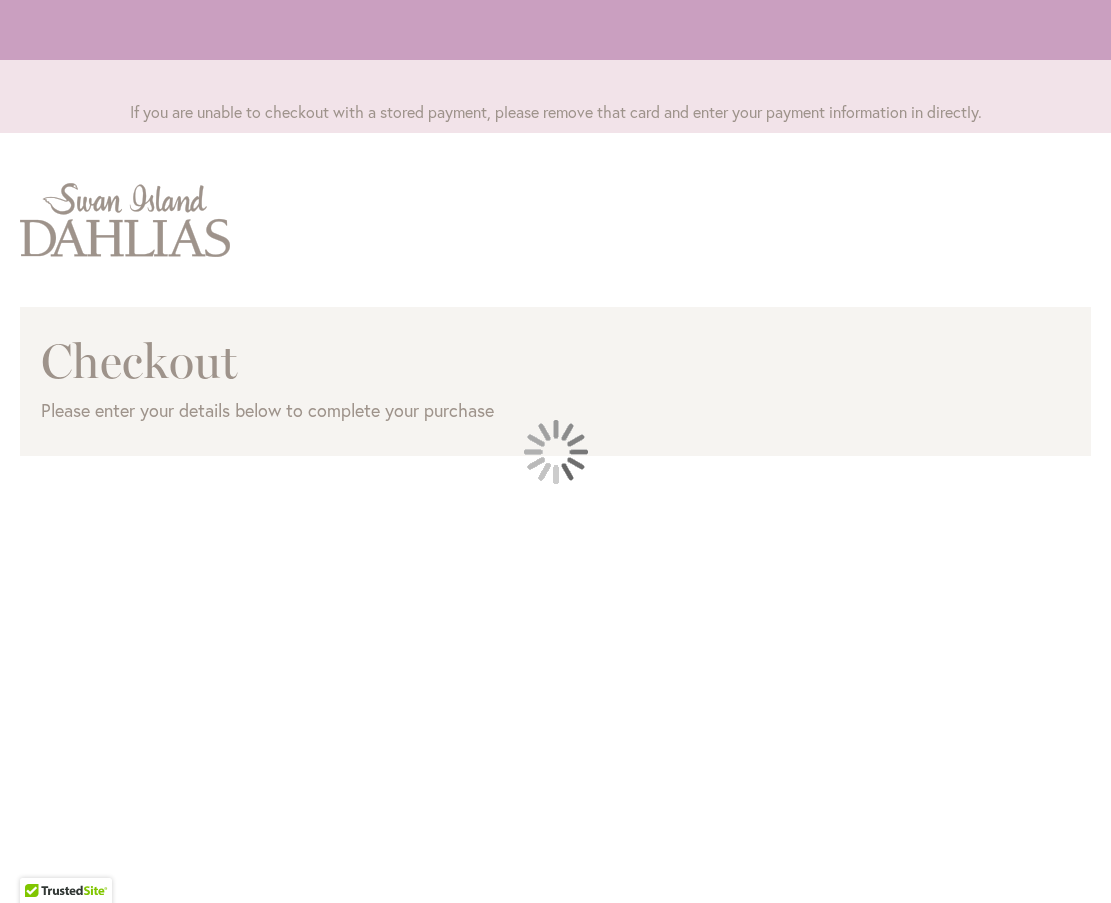 scroll, scrollTop: 0, scrollLeft: 0, axis: both 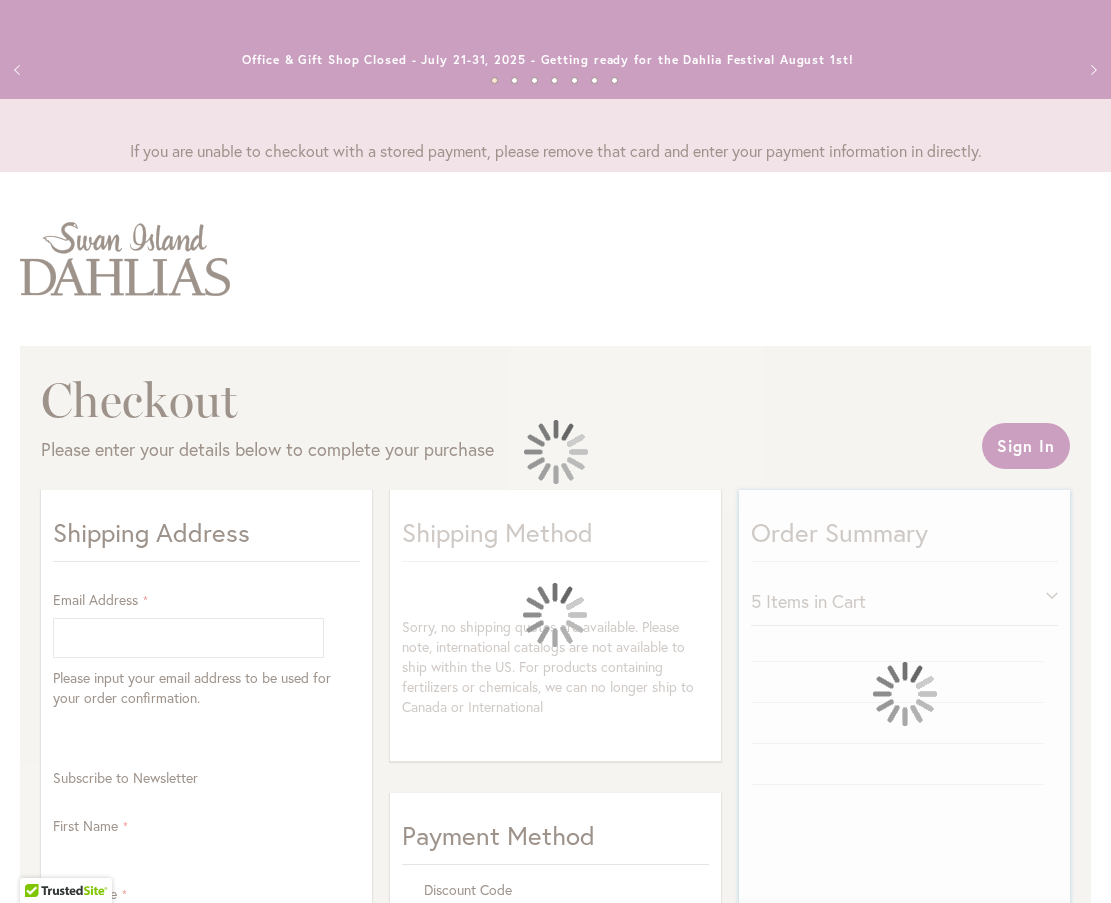 select on "**" 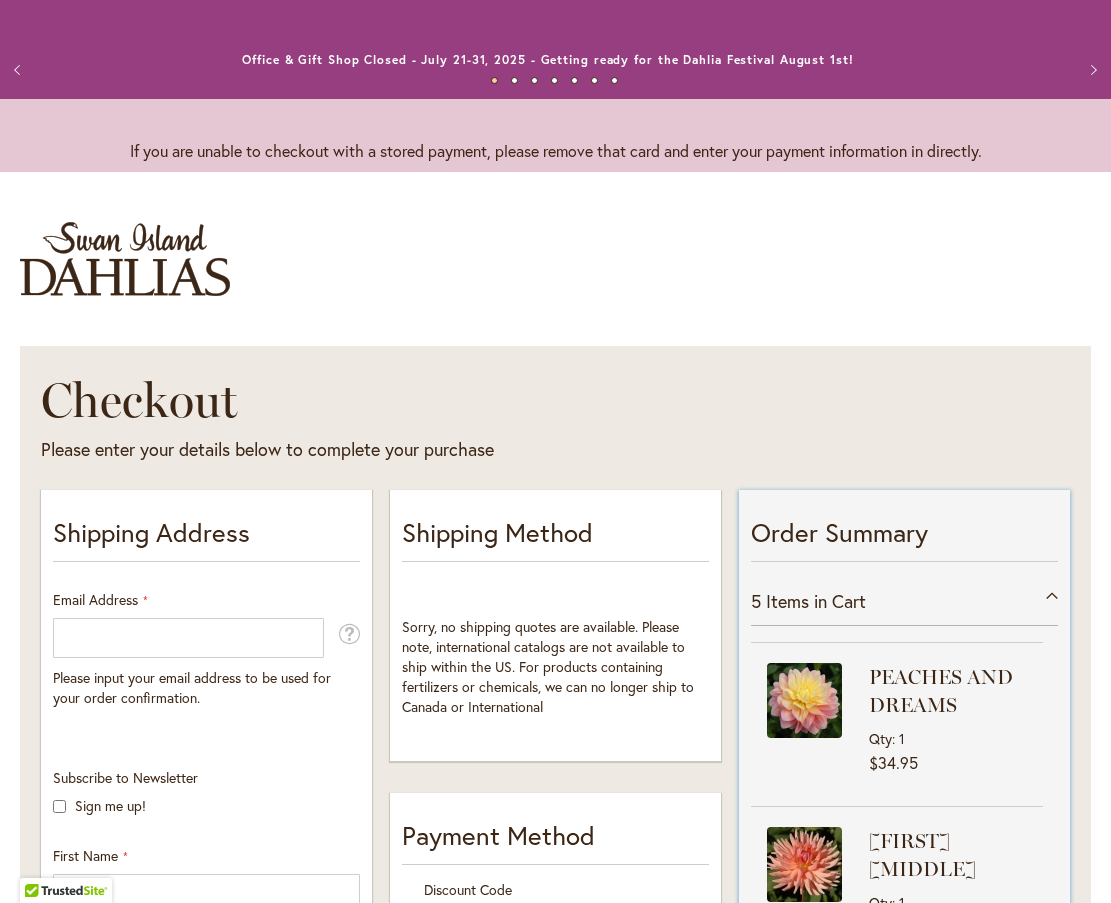 scroll, scrollTop: 393, scrollLeft: 0, axis: vertical 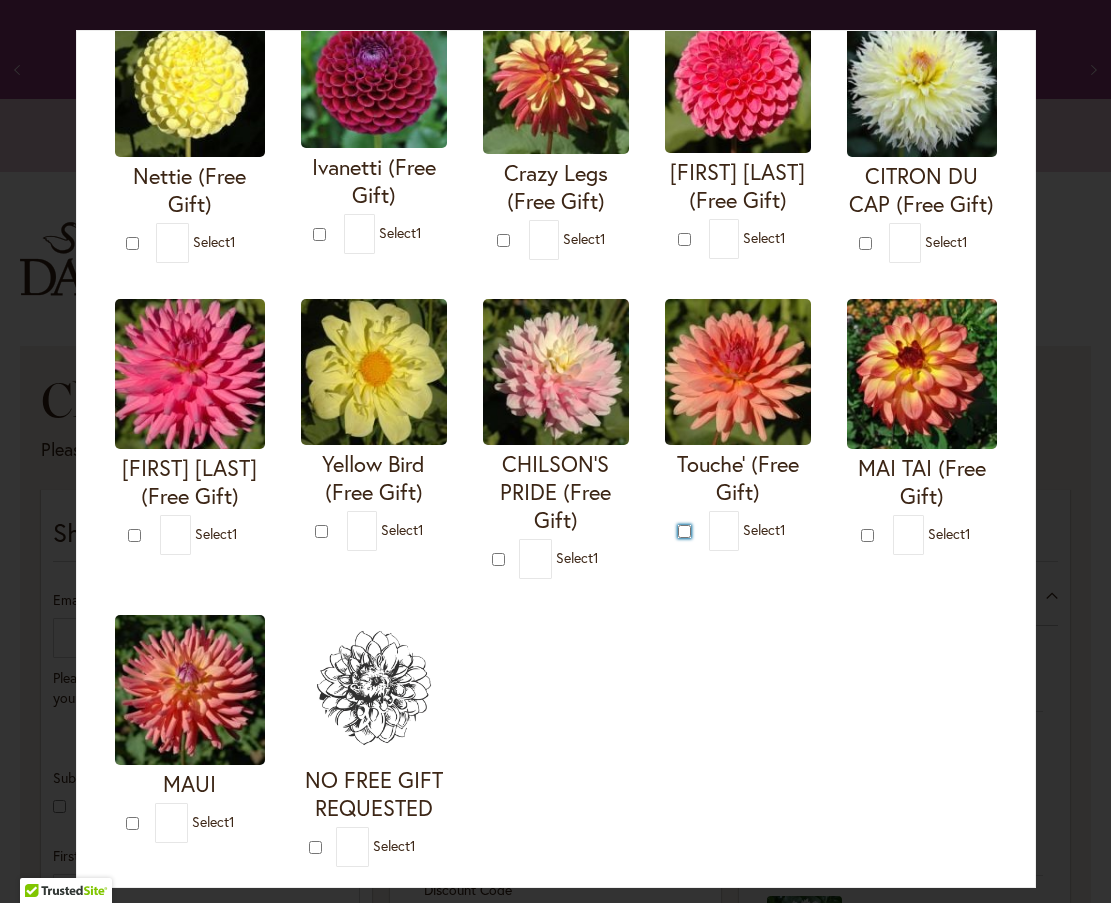 type on "*" 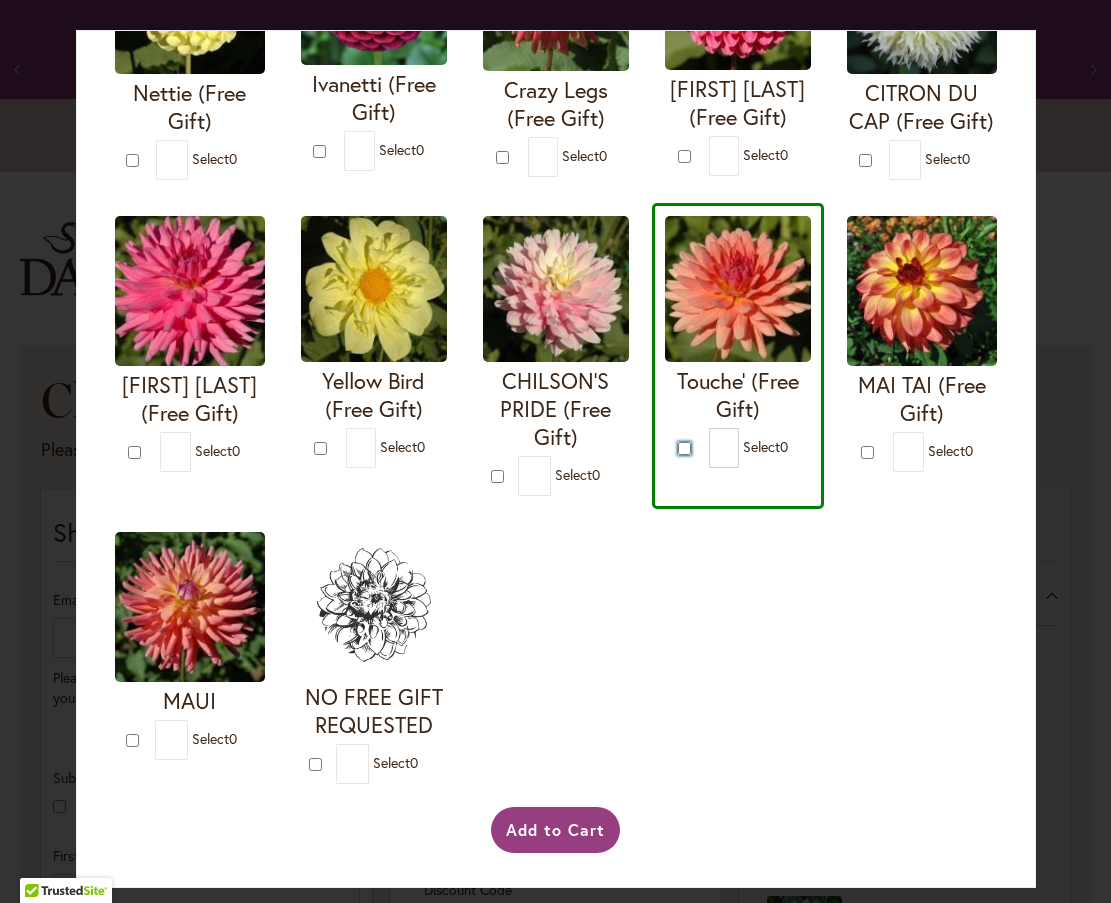 scroll, scrollTop: 878, scrollLeft: 0, axis: vertical 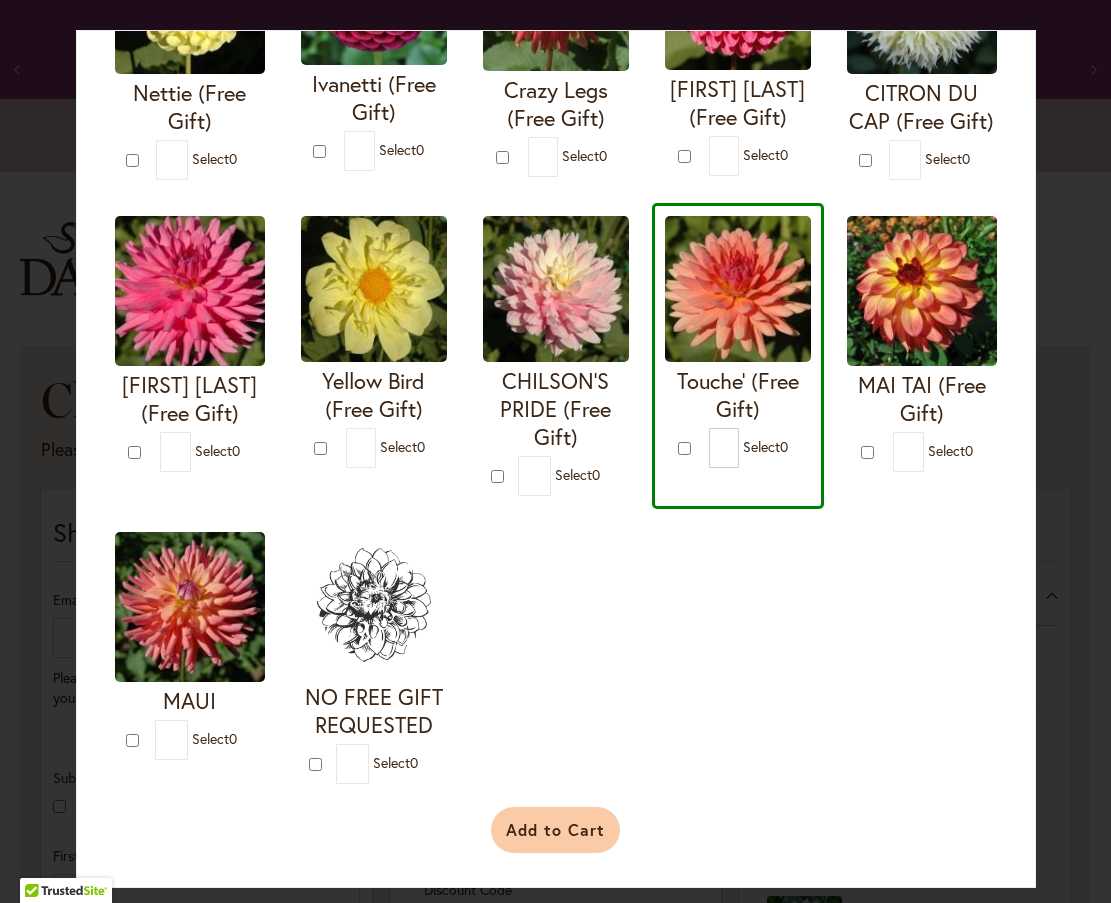 click on "Add to Cart" at bounding box center [555, 830] 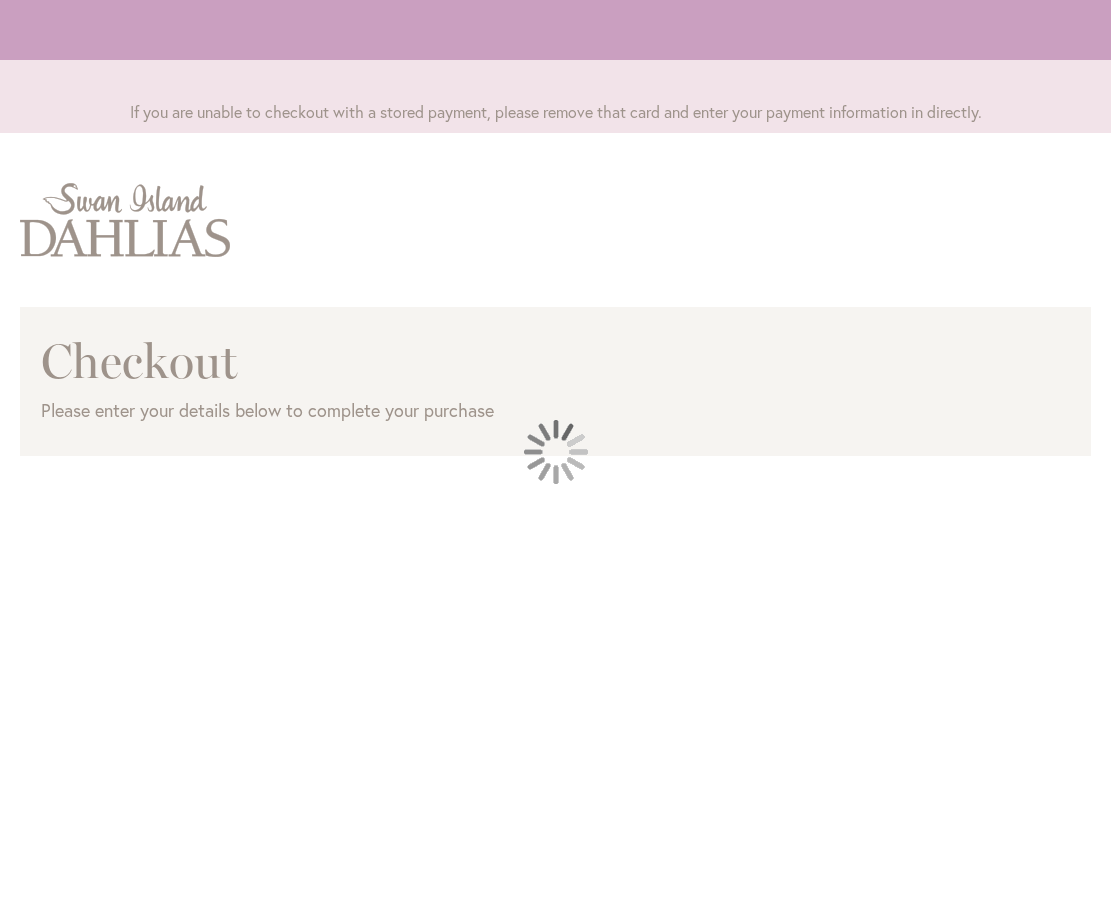 scroll, scrollTop: 0, scrollLeft: 0, axis: both 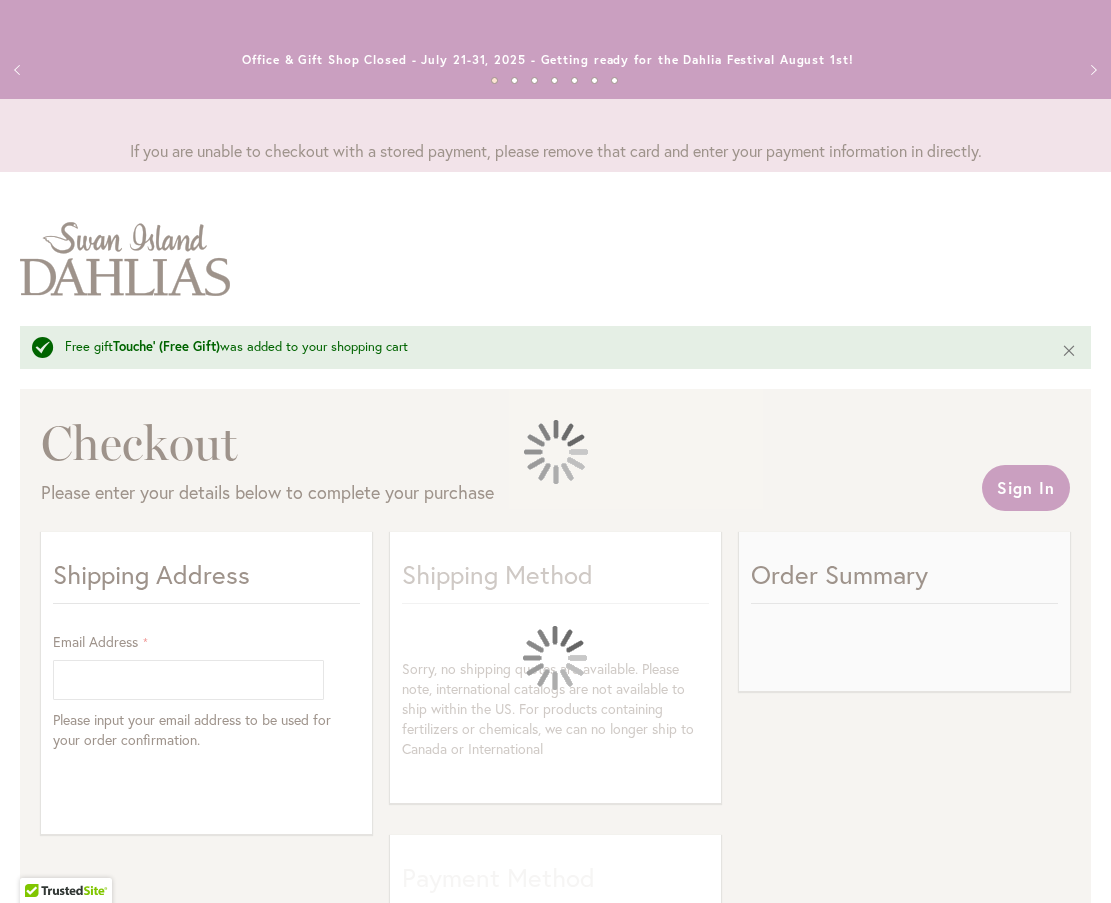 select on "**" 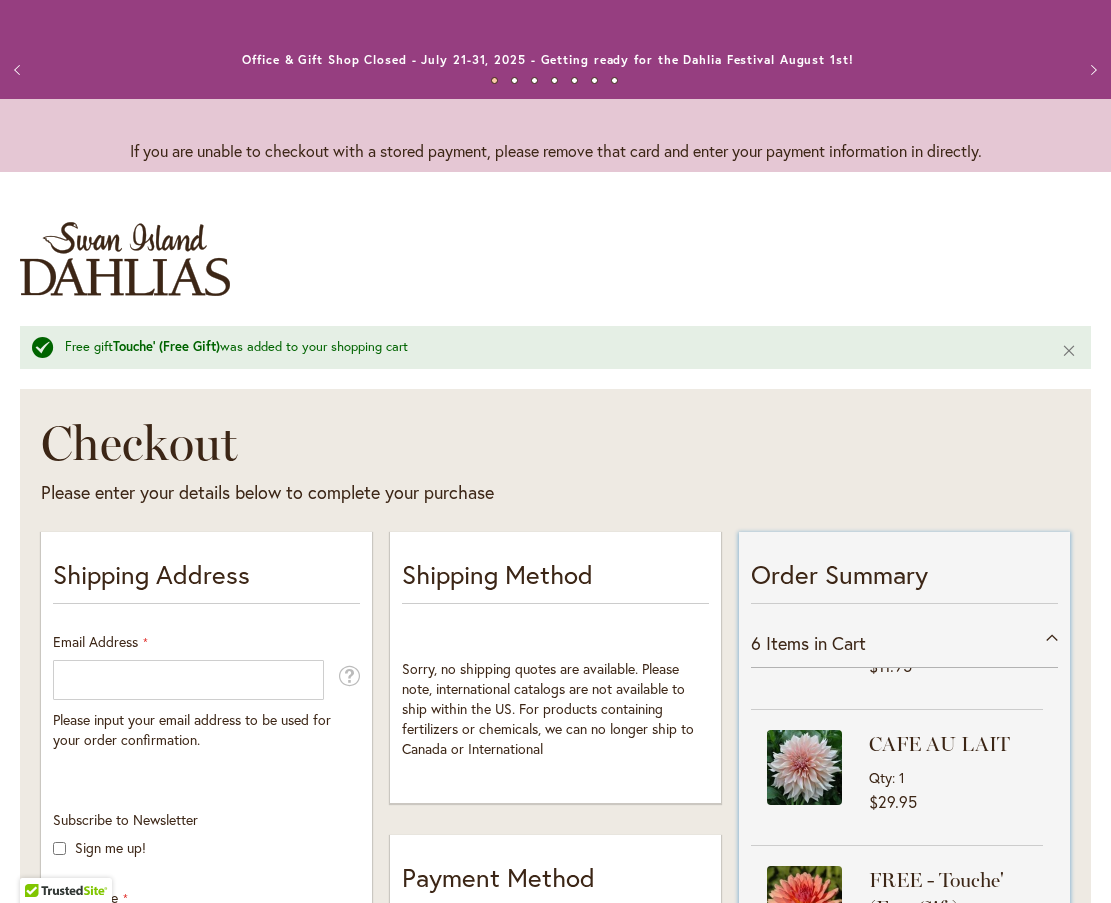 scroll, scrollTop: 606, scrollLeft: 0, axis: vertical 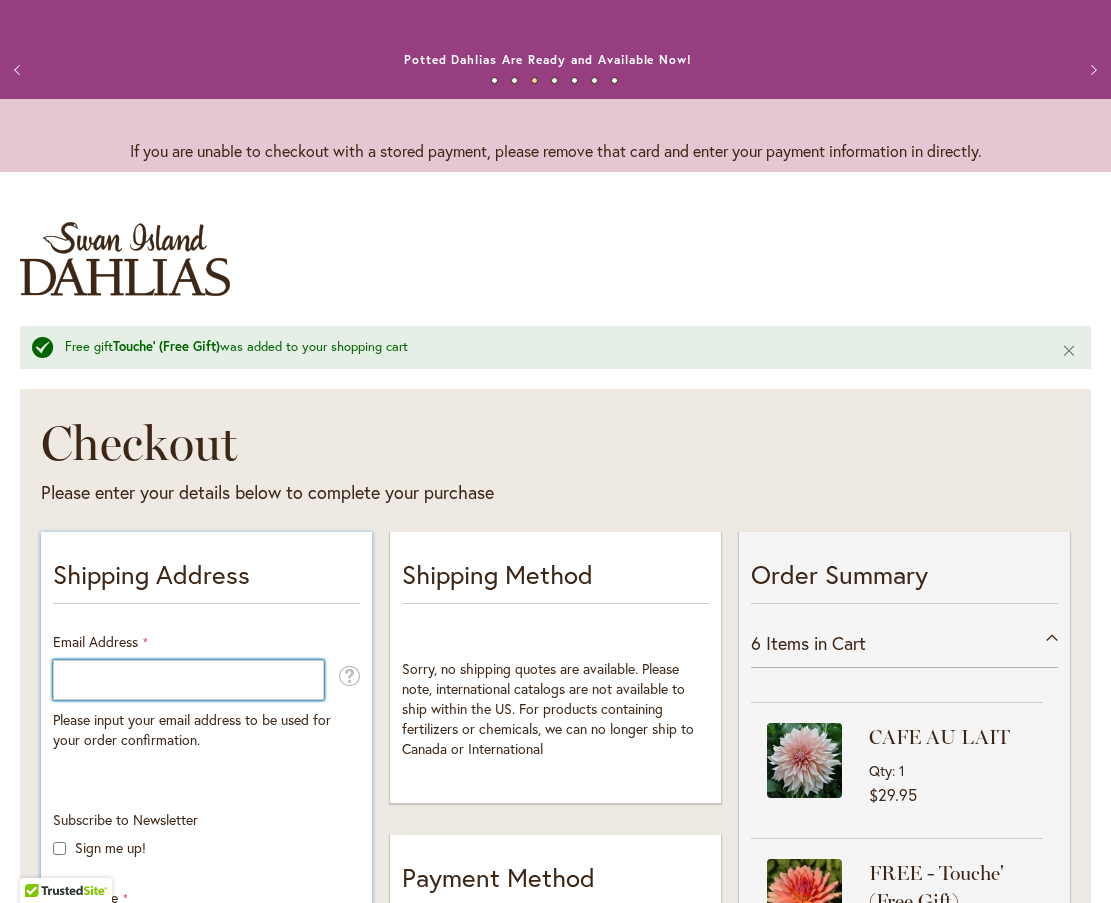 click on "Email Address" at bounding box center (188, 680) 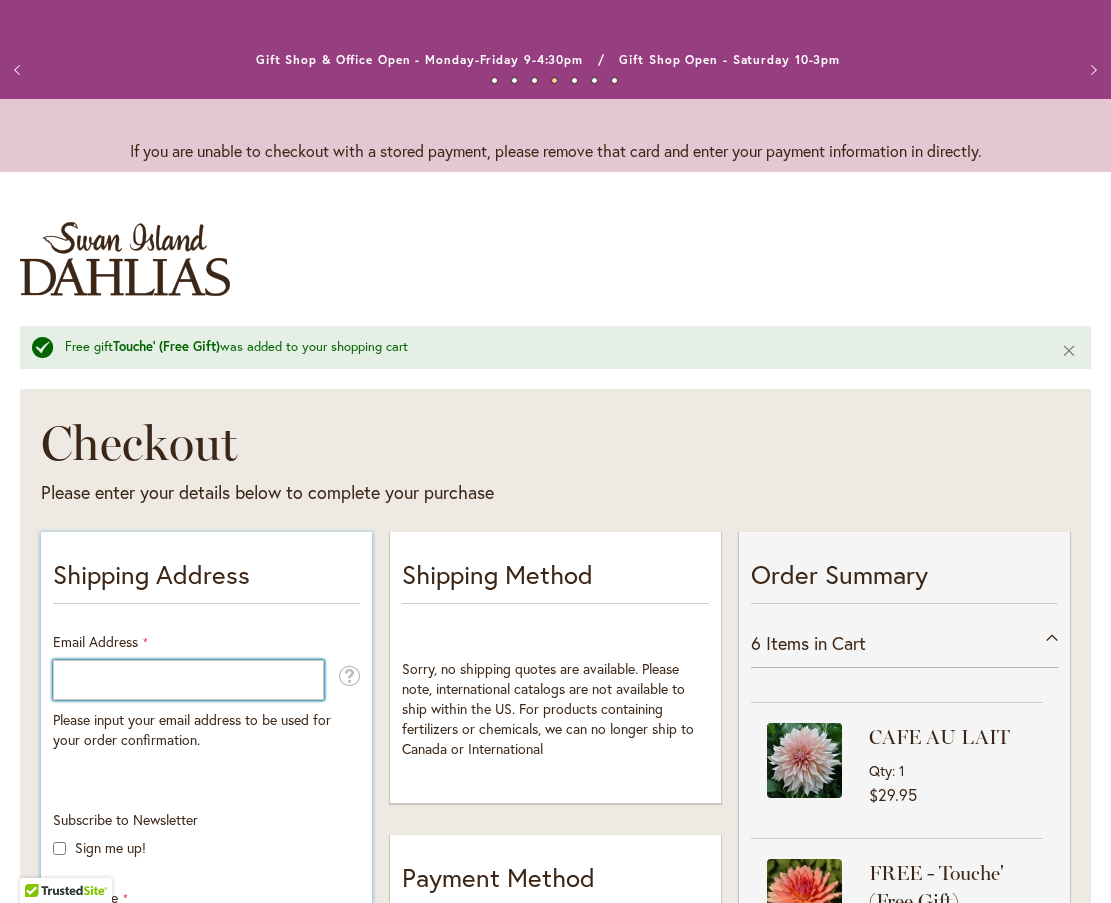 type on "**********" 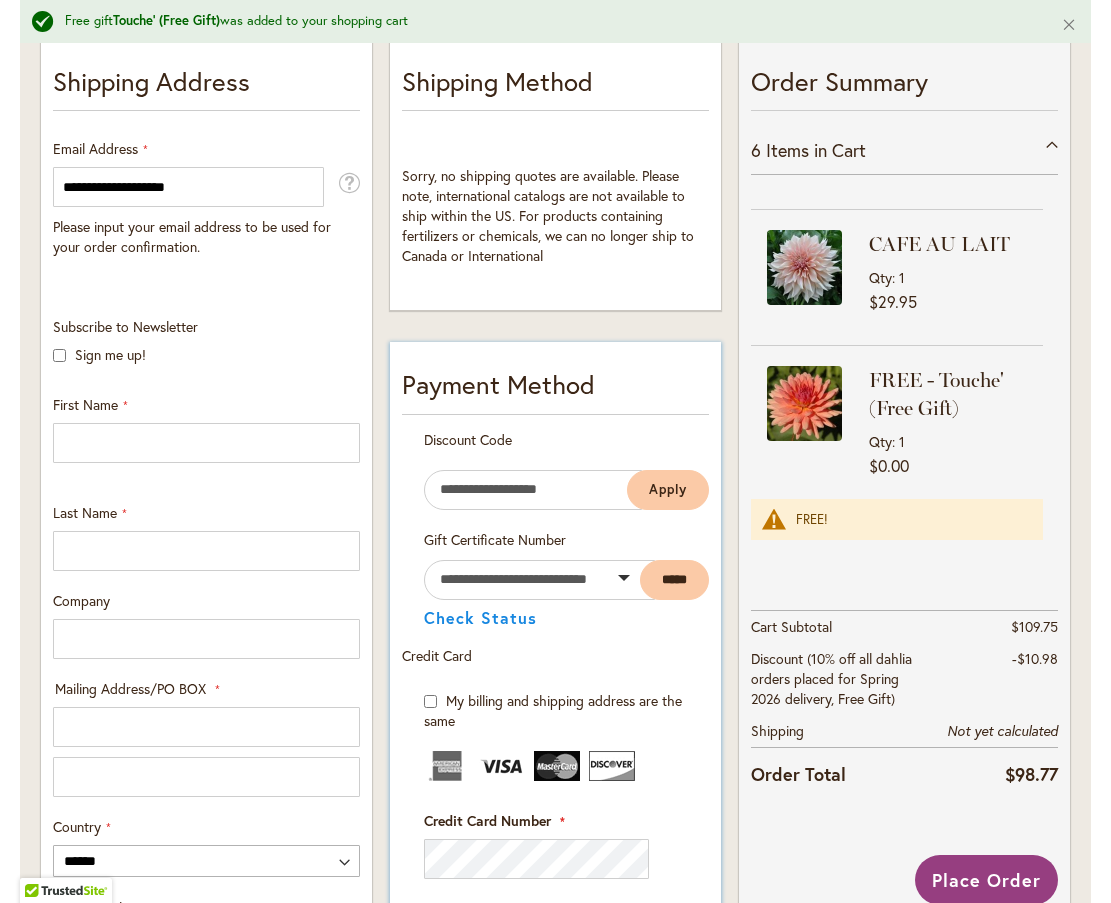 scroll, scrollTop: 587, scrollLeft: 0, axis: vertical 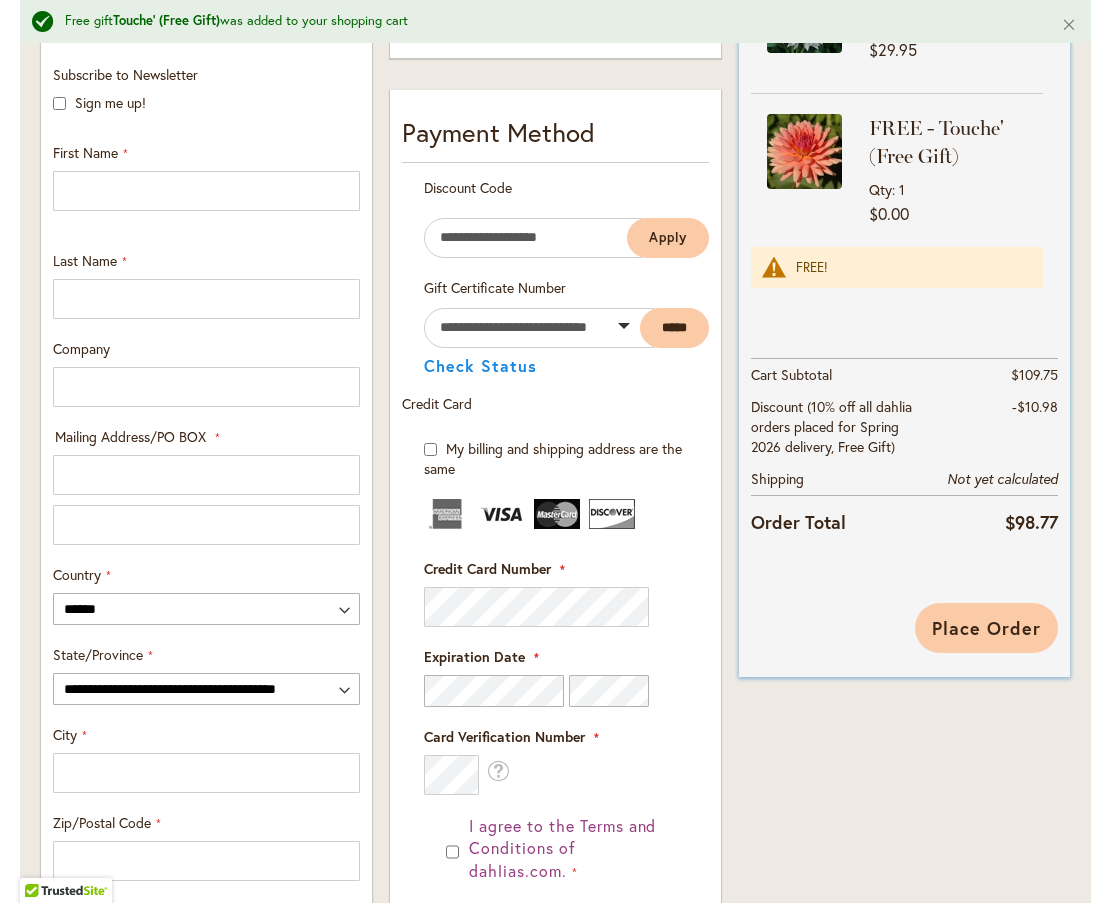 click on "Place Order" at bounding box center (986, 628) 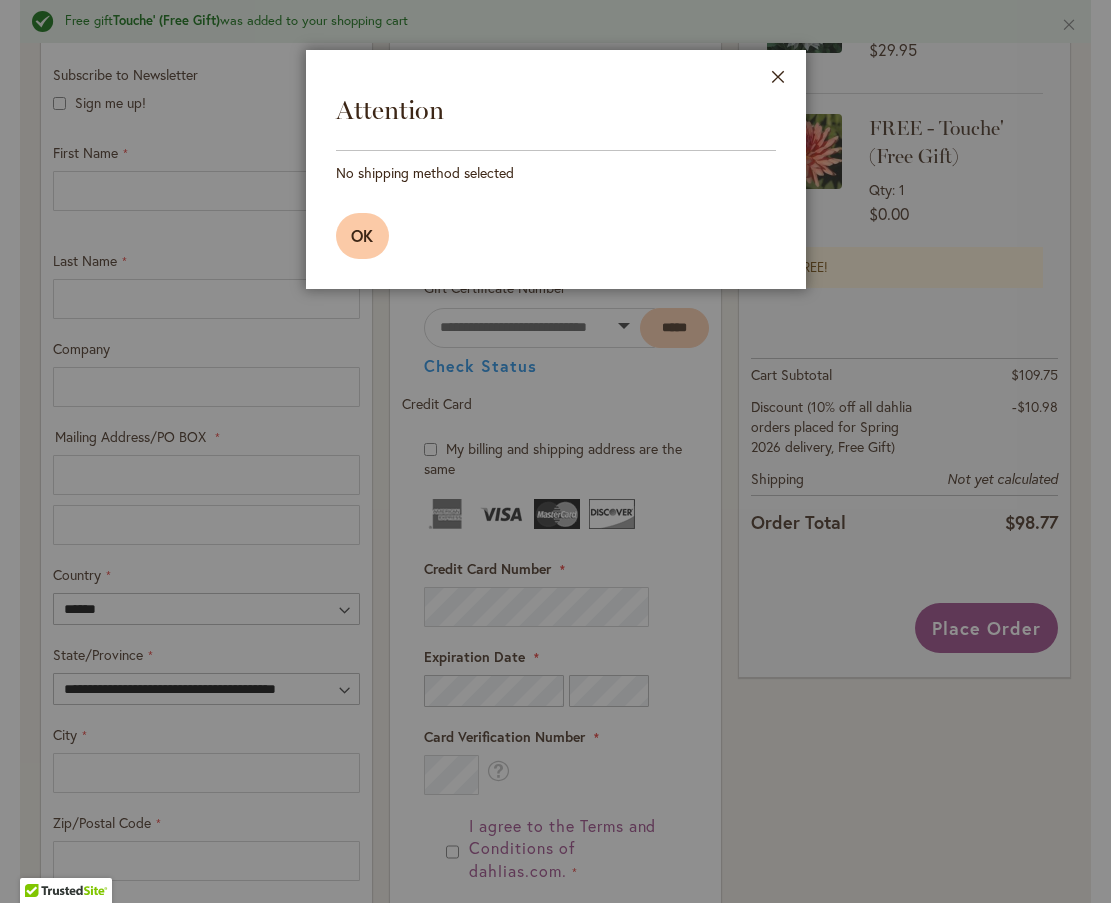 click on "OK" at bounding box center (363, 235) 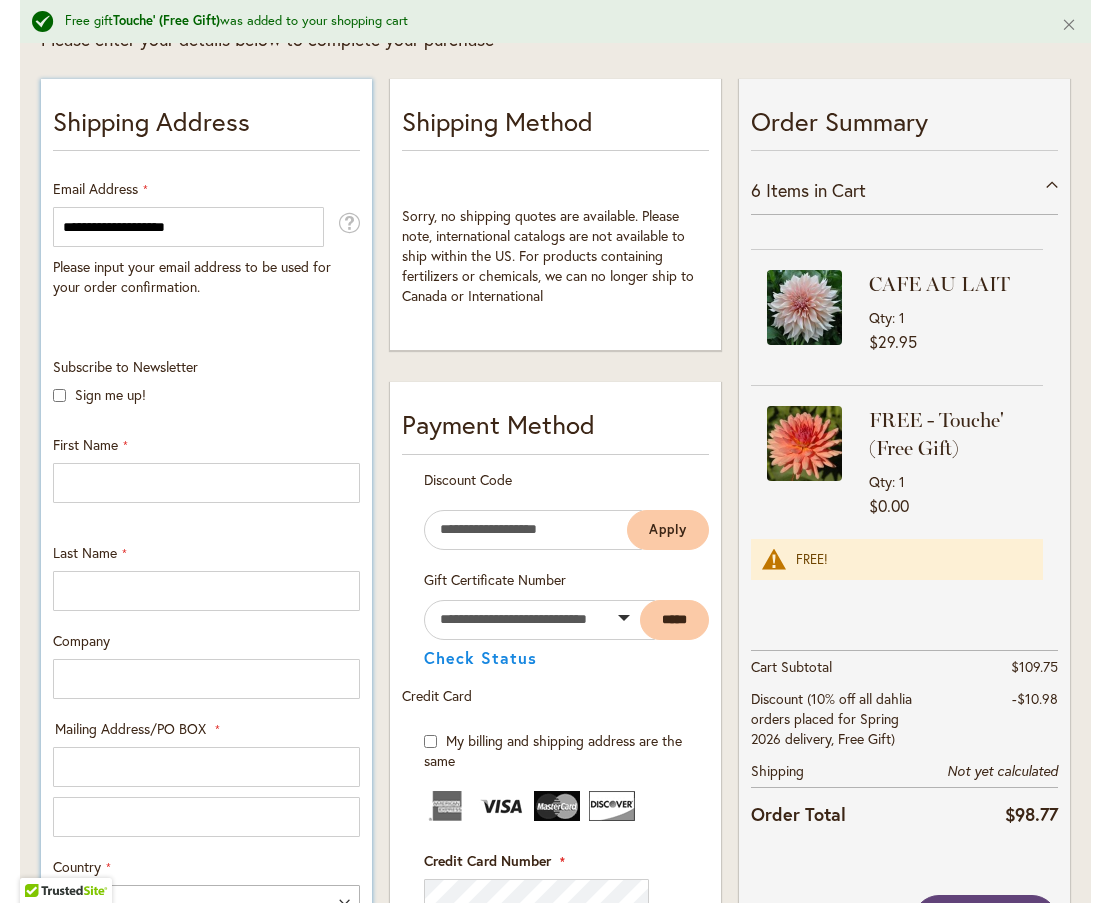 scroll, scrollTop: 483, scrollLeft: 0, axis: vertical 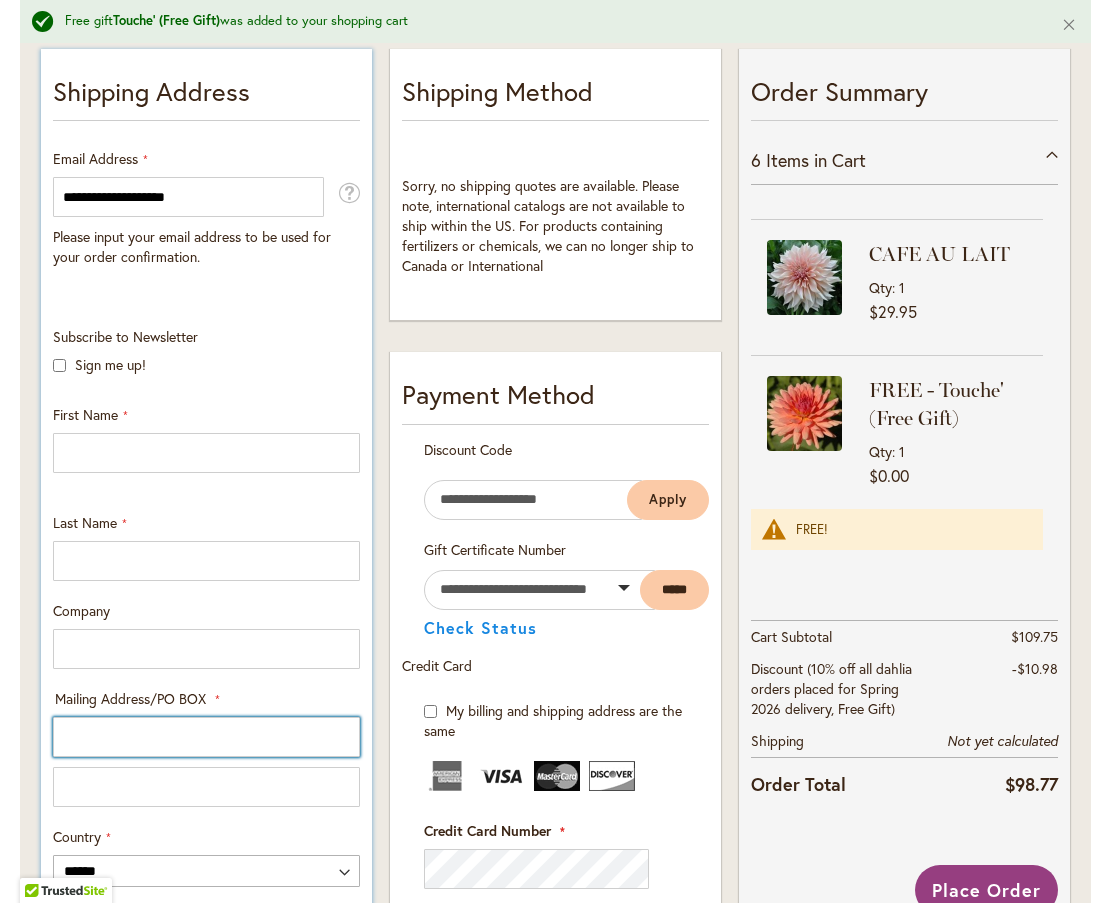 click on "Mailing Address/PO BOX: Line 1" at bounding box center (206, 737) 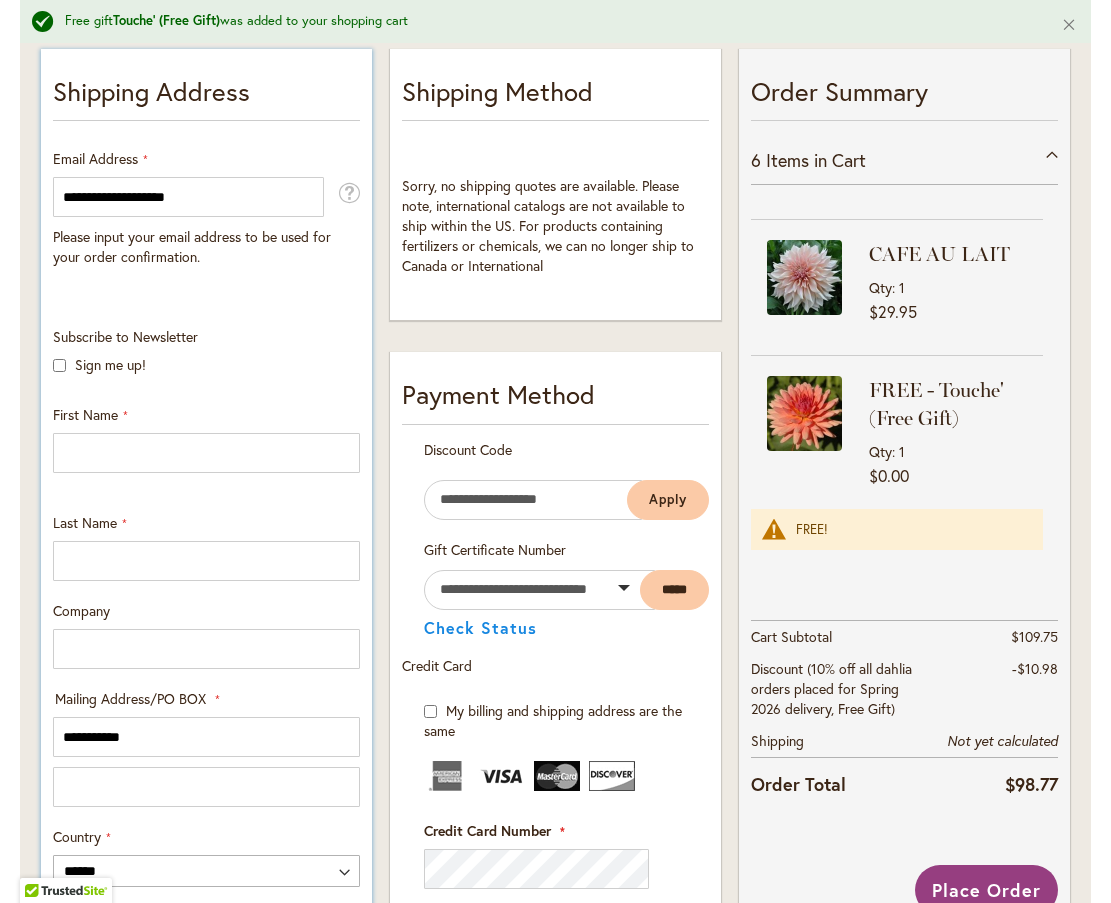 type on "******" 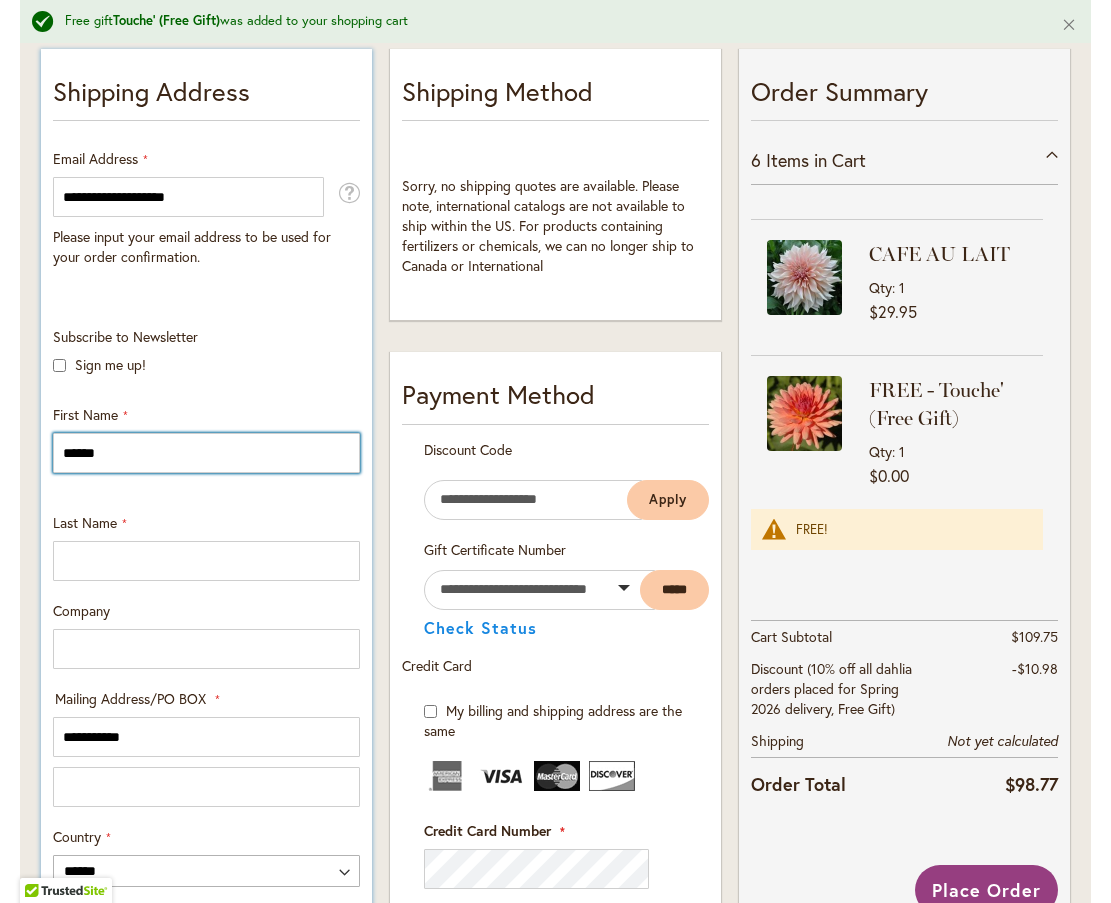 type on "****" 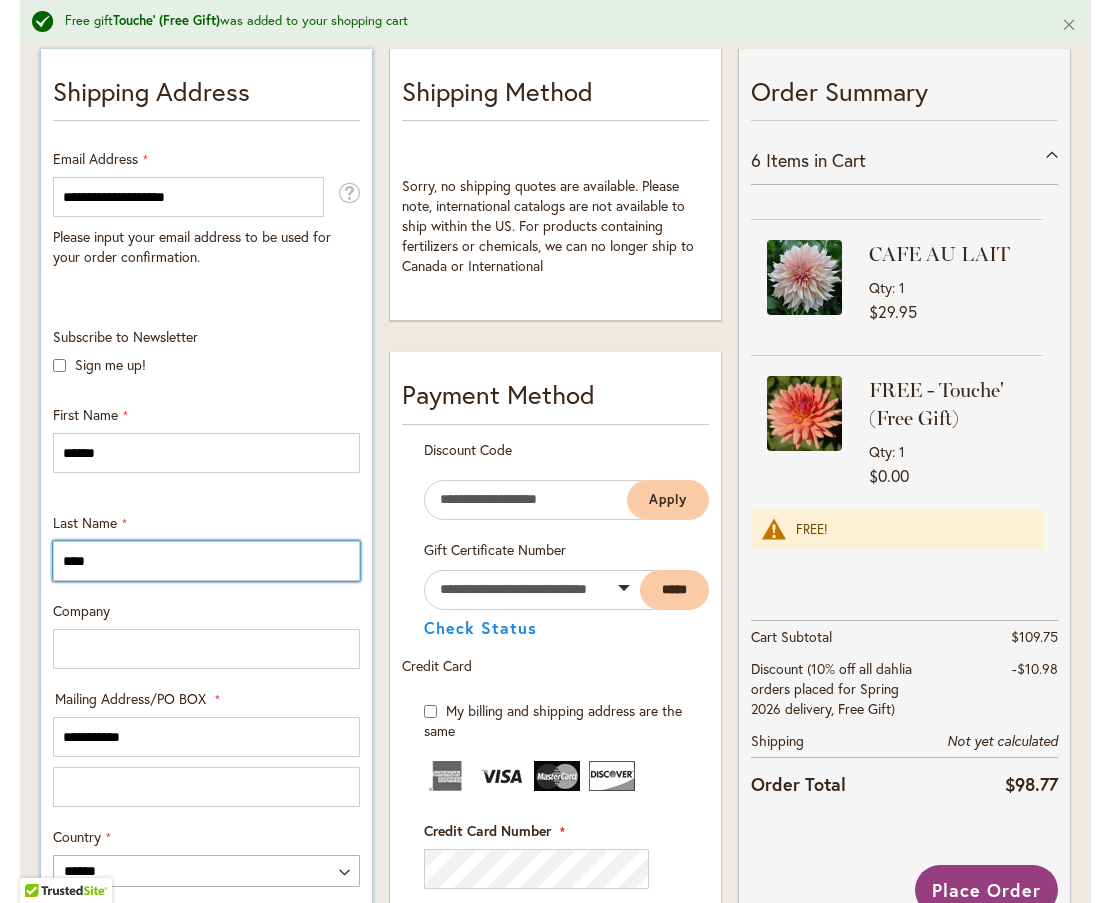 type on "**********" 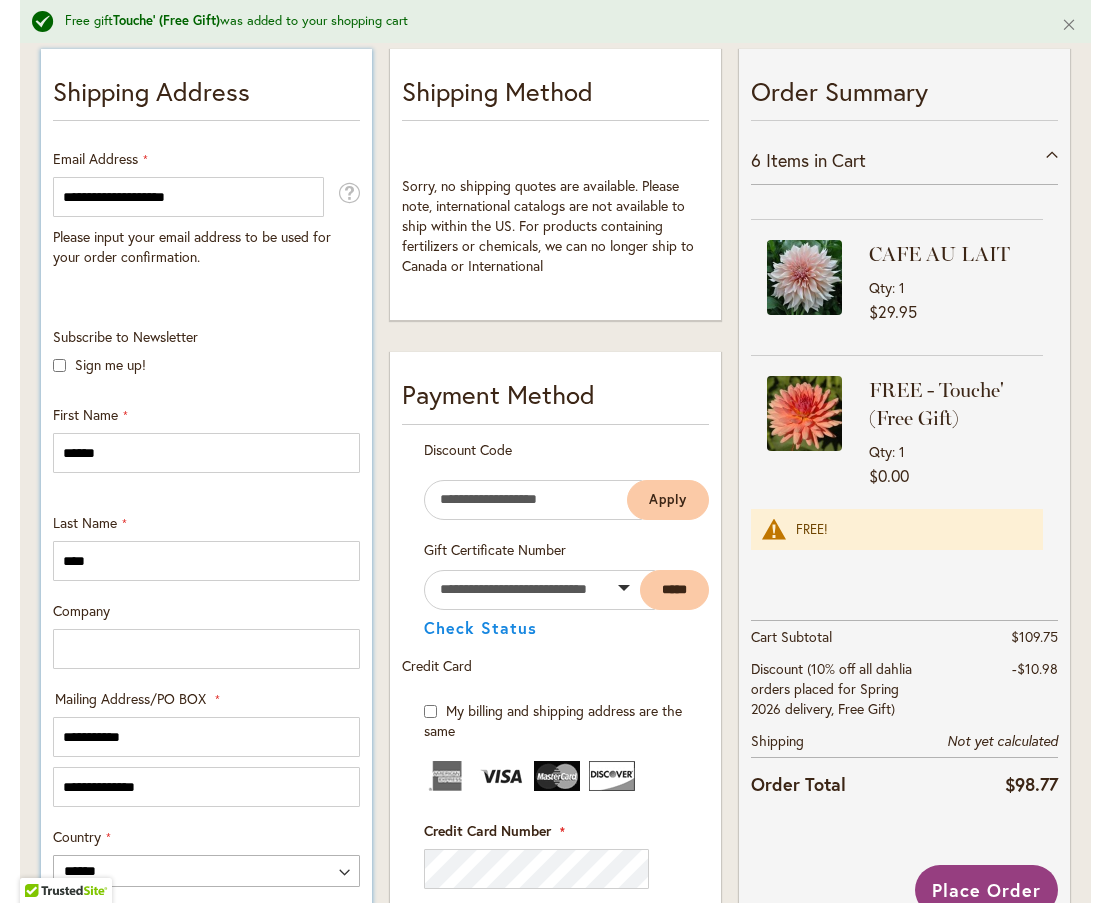 select on "**" 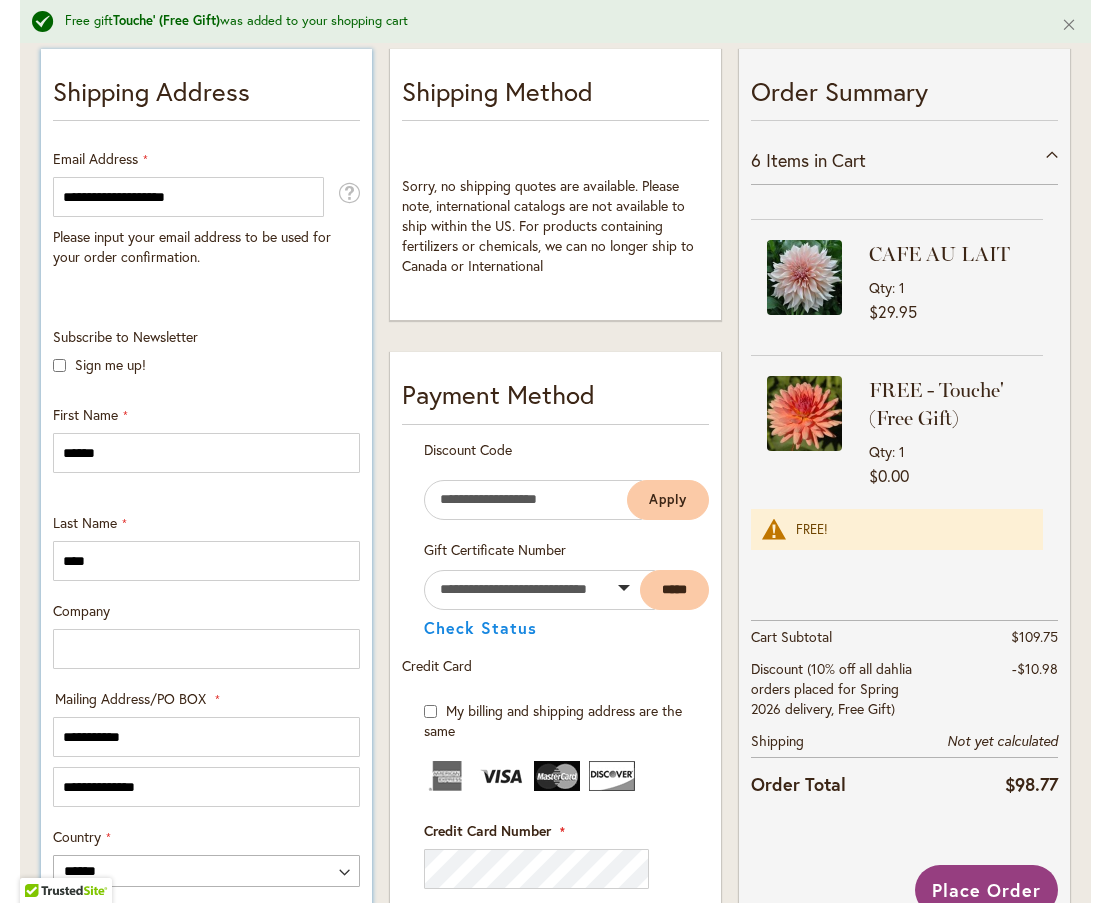 type on "*****" 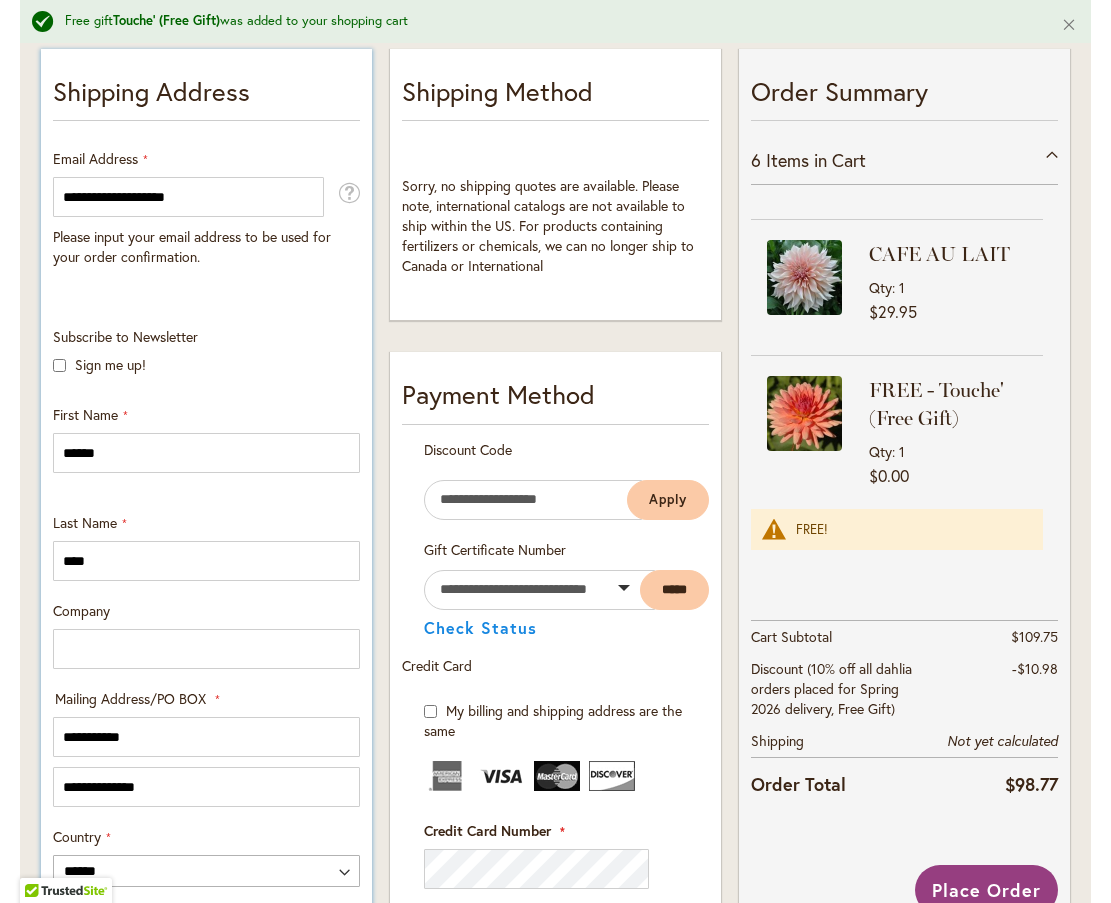 type on "**********" 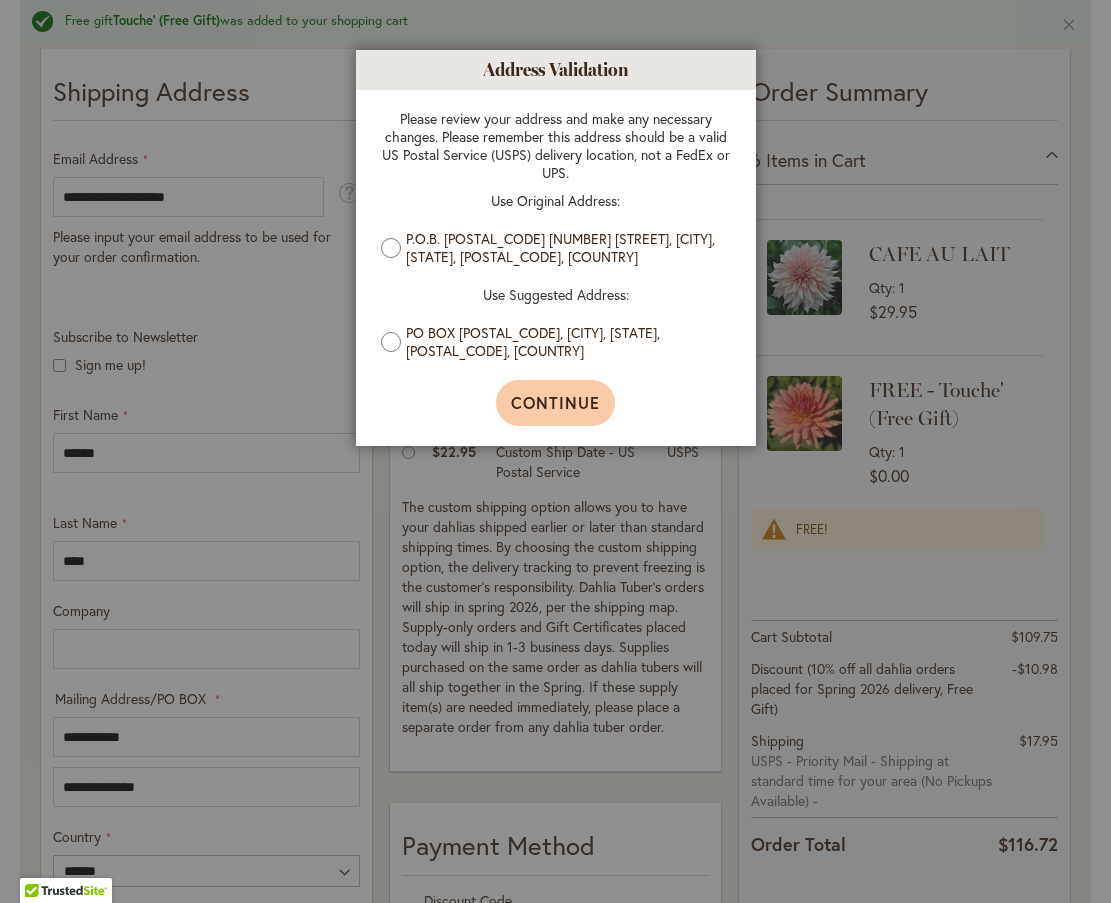 click on "Continue" at bounding box center [555, 402] 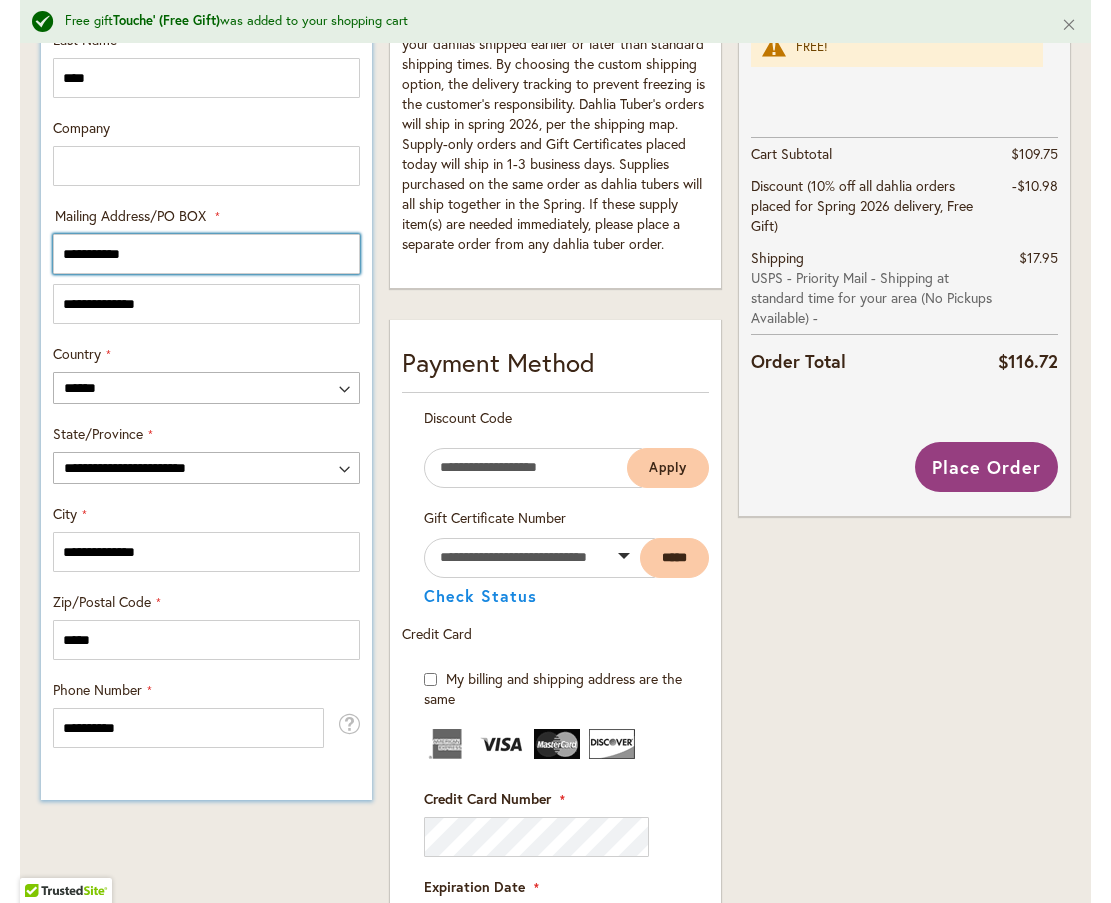 scroll, scrollTop: 976, scrollLeft: 0, axis: vertical 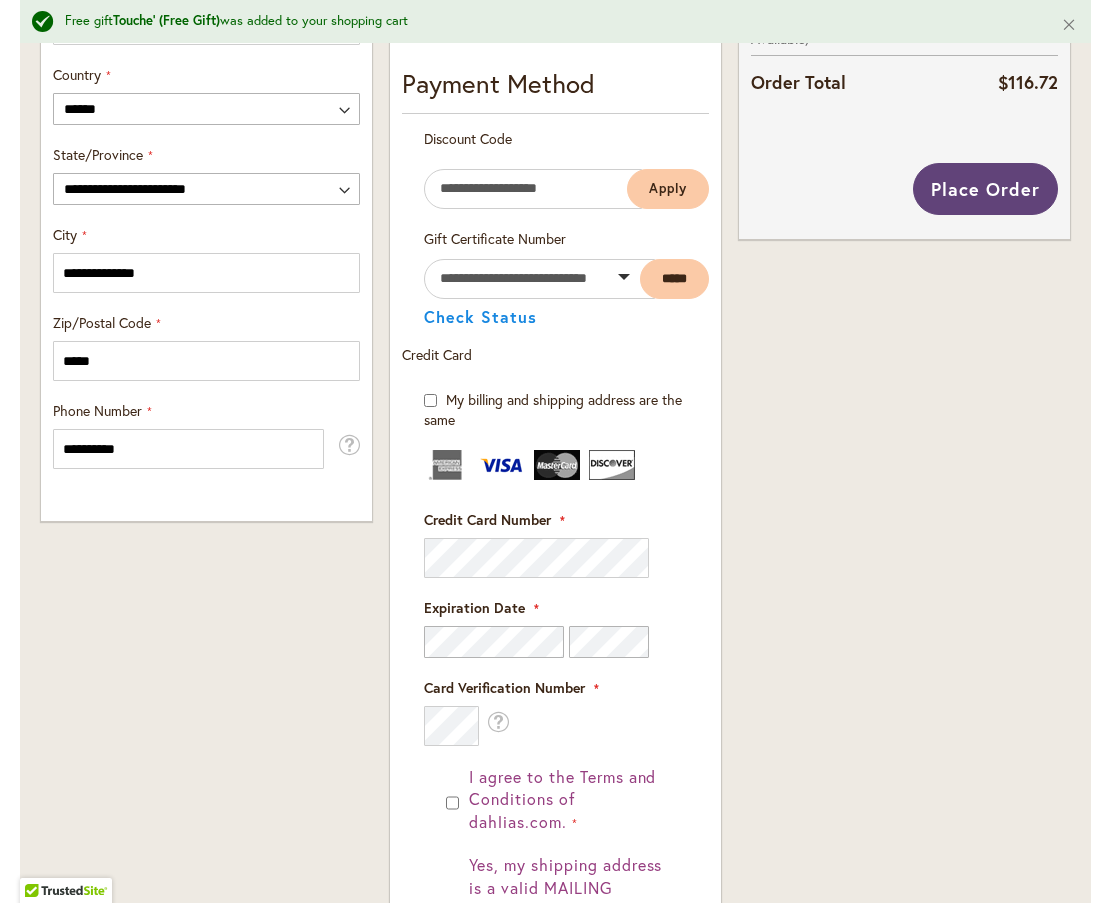 click on "Place Order" at bounding box center (985, 189) 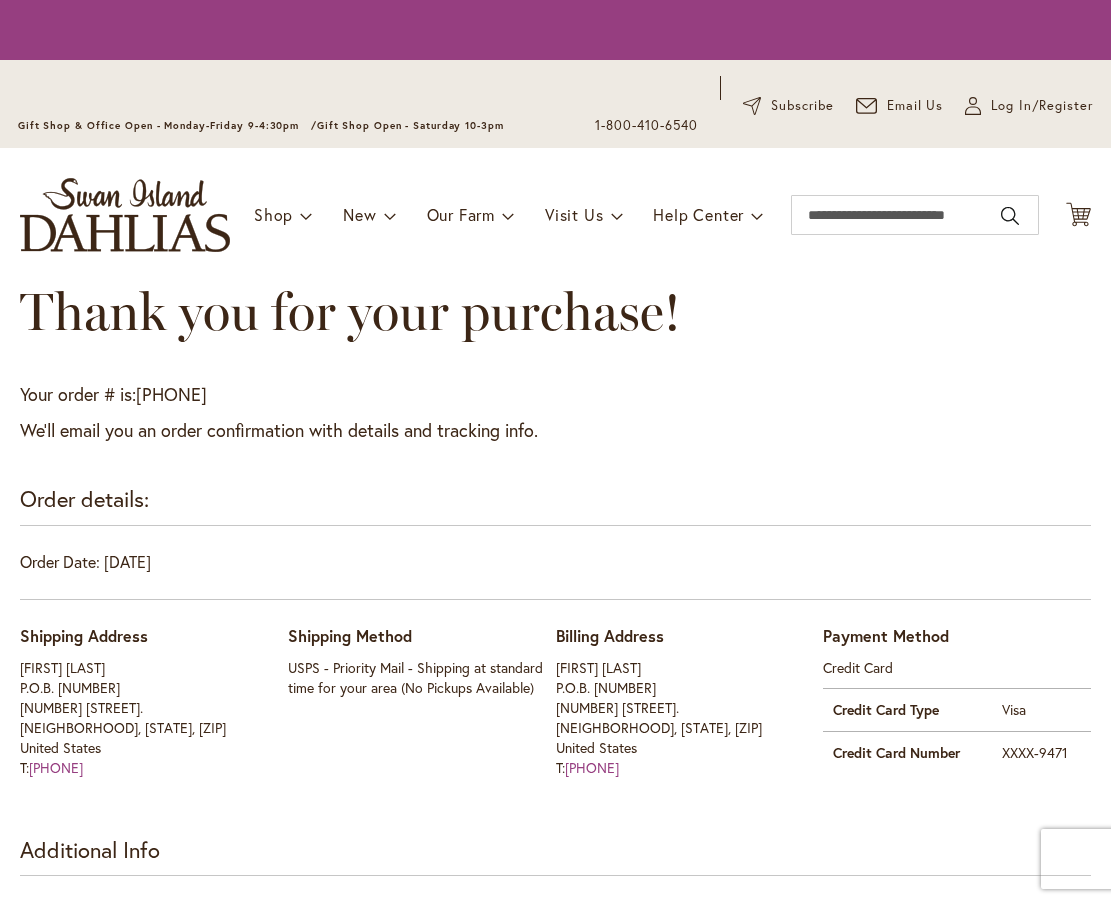 scroll, scrollTop: 0, scrollLeft: 0, axis: both 